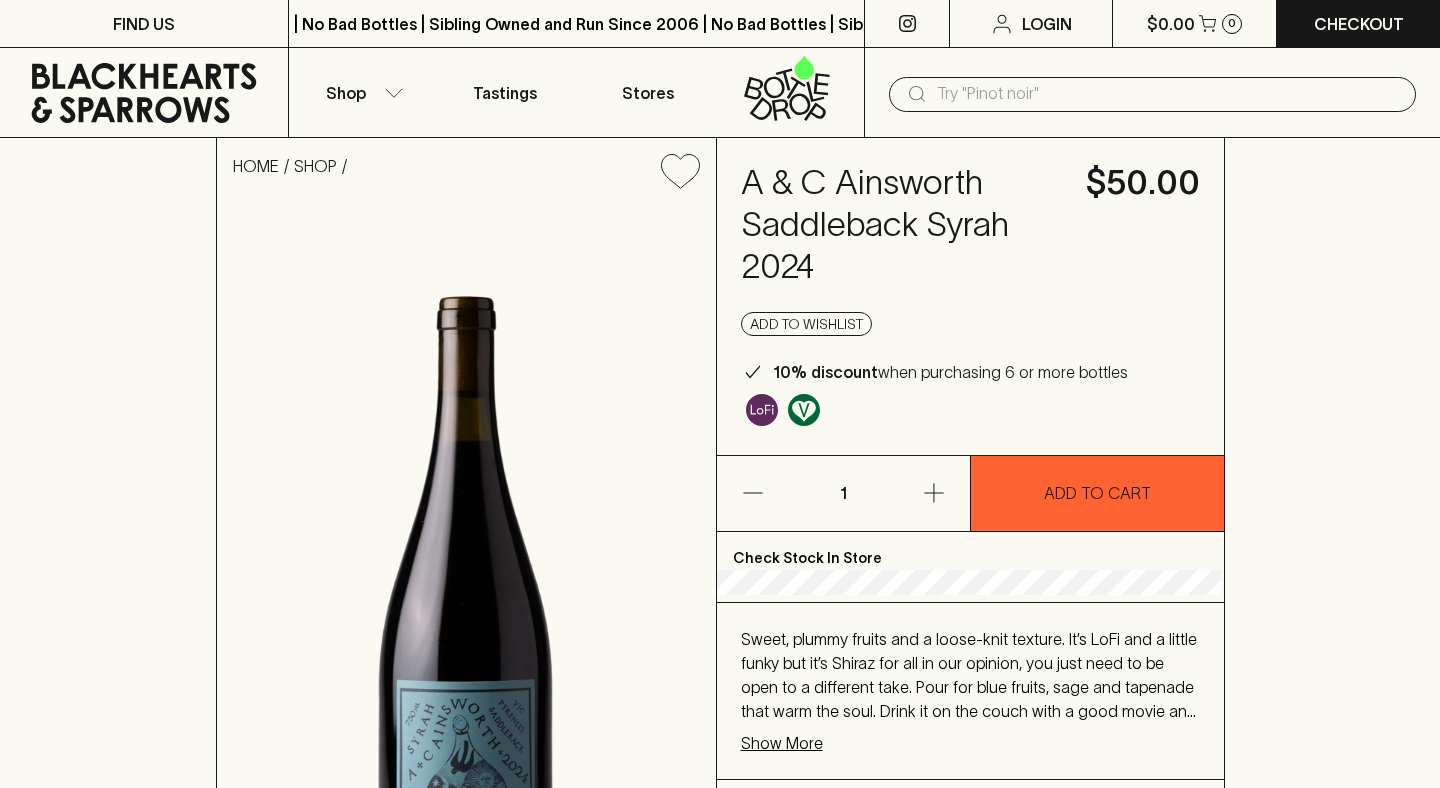 scroll, scrollTop: 0, scrollLeft: 0, axis: both 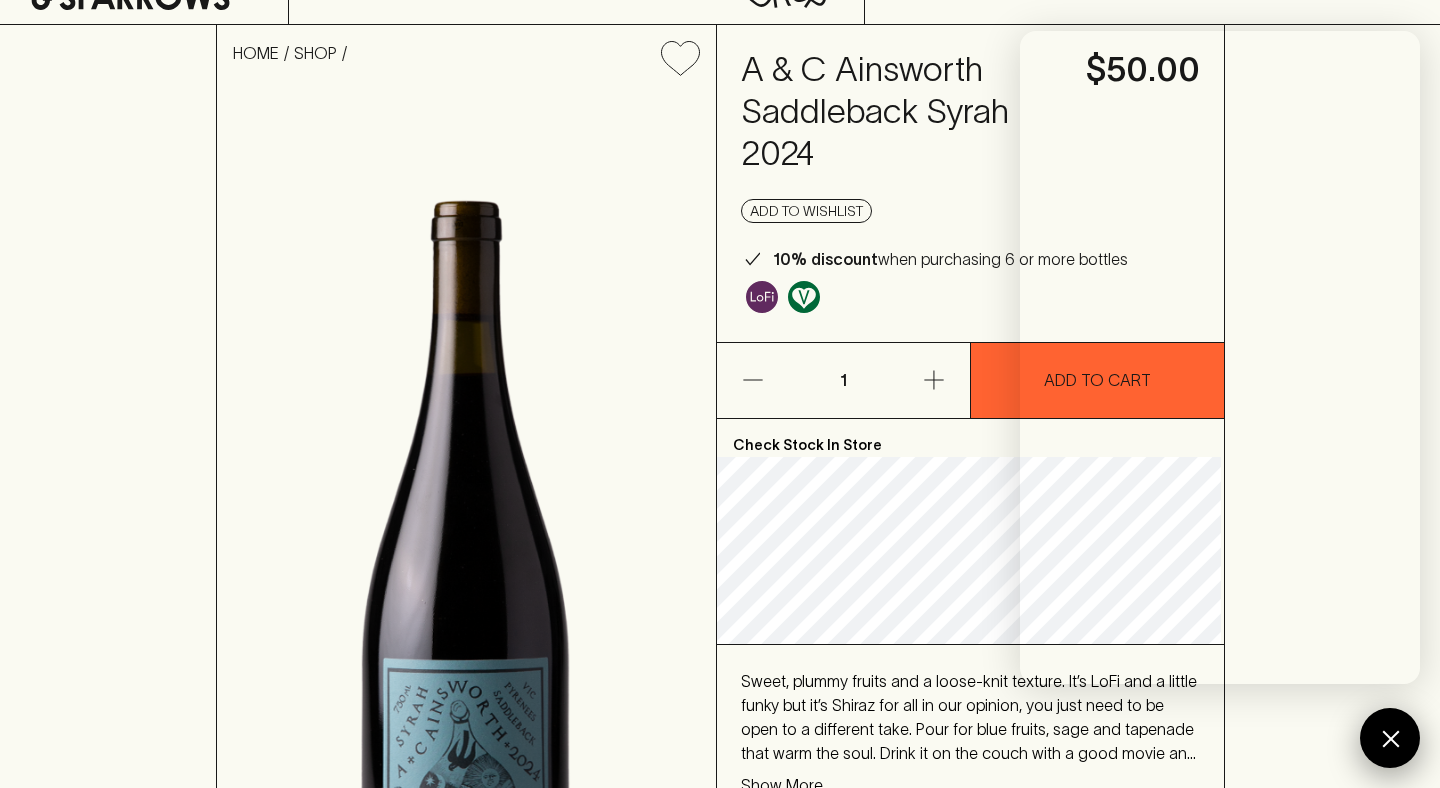 click at bounding box center [1390, 738] 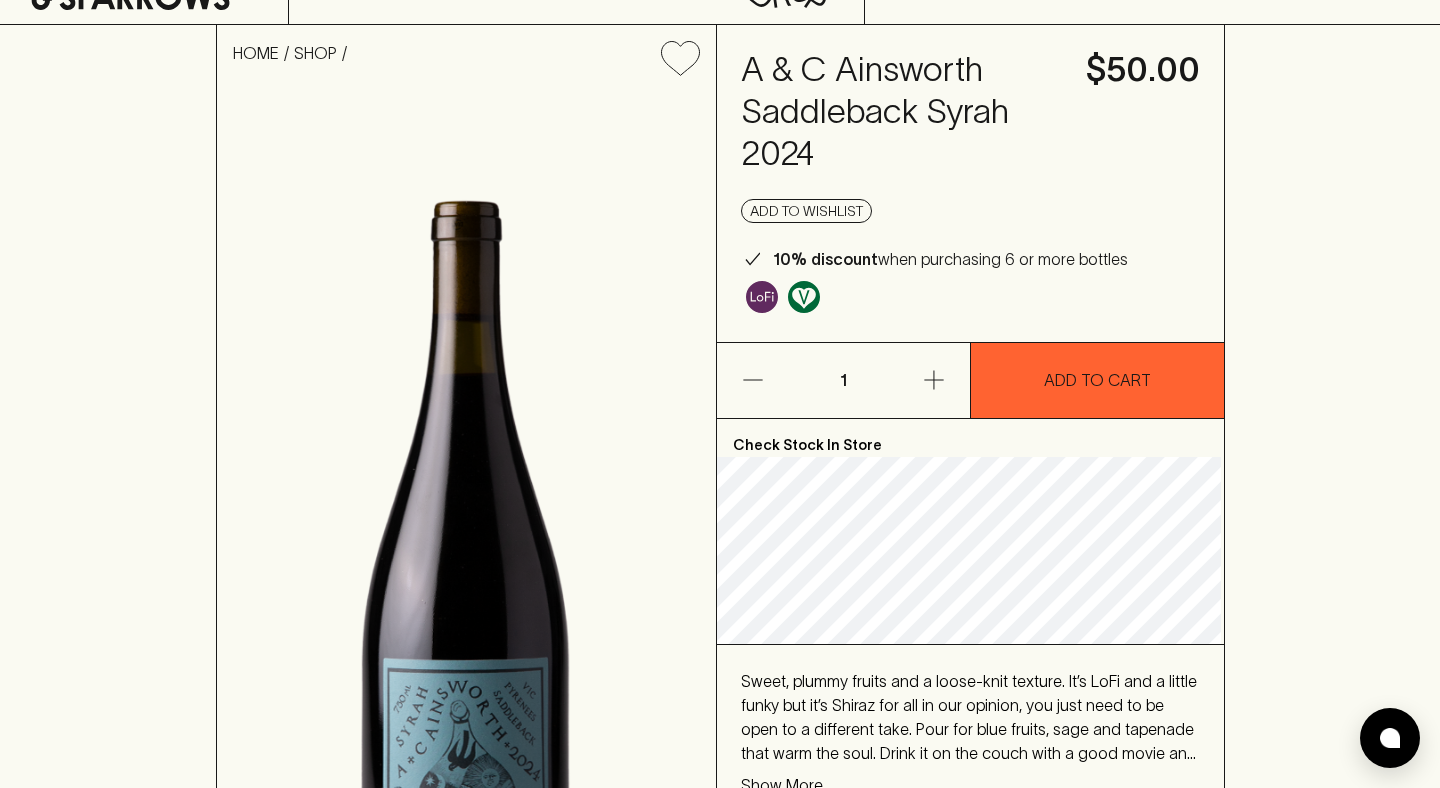 scroll, scrollTop: 0, scrollLeft: 0, axis: both 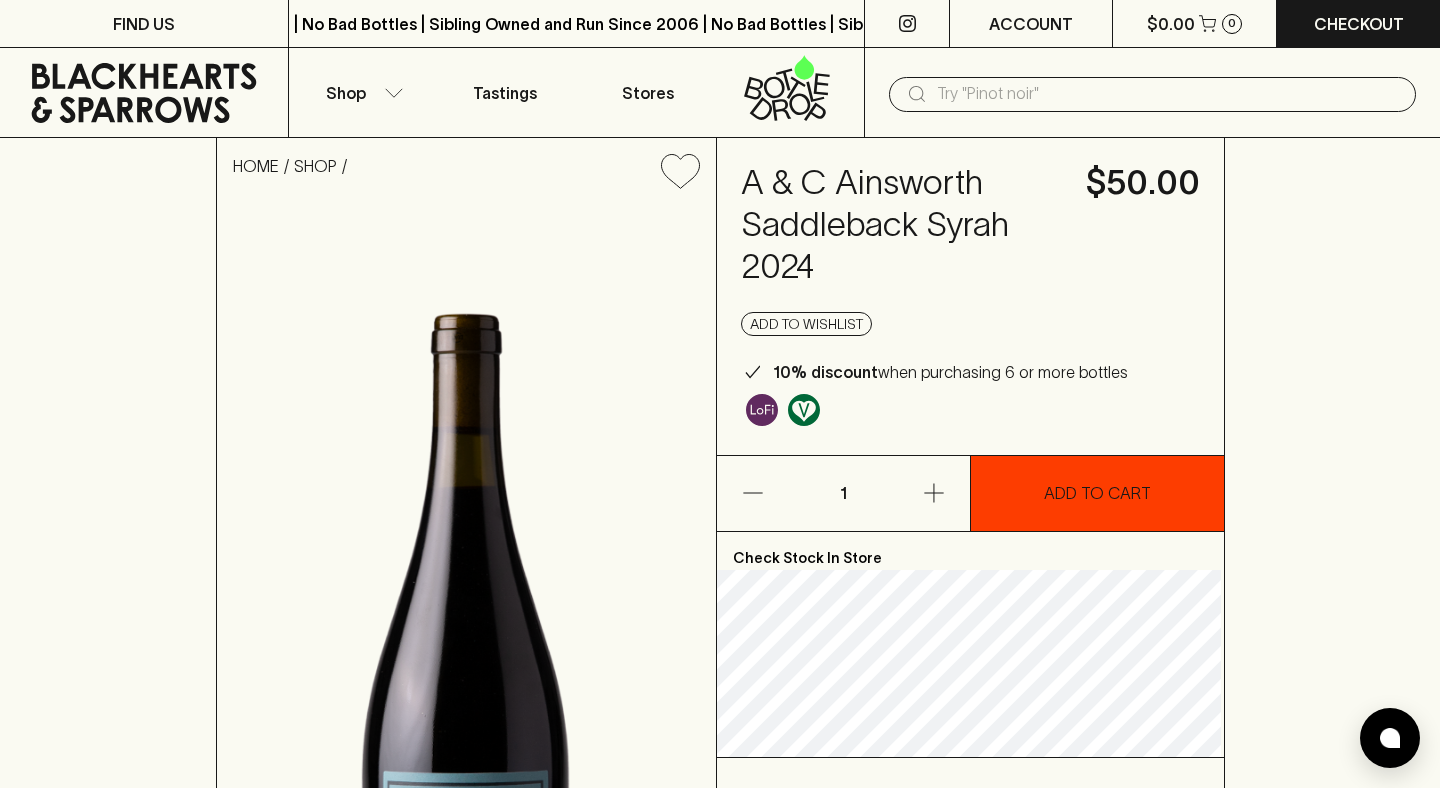 click on "ADD TO CART" at bounding box center (1097, 493) 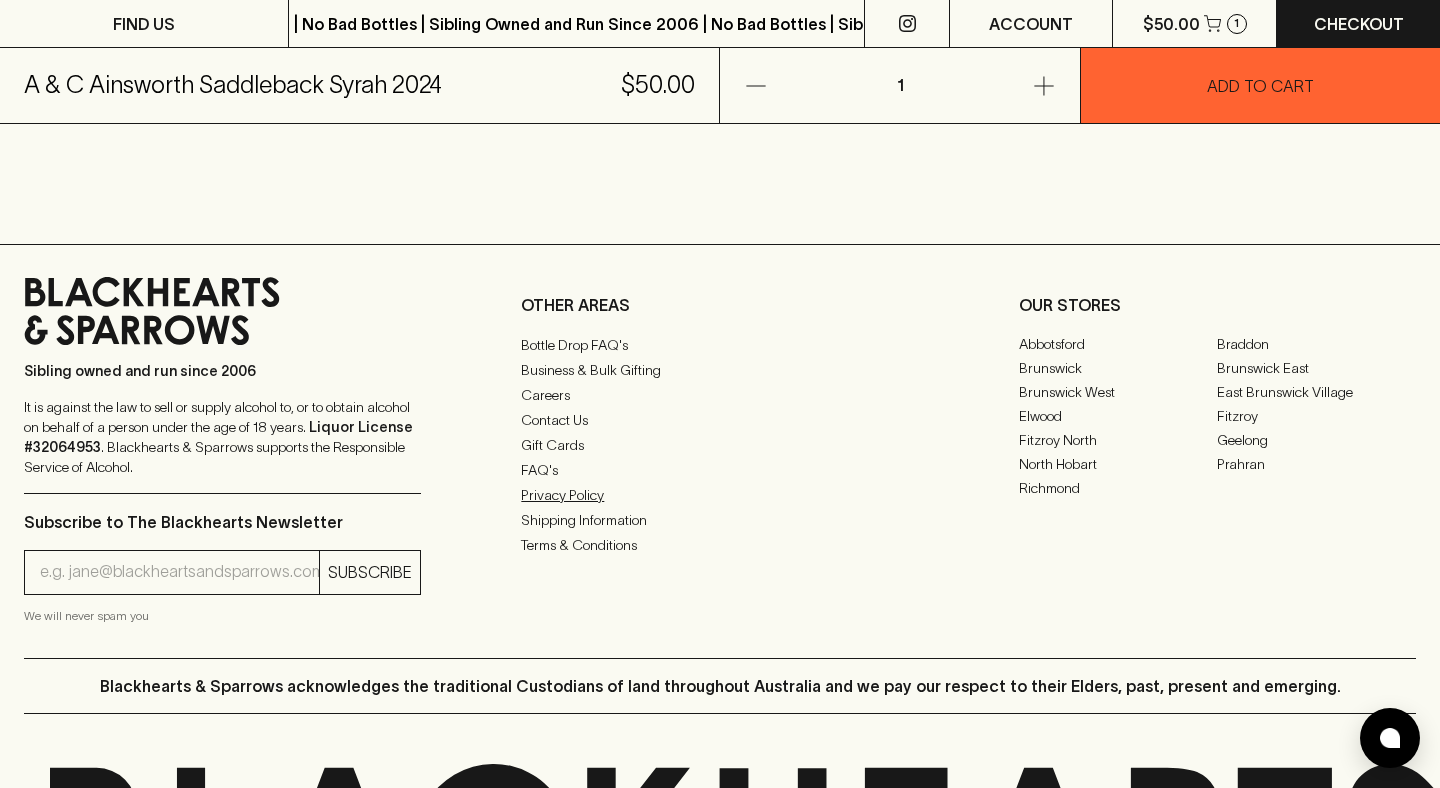 scroll, scrollTop: 1404, scrollLeft: 0, axis: vertical 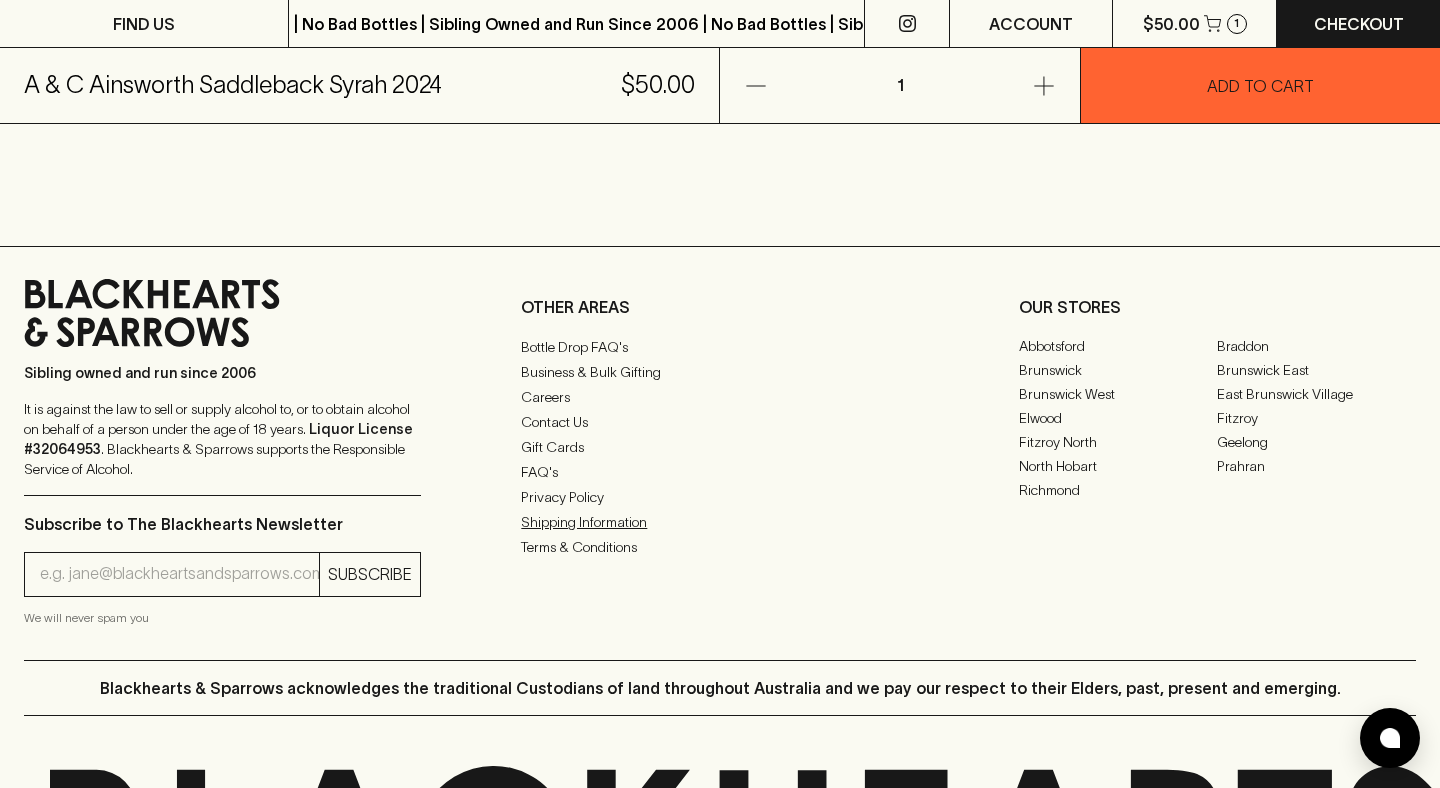 click on "Shipping Information" at bounding box center [719, 522] 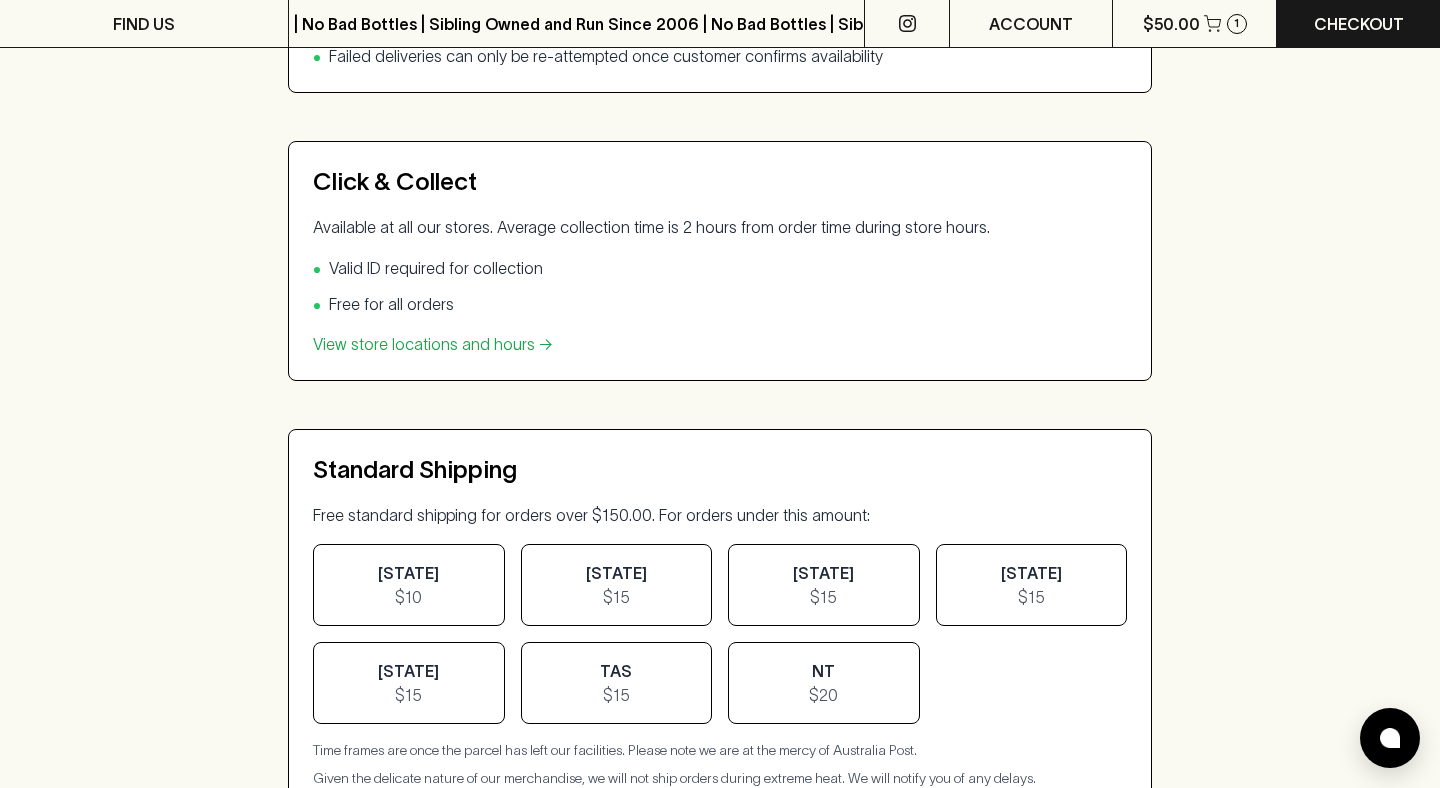 scroll, scrollTop: 0, scrollLeft: 0, axis: both 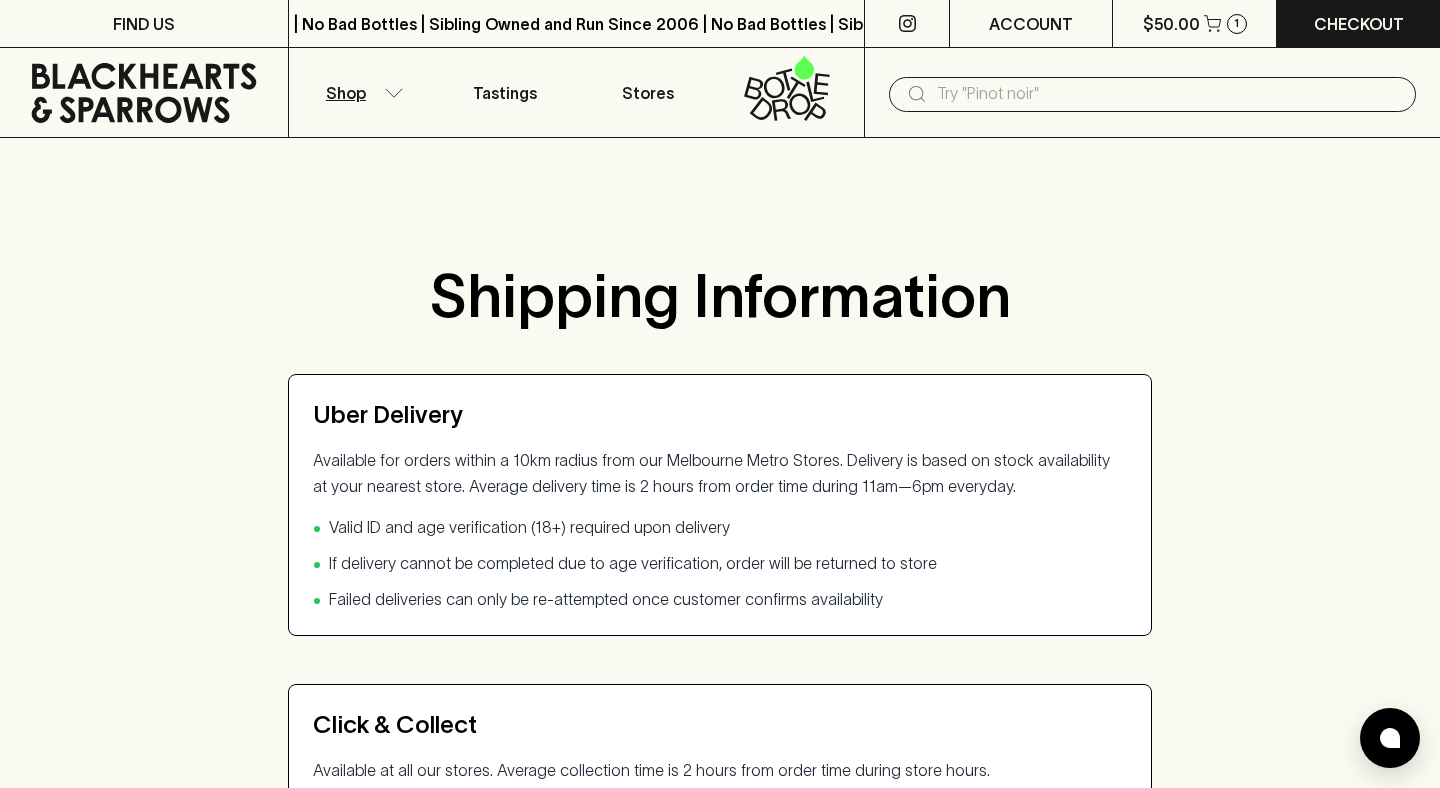 click on "Shop" at bounding box center [346, 93] 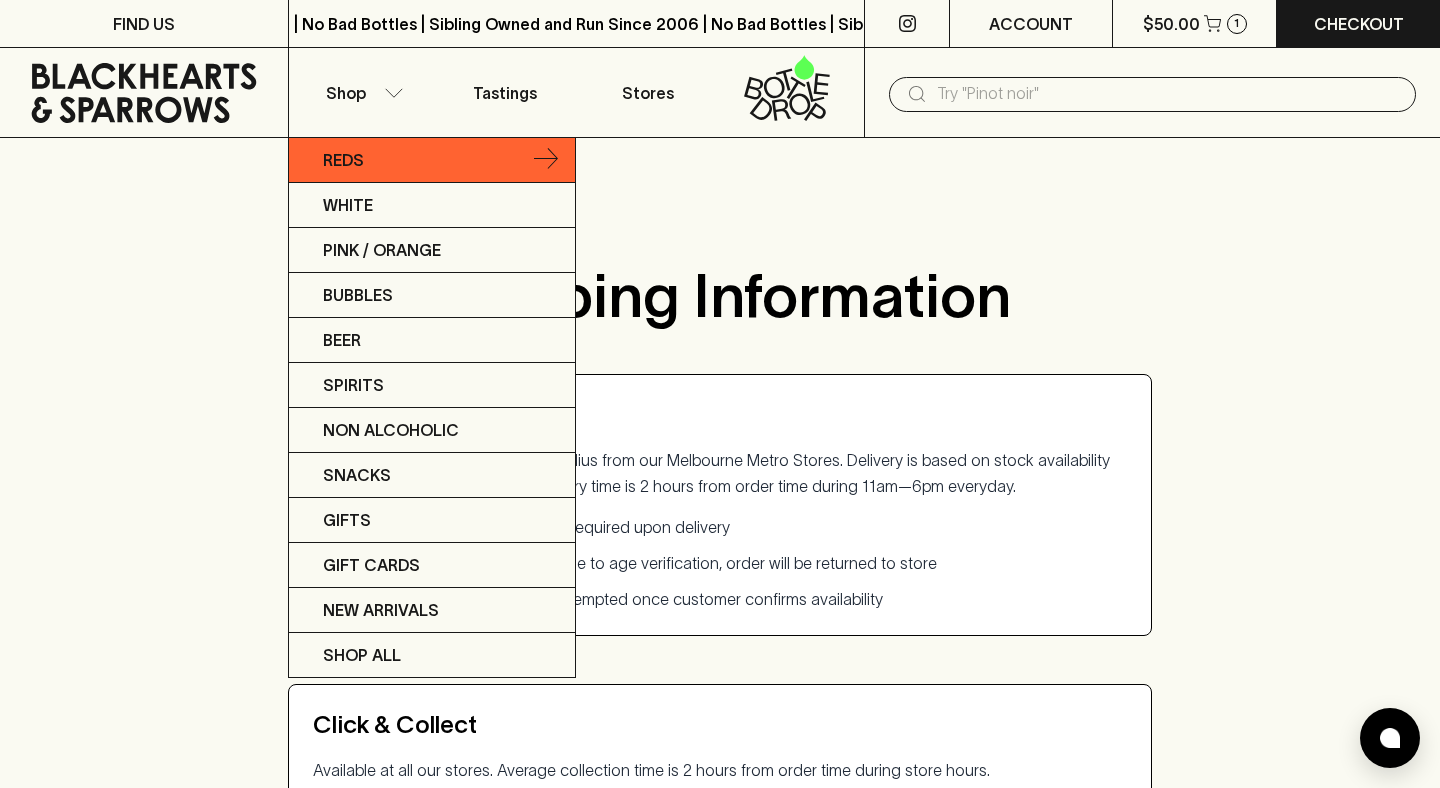 click on "Reds" at bounding box center (432, 160) 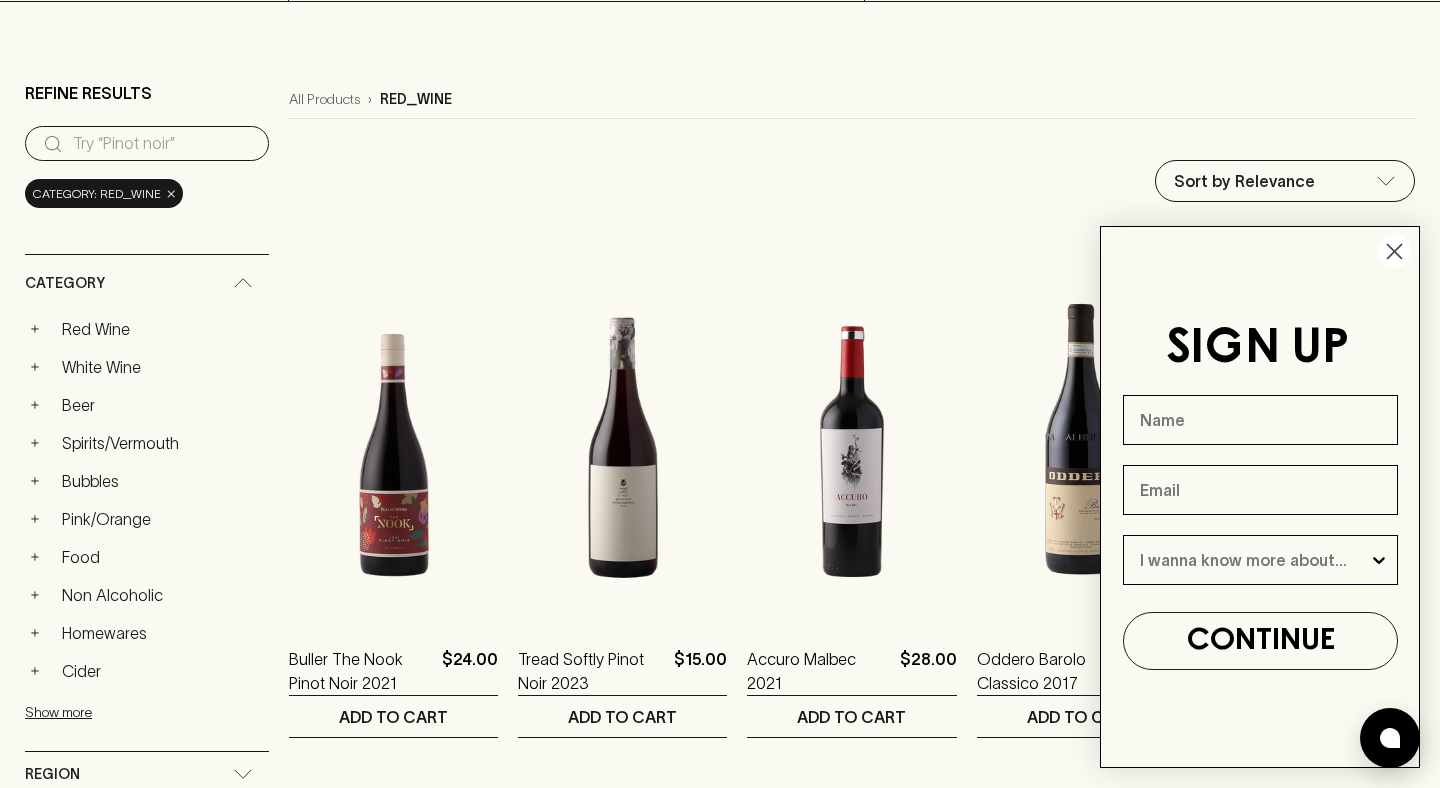 scroll, scrollTop: 351, scrollLeft: 0, axis: vertical 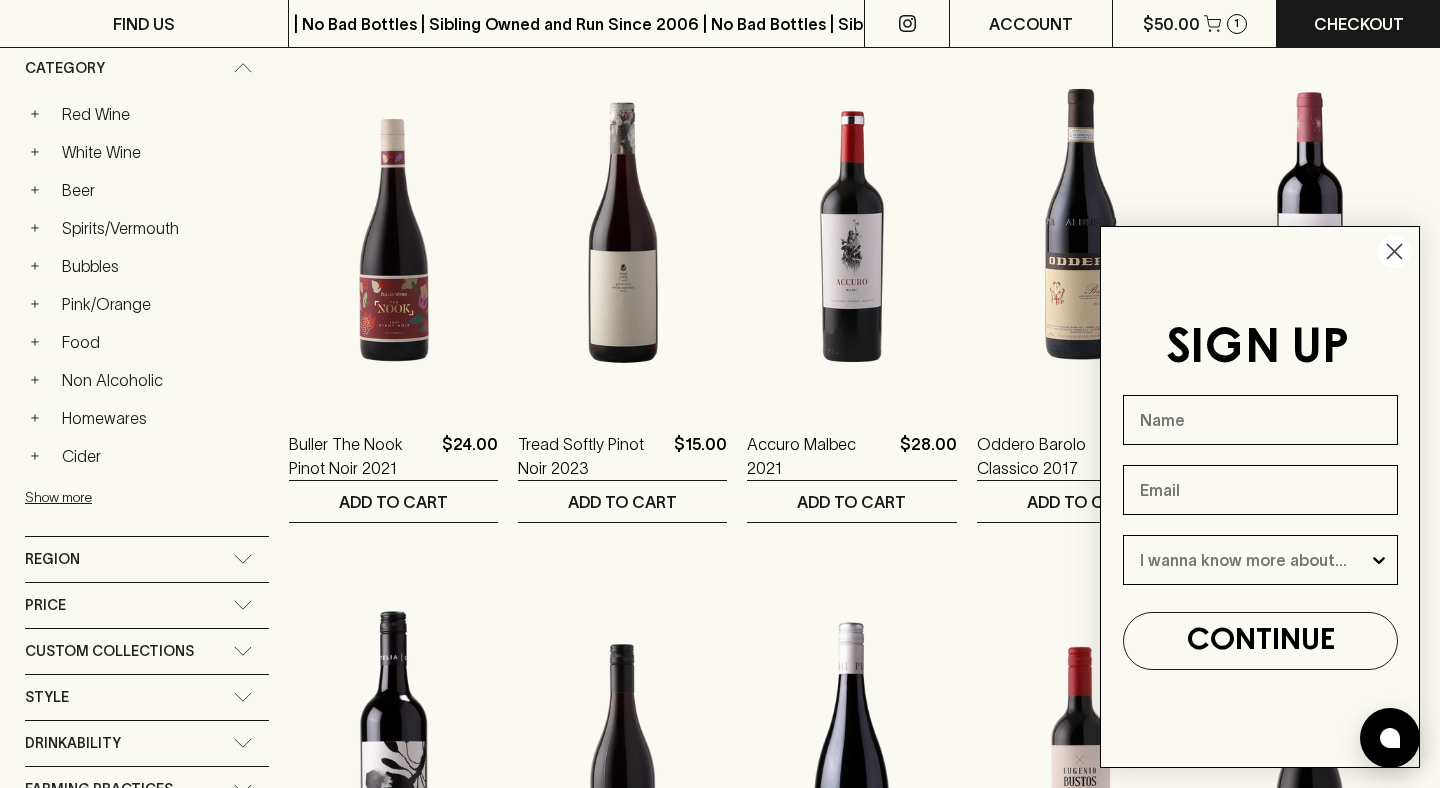 click 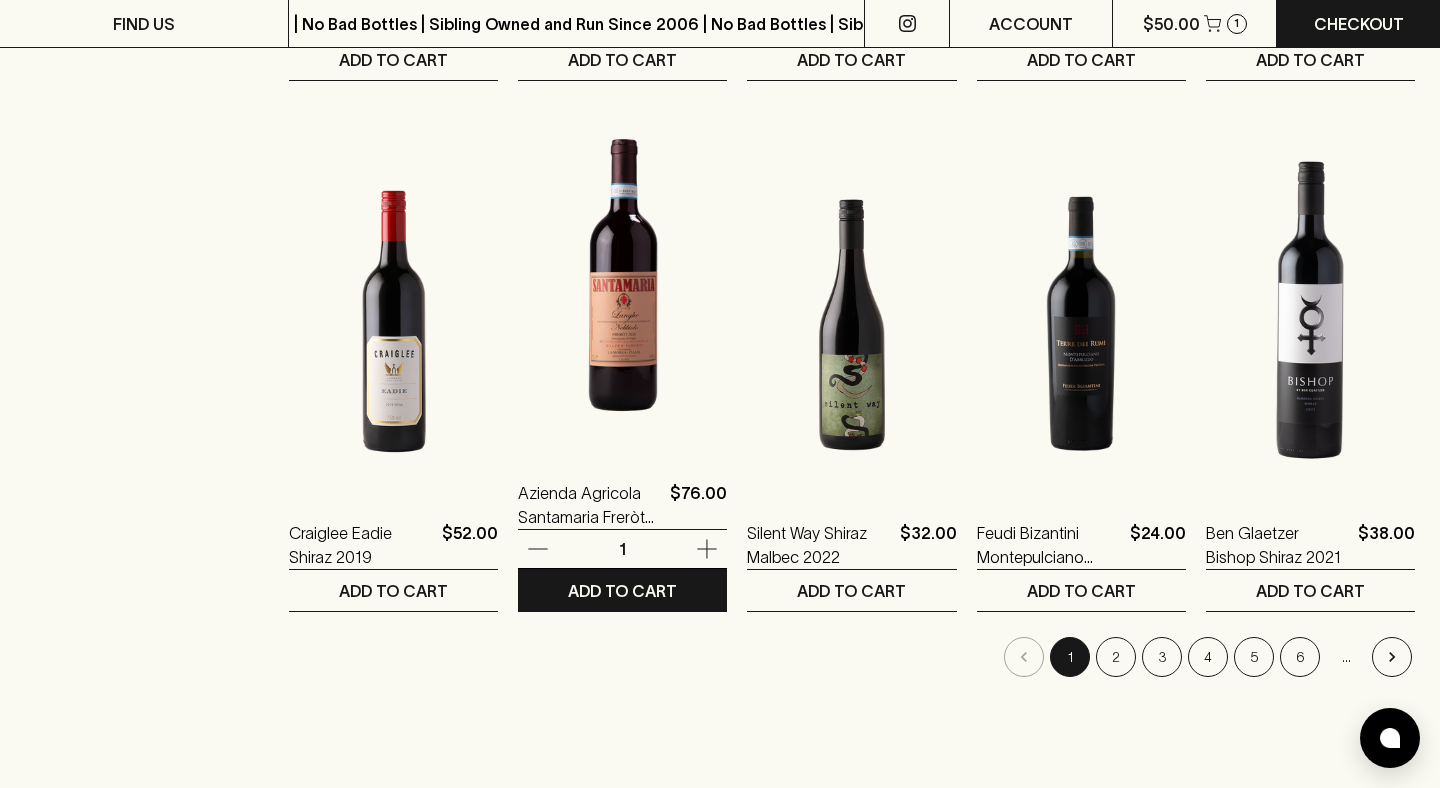 scroll, scrollTop: 1904, scrollLeft: 0, axis: vertical 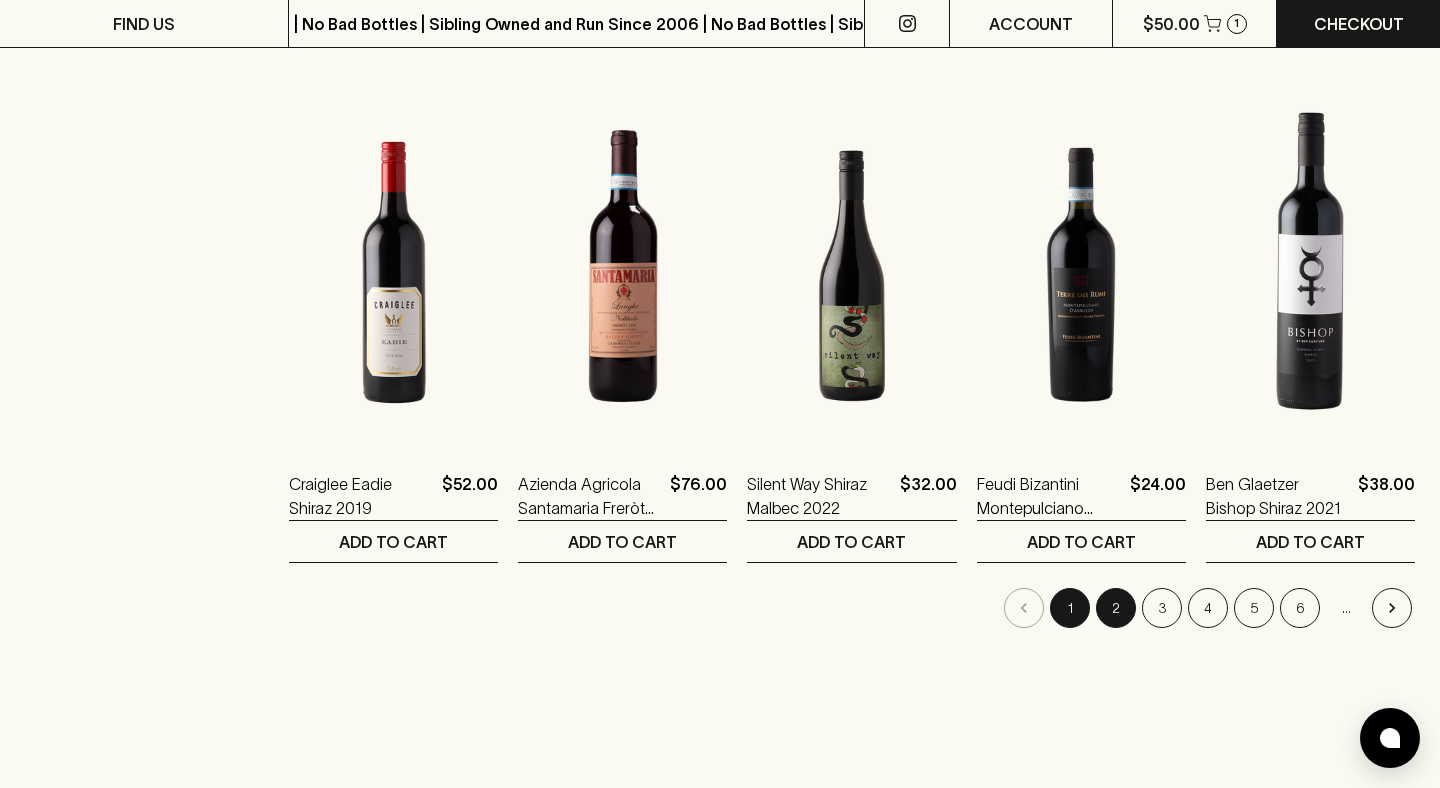 click on "2" at bounding box center [1116, 608] 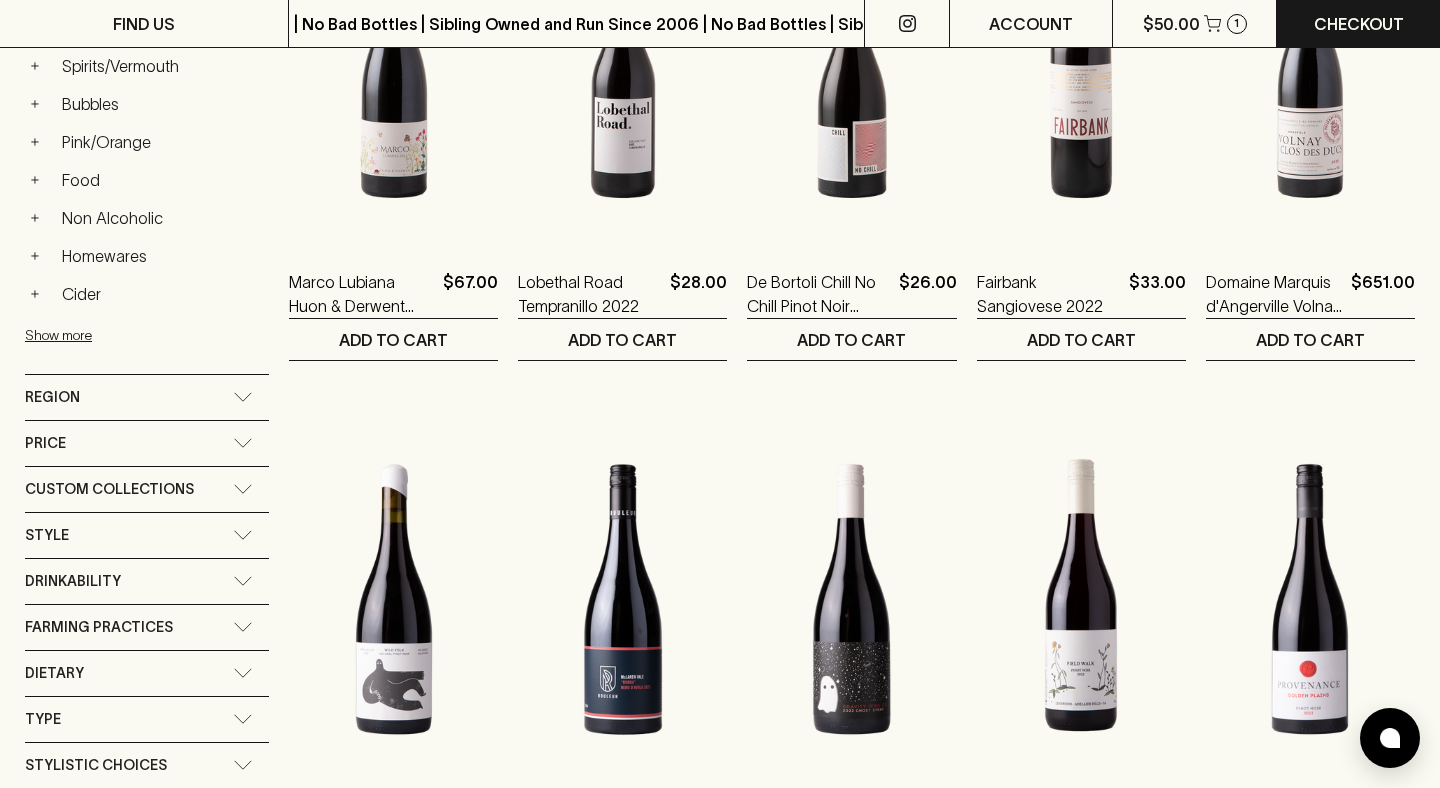 scroll, scrollTop: 527, scrollLeft: 0, axis: vertical 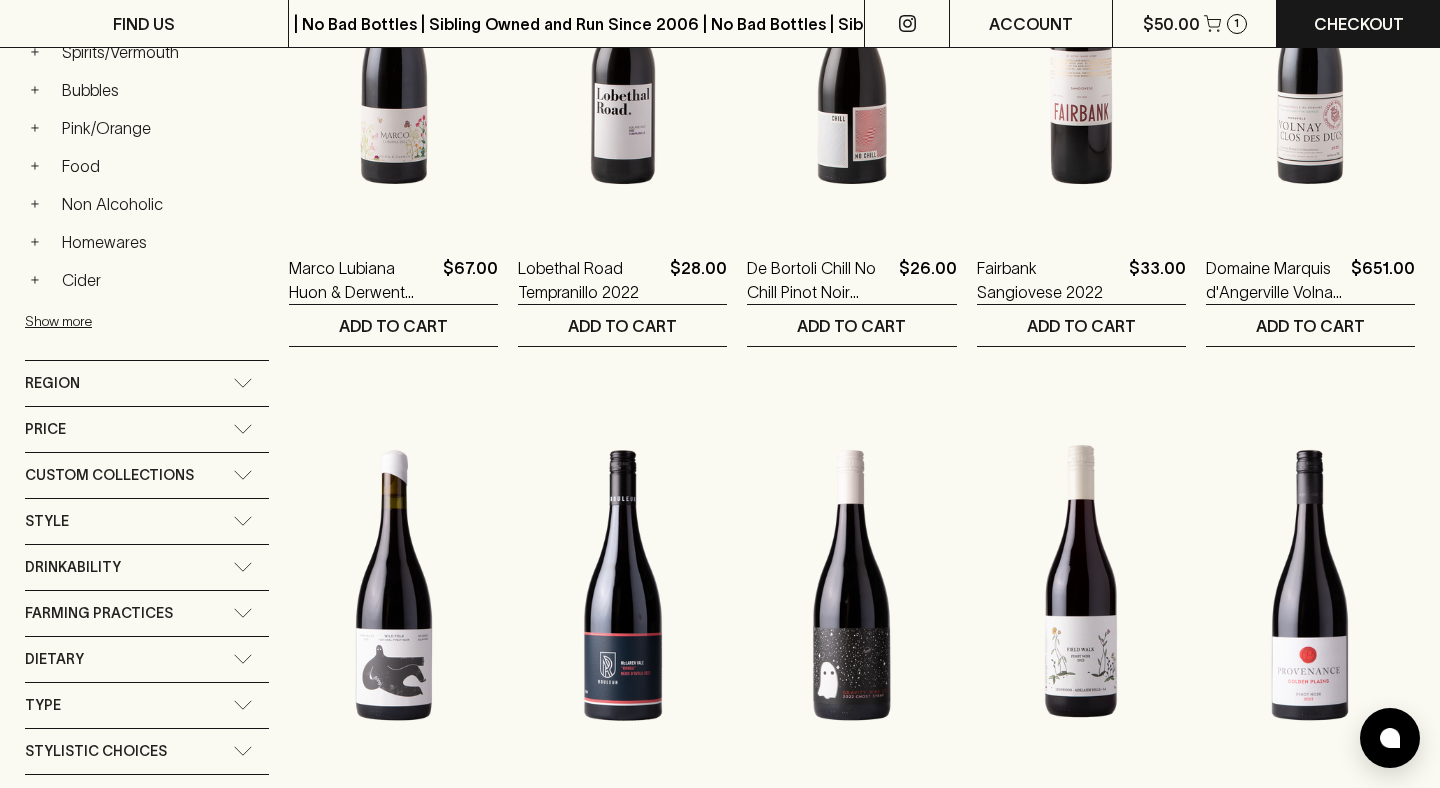 click on "Farming Practices" at bounding box center (147, 613) 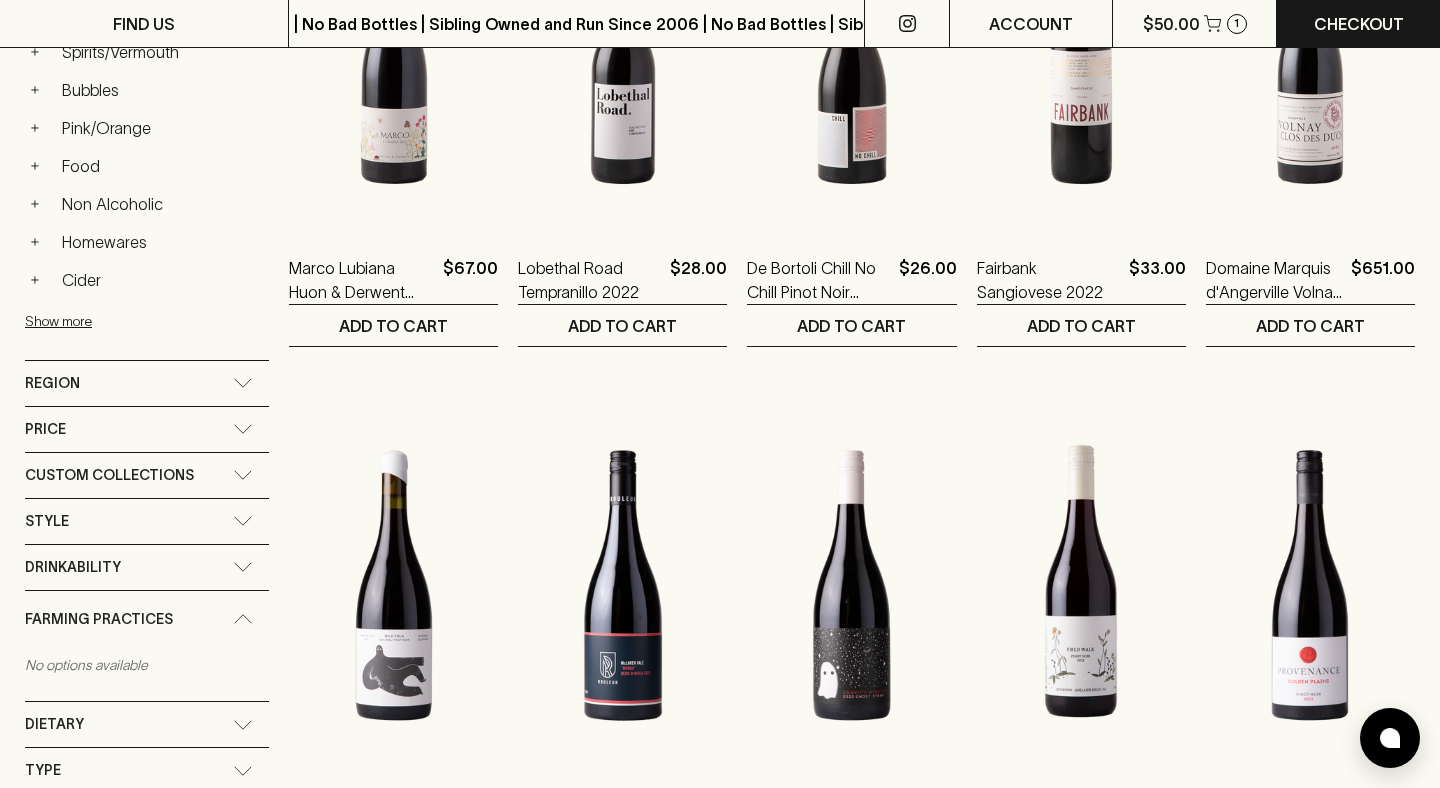 click on "Custom Collections" at bounding box center [109, 475] 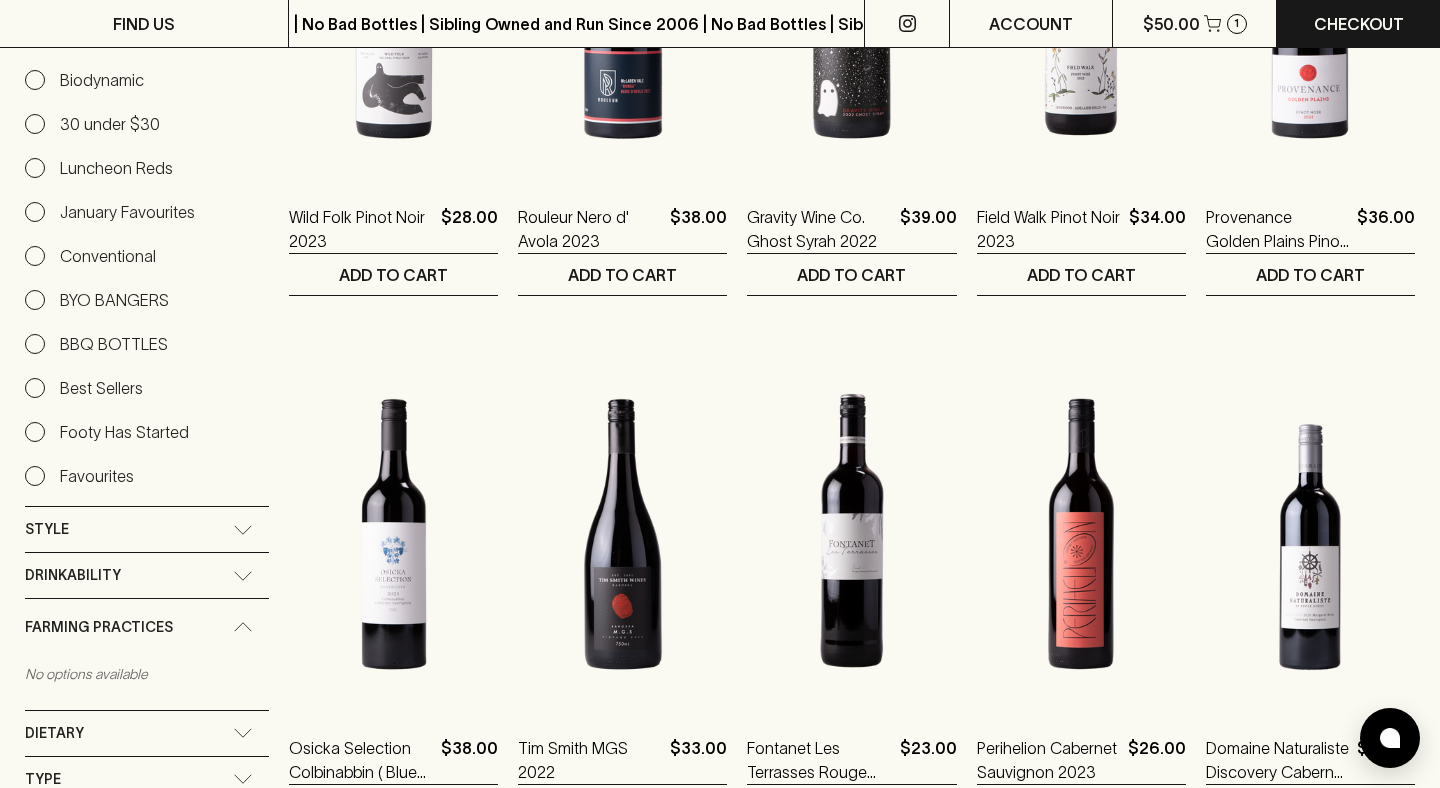 scroll, scrollTop: 1107, scrollLeft: 0, axis: vertical 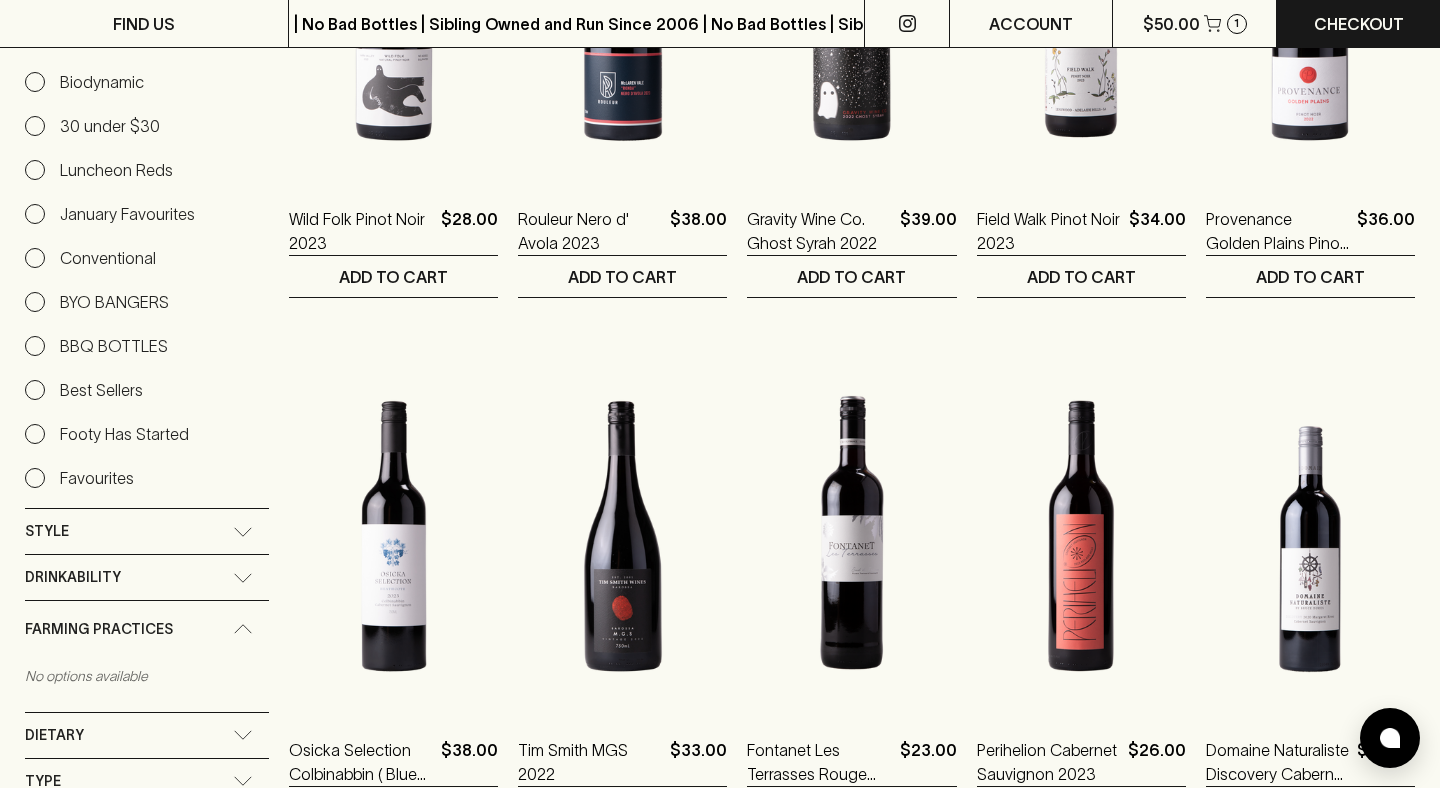 click on "BYO BANGERS" at bounding box center (114, 302) 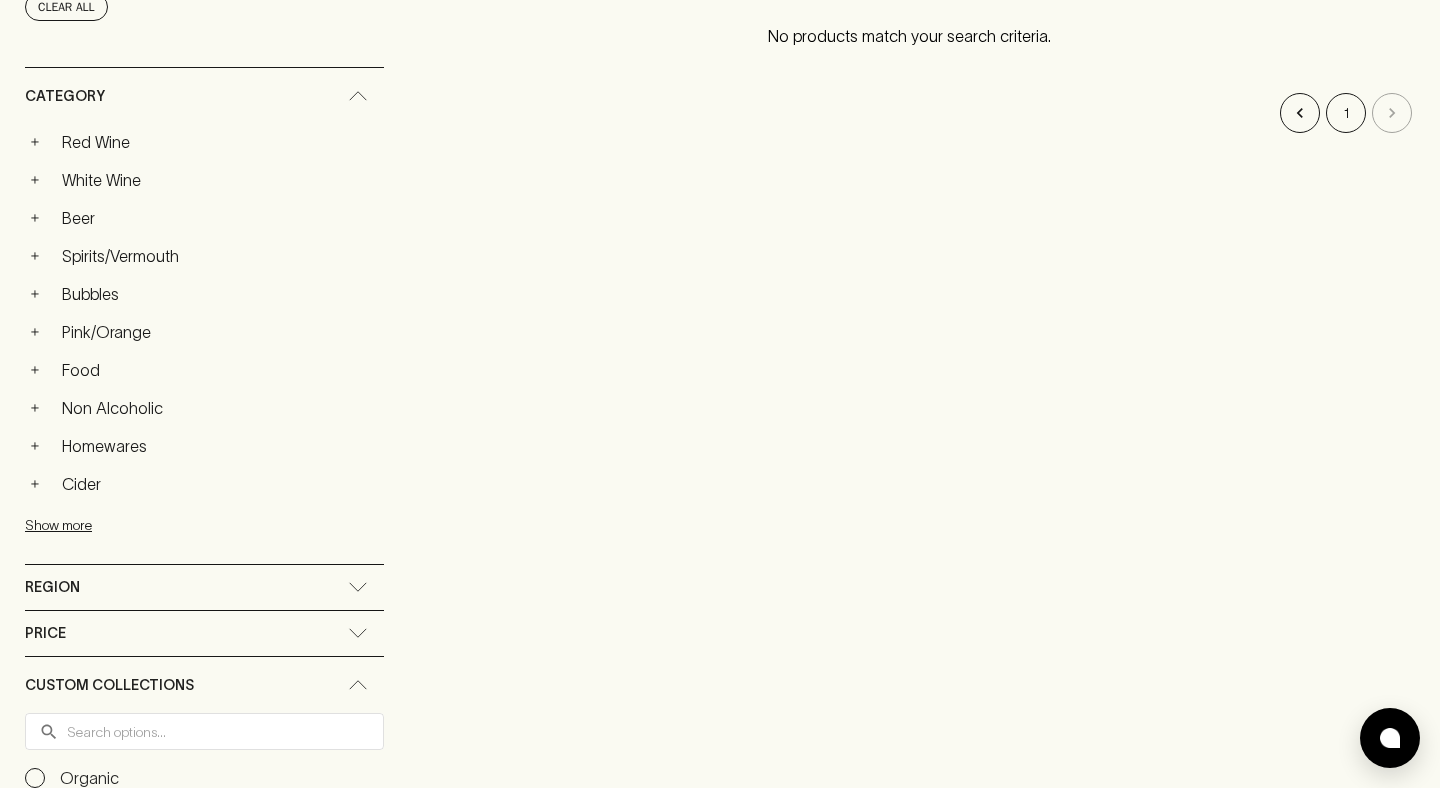 scroll, scrollTop: 0, scrollLeft: 0, axis: both 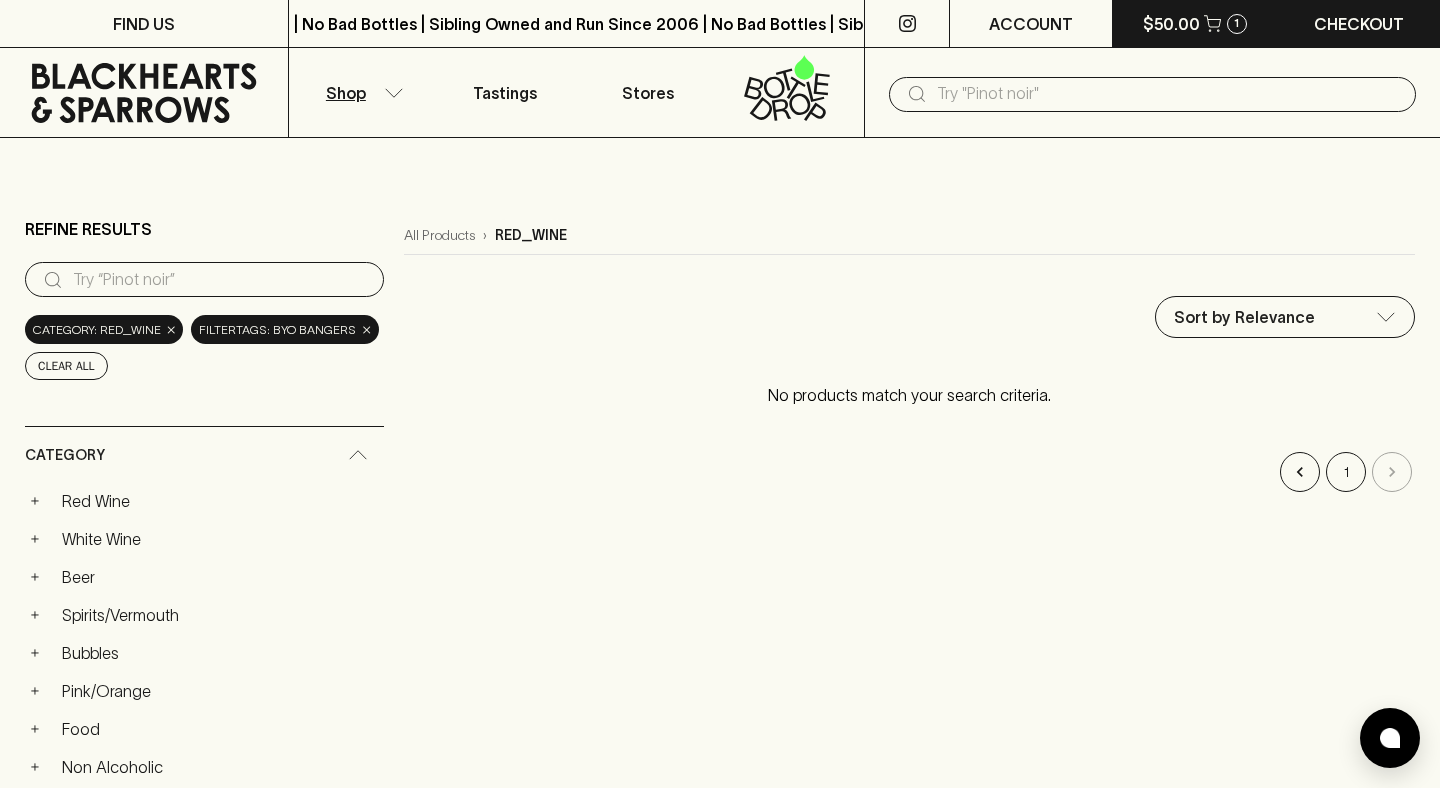 click on "$50.00 1" at bounding box center [1195, 23] 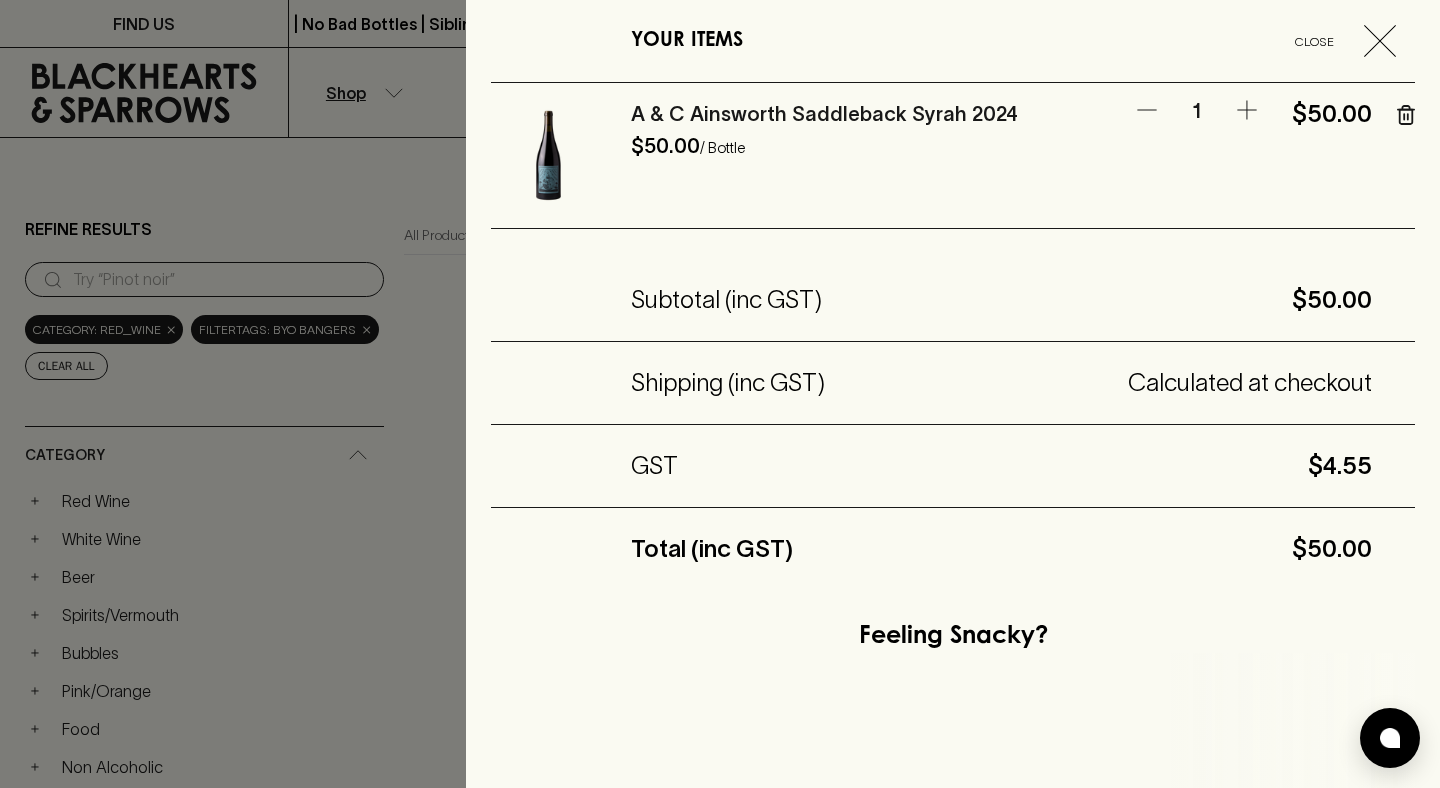 click 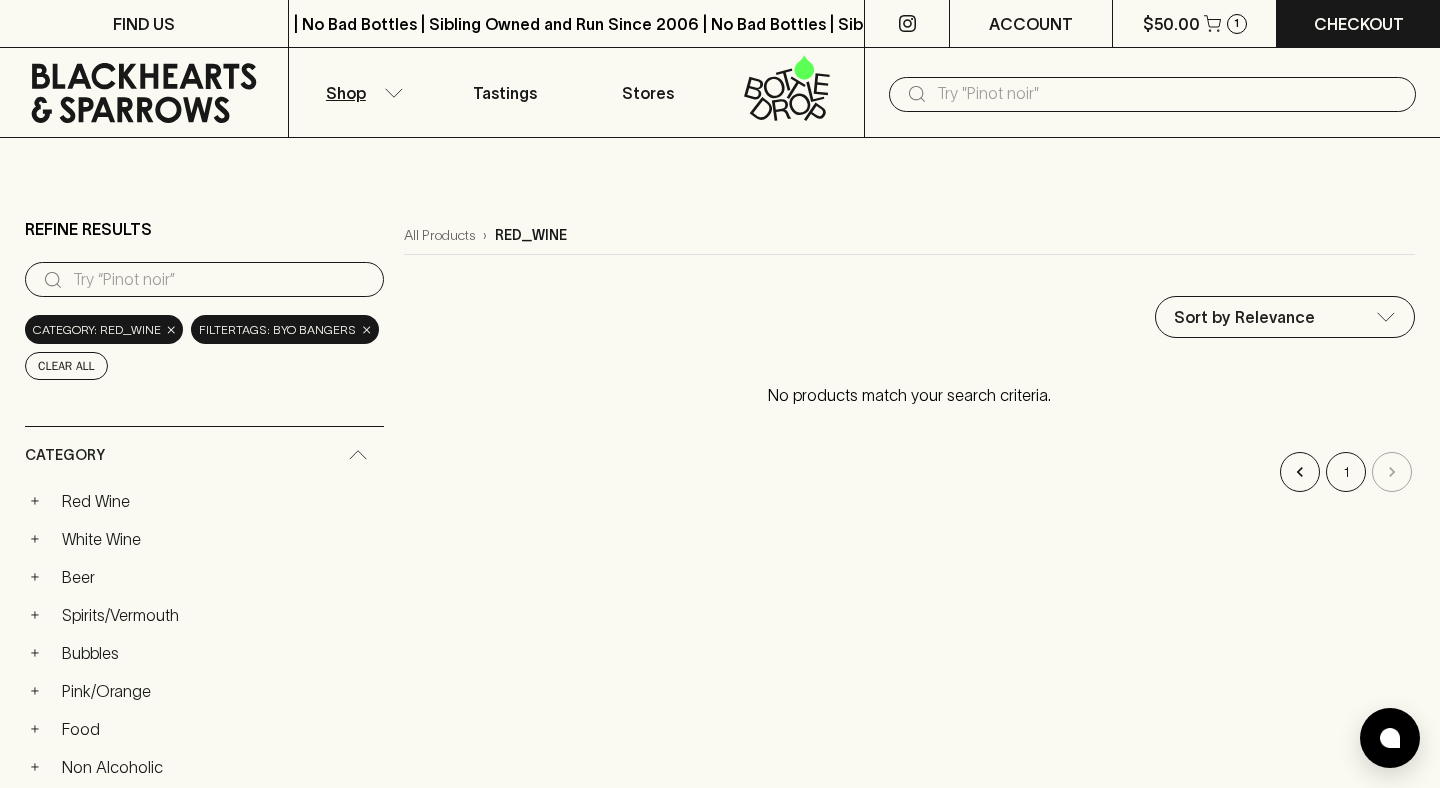 click at bounding box center [1168, 94] 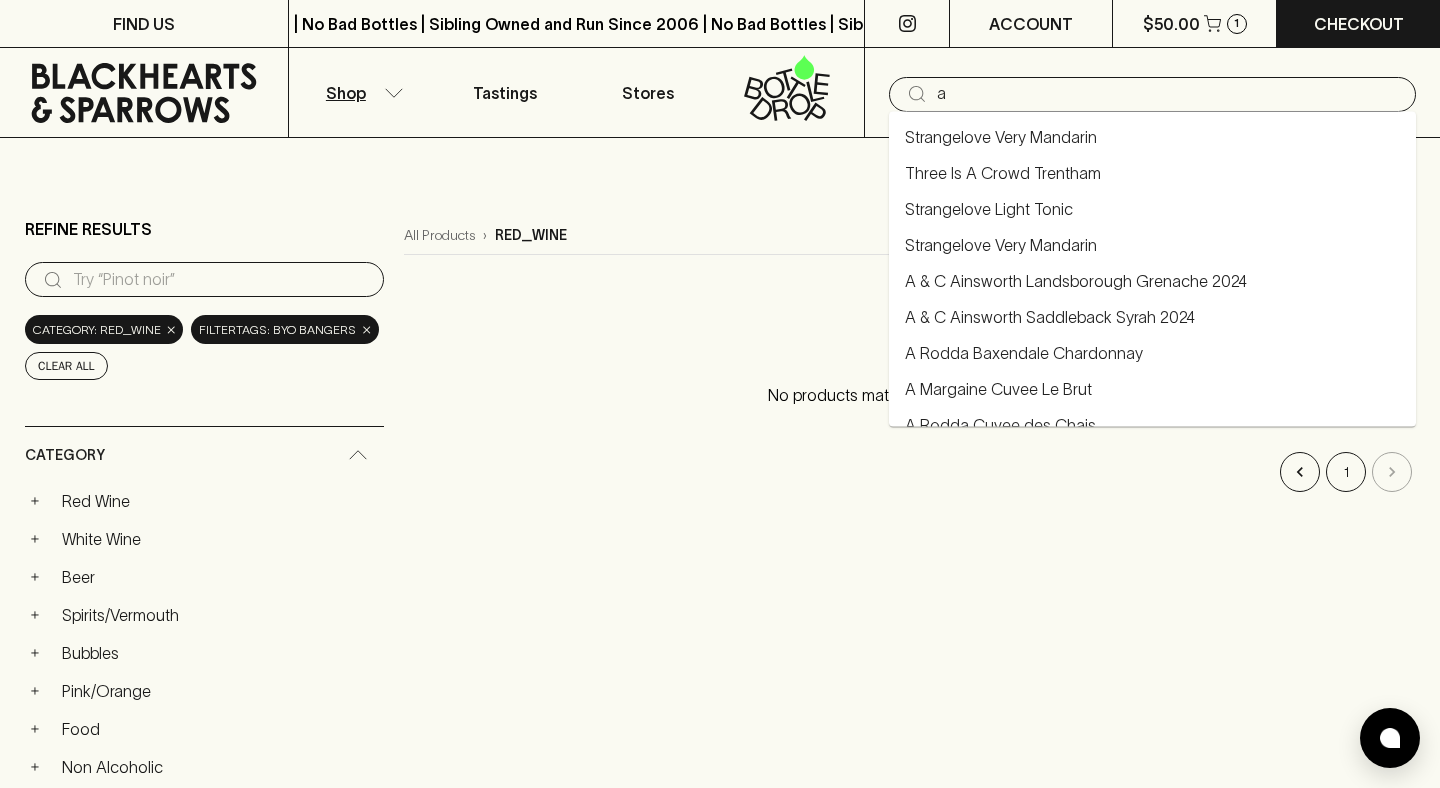 scroll, scrollTop: 50, scrollLeft: 0, axis: vertical 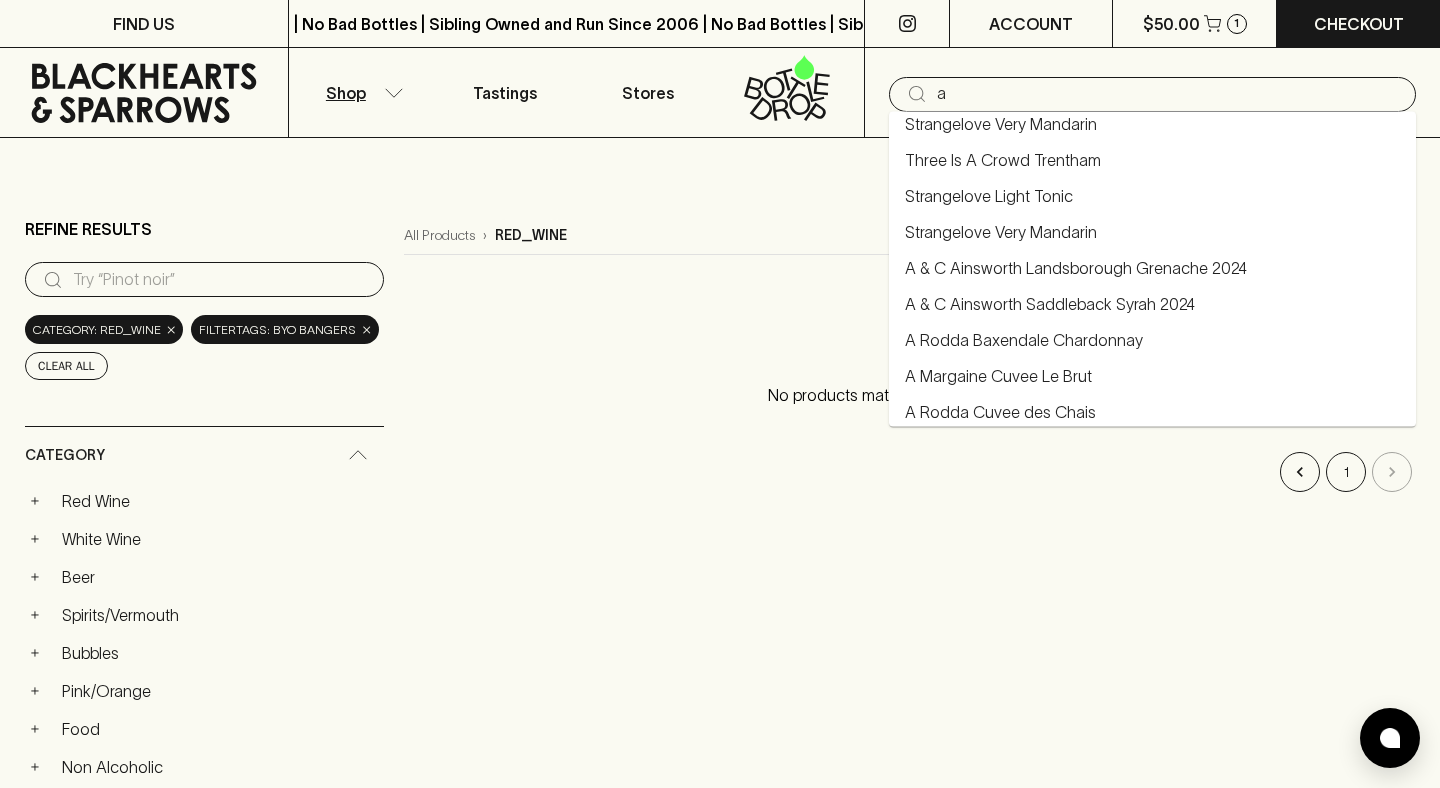 click on "A & C Ainsworth Landsborough Grenache 2024" at bounding box center [1076, 268] 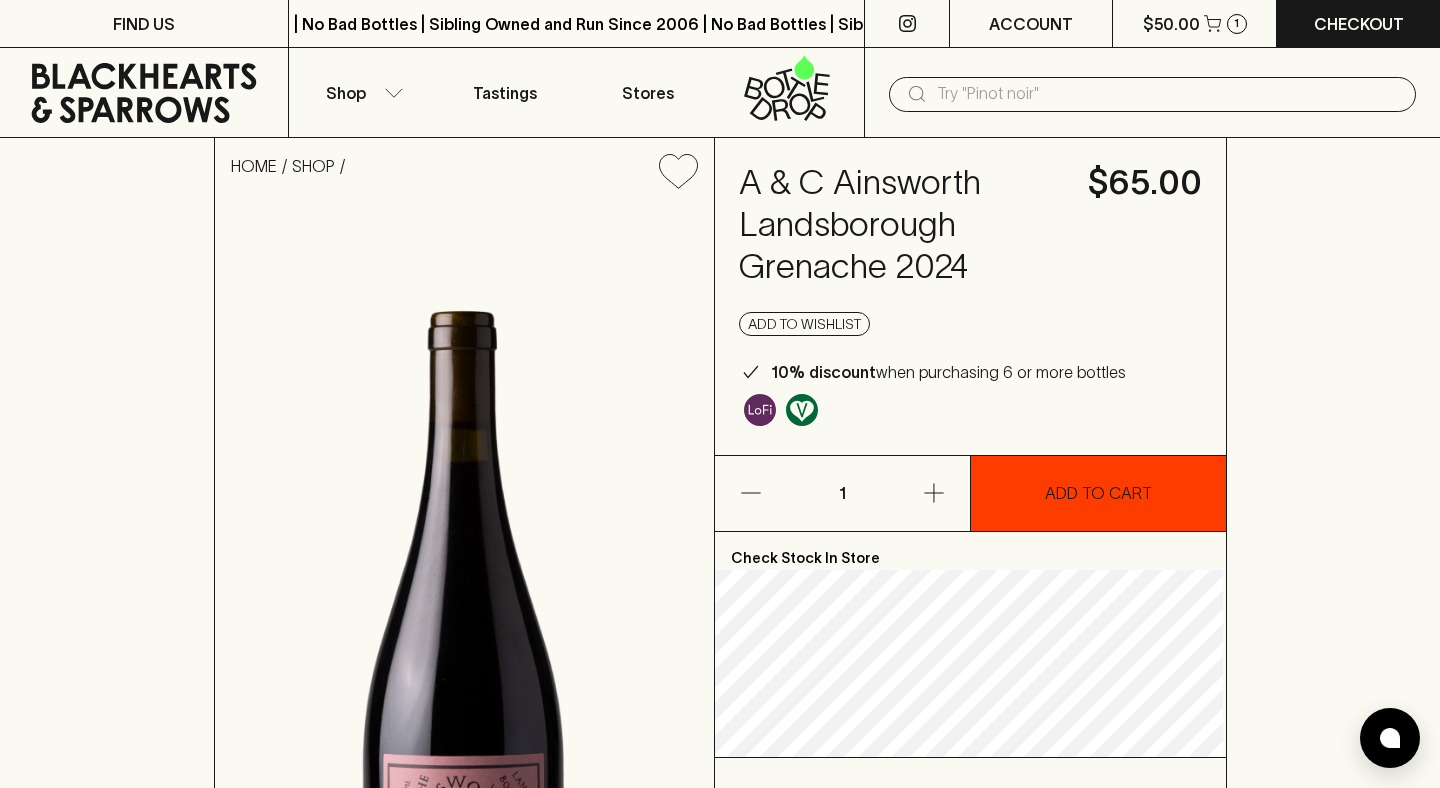 click on "ADD TO CART" at bounding box center (1098, 493) 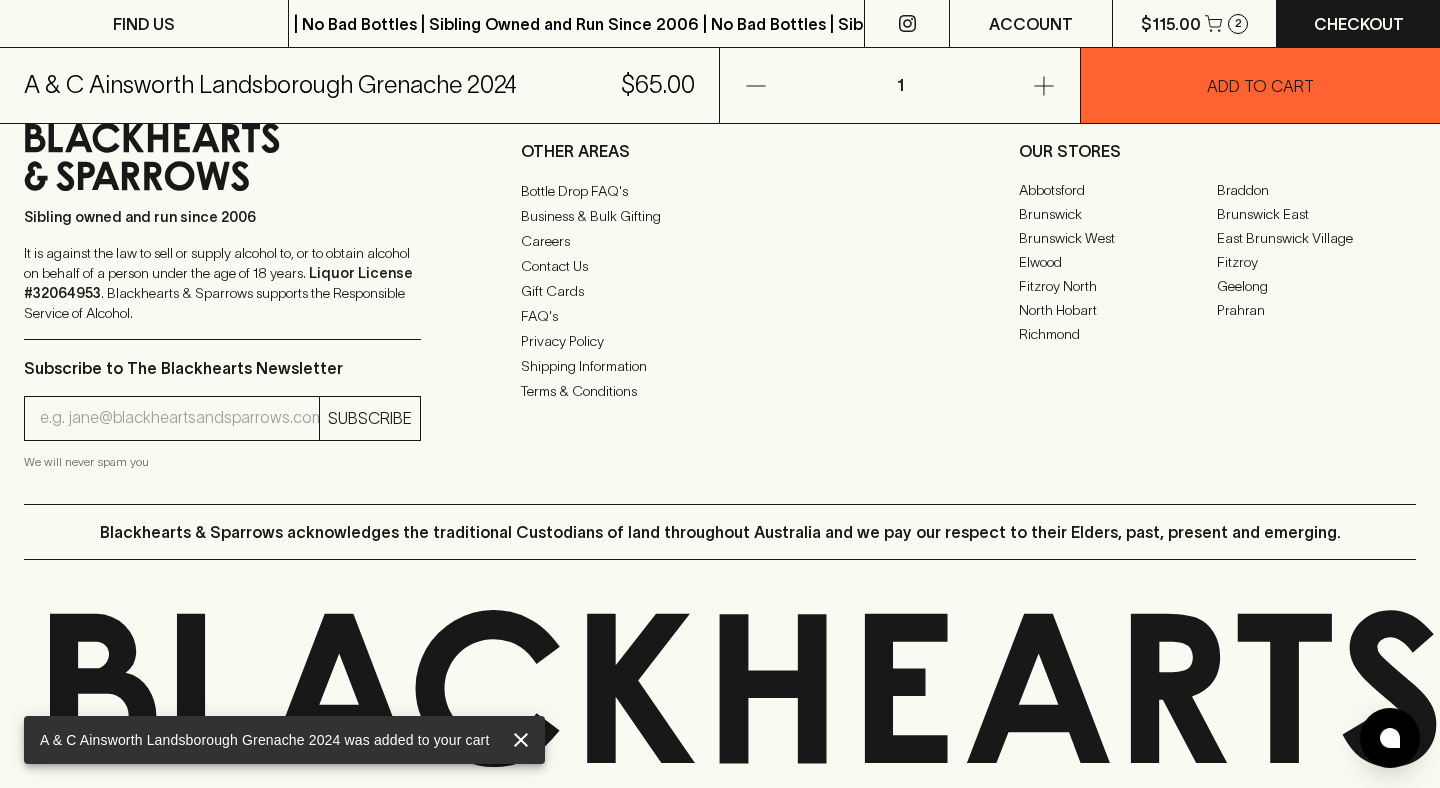 scroll, scrollTop: 1638, scrollLeft: 0, axis: vertical 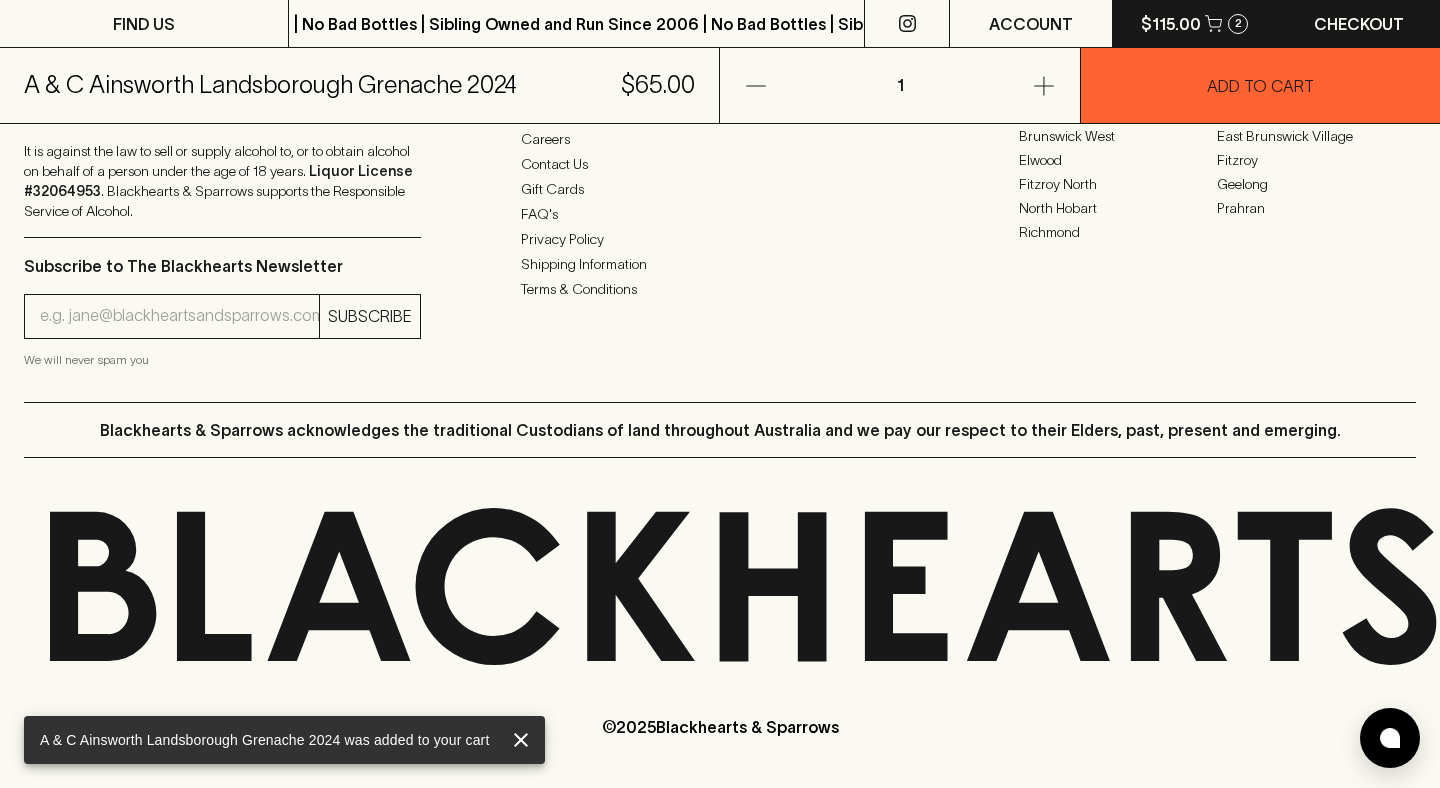 click on "$115.00" at bounding box center [1171, 24] 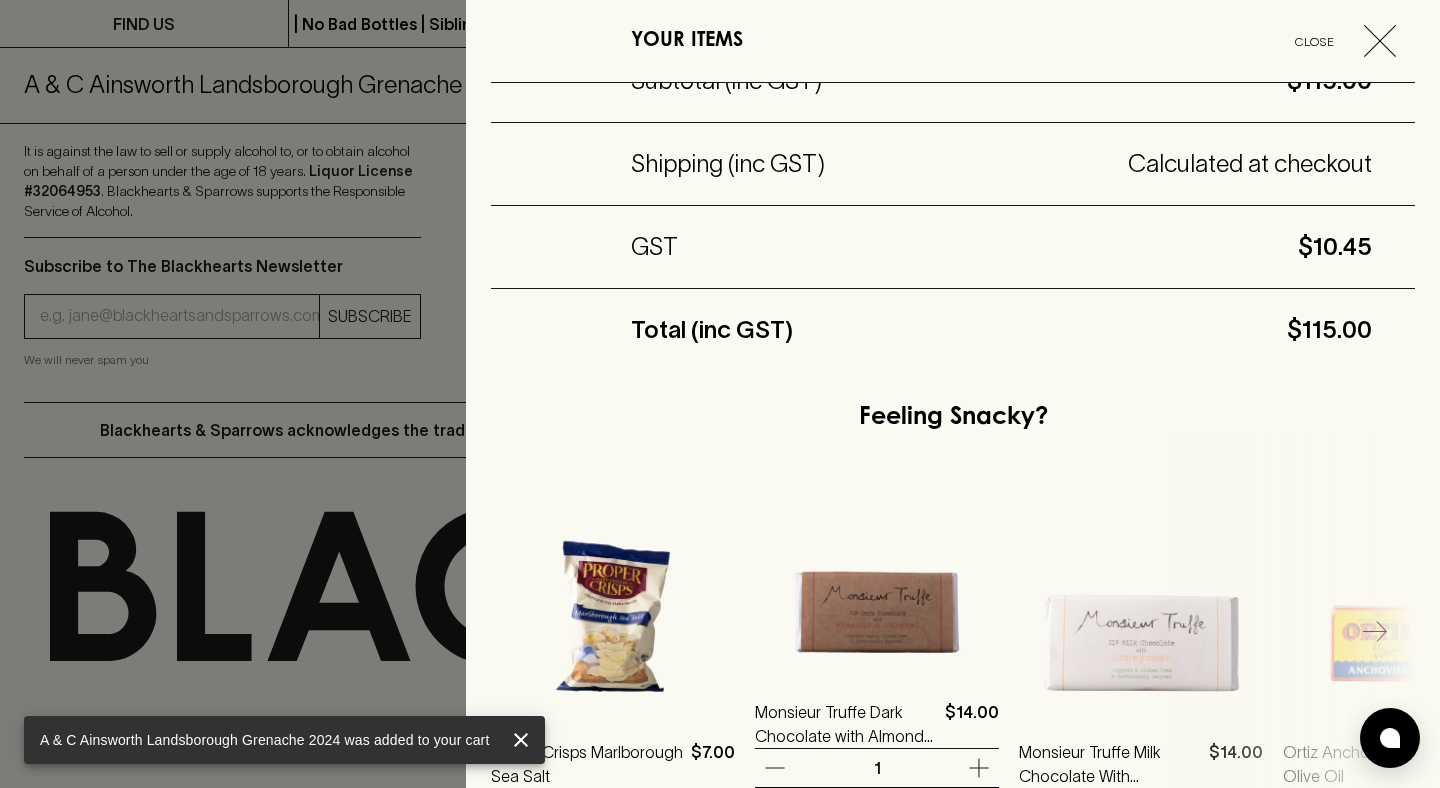 scroll, scrollTop: 570, scrollLeft: 0, axis: vertical 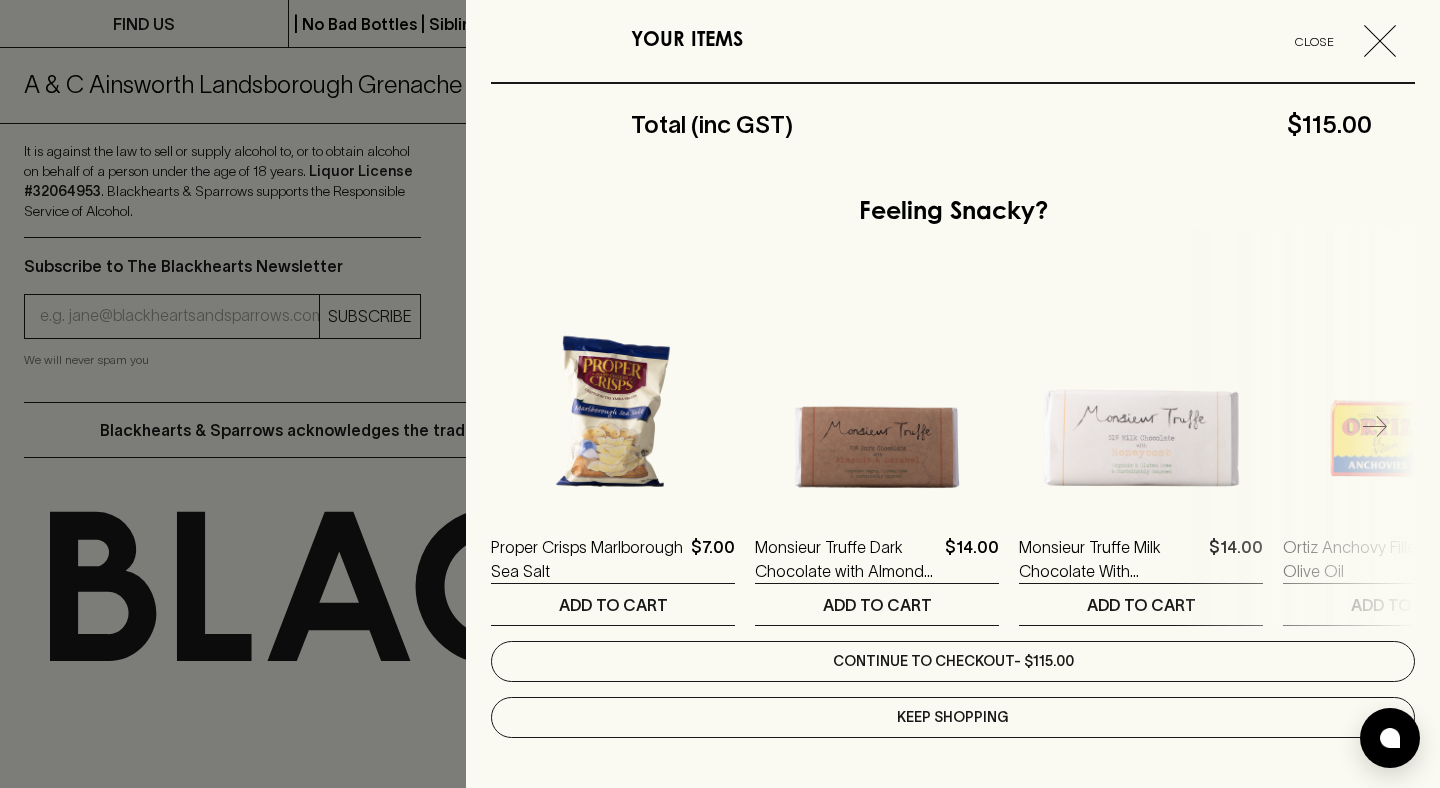 click on "Continue to checkout  - $115.00" at bounding box center (953, 661) 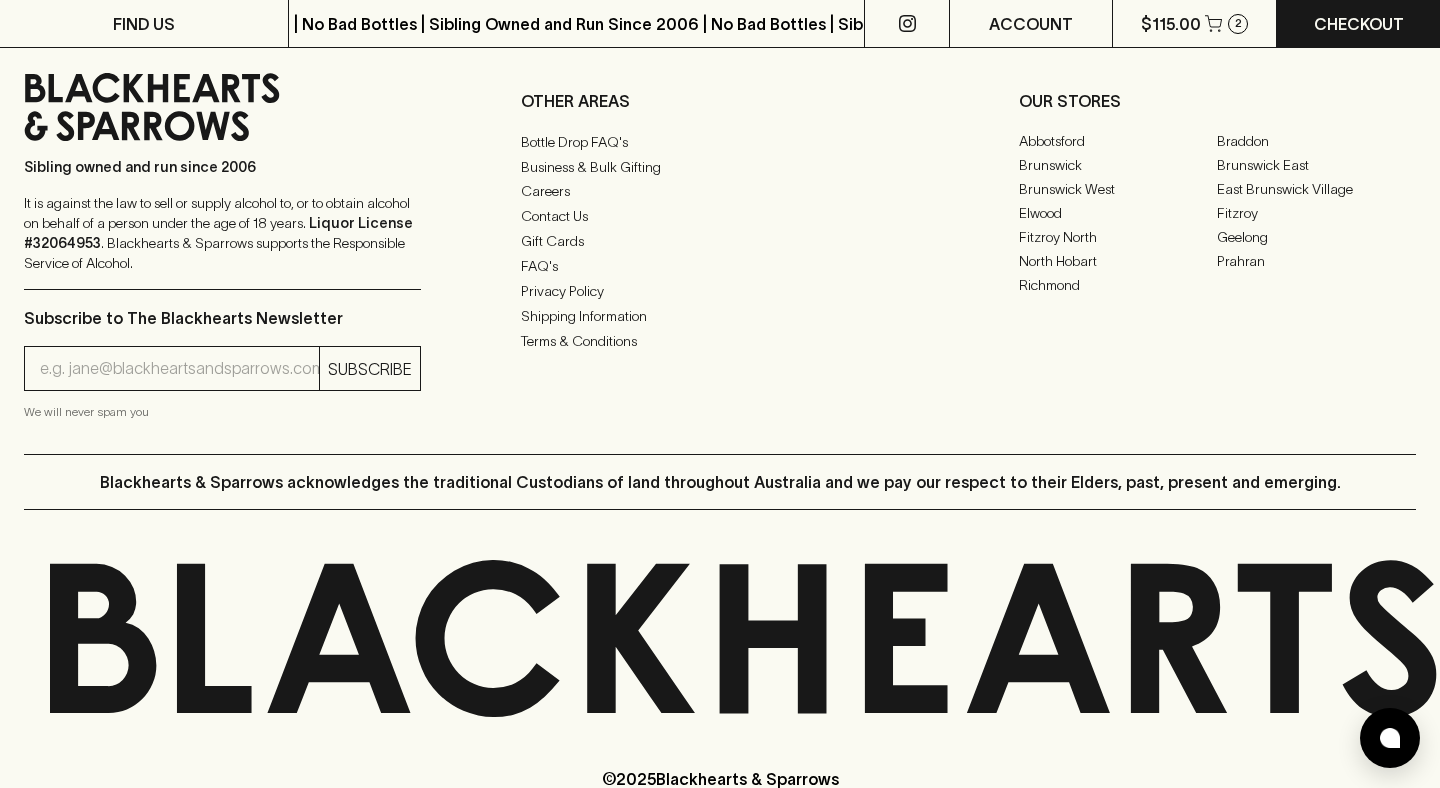 scroll, scrollTop: 2152, scrollLeft: 0, axis: vertical 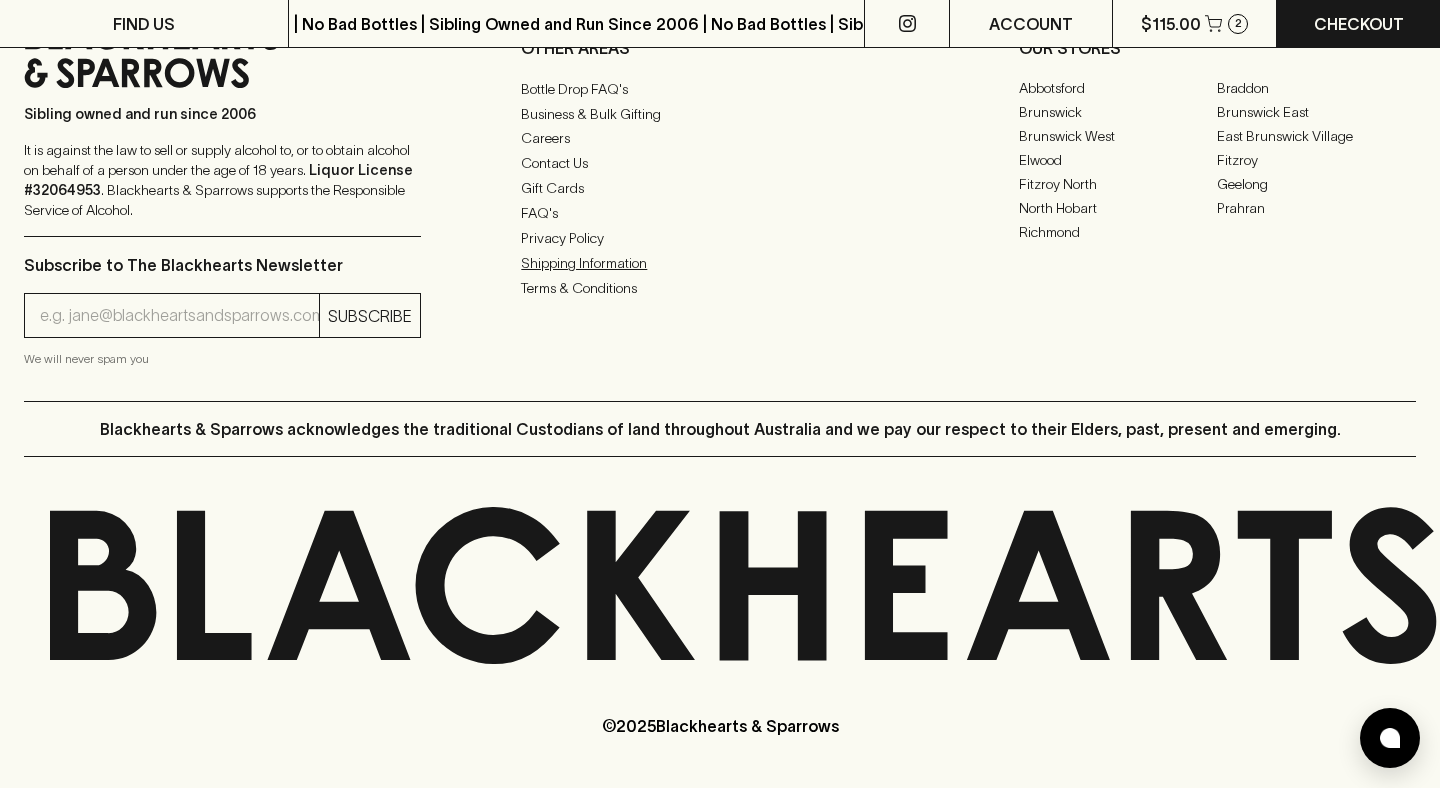 click on "Shipping Information" at bounding box center (719, 263) 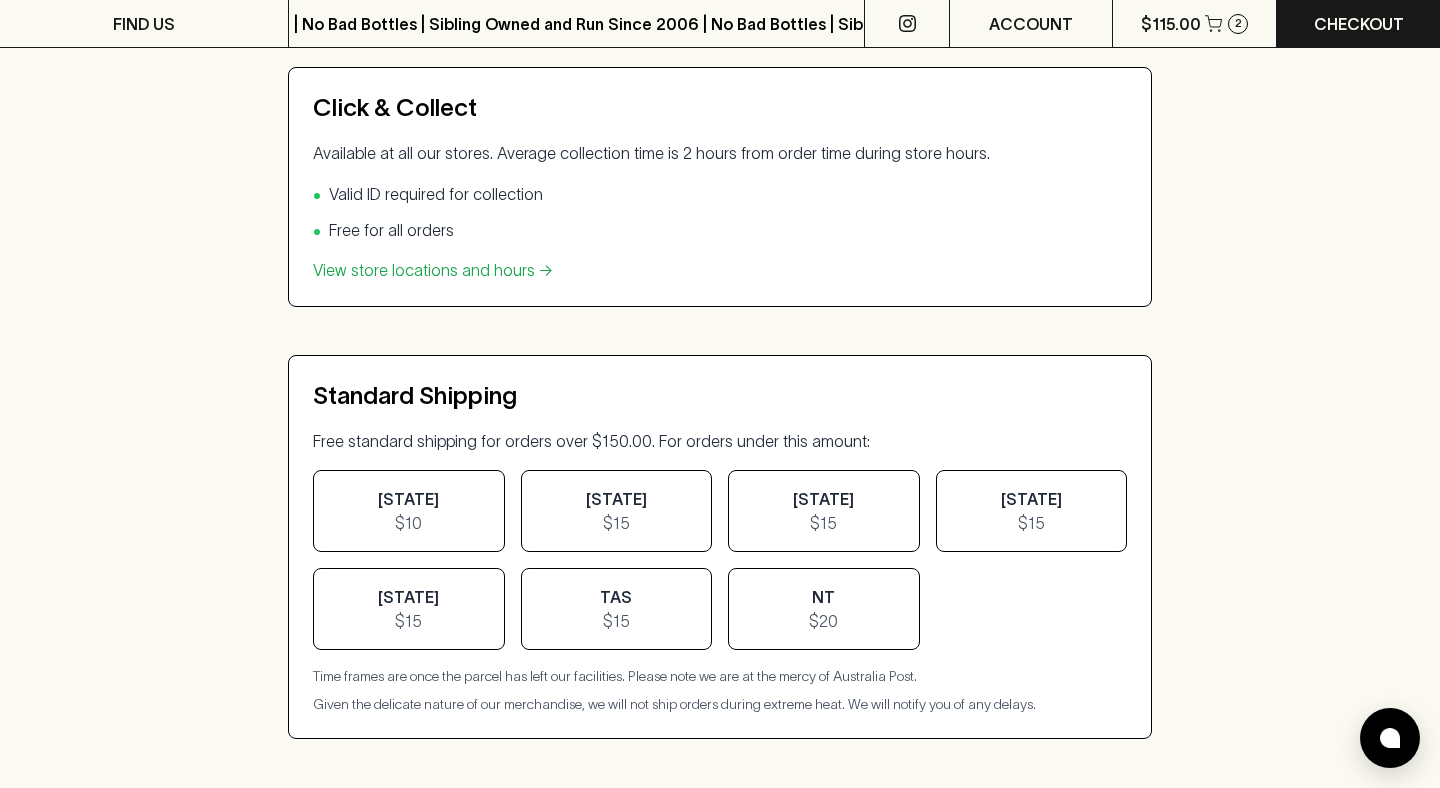 scroll, scrollTop: 0, scrollLeft: 0, axis: both 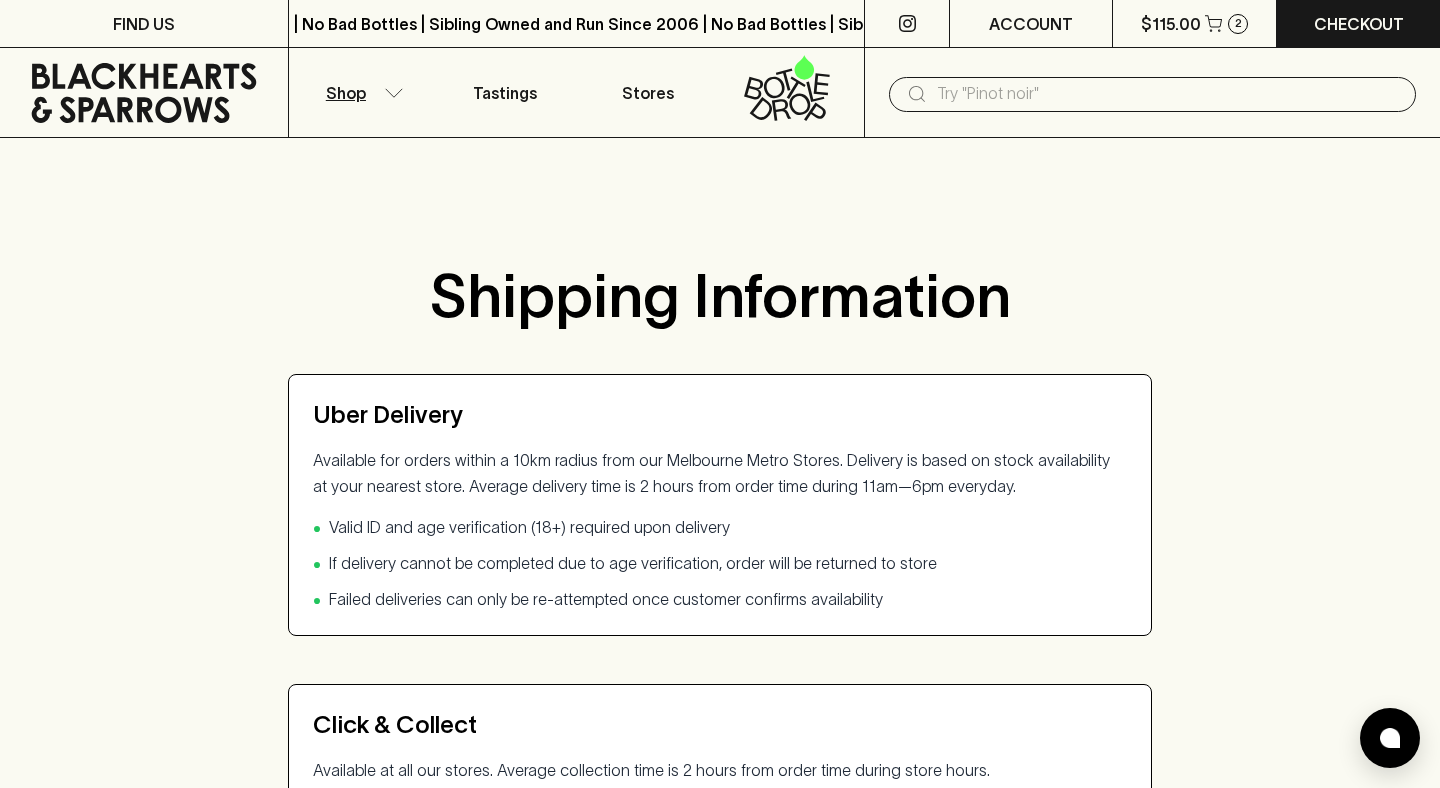 click on "Shop" at bounding box center (361, 92) 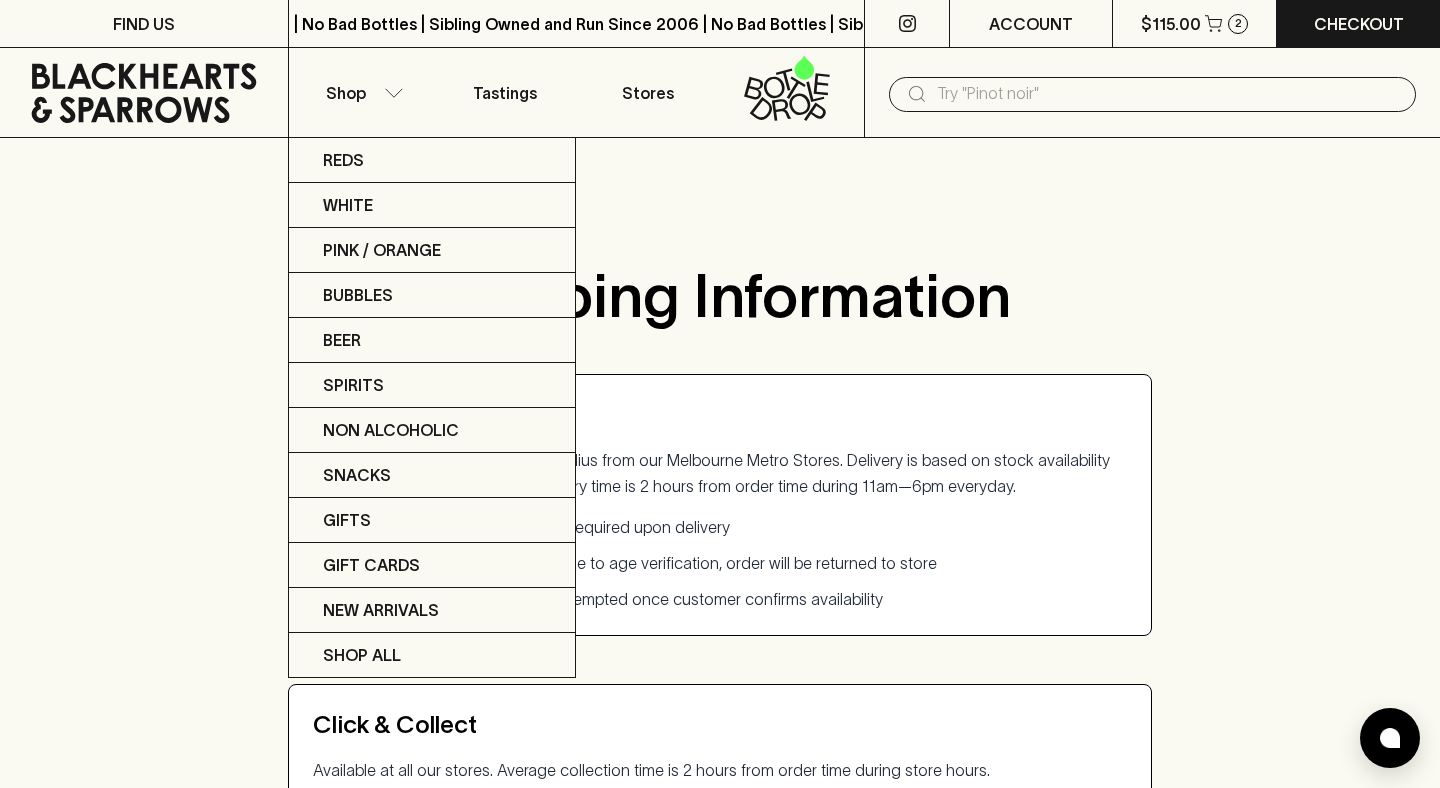 click at bounding box center (720, 394) 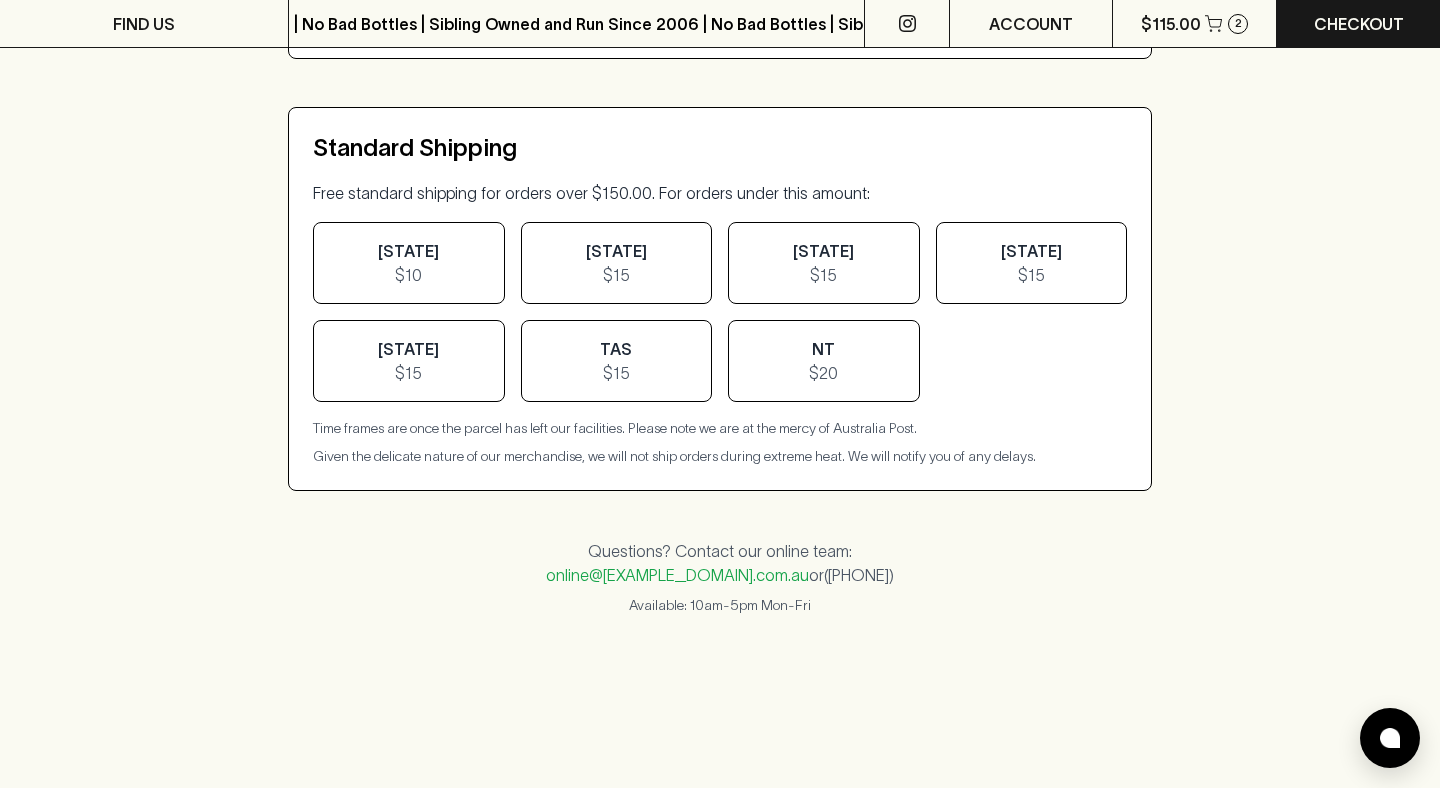 scroll, scrollTop: 0, scrollLeft: 0, axis: both 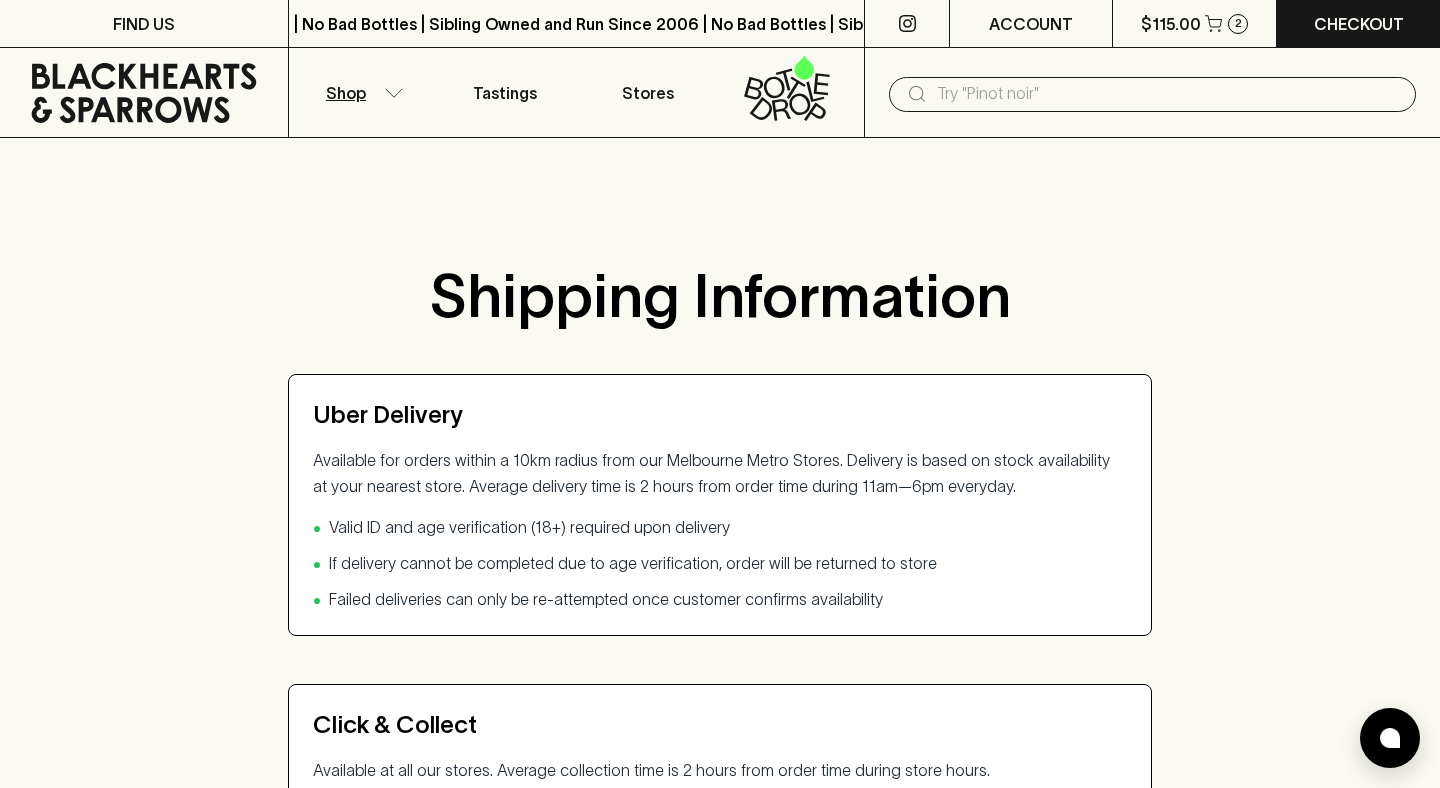 click on "Shop" at bounding box center [361, 92] 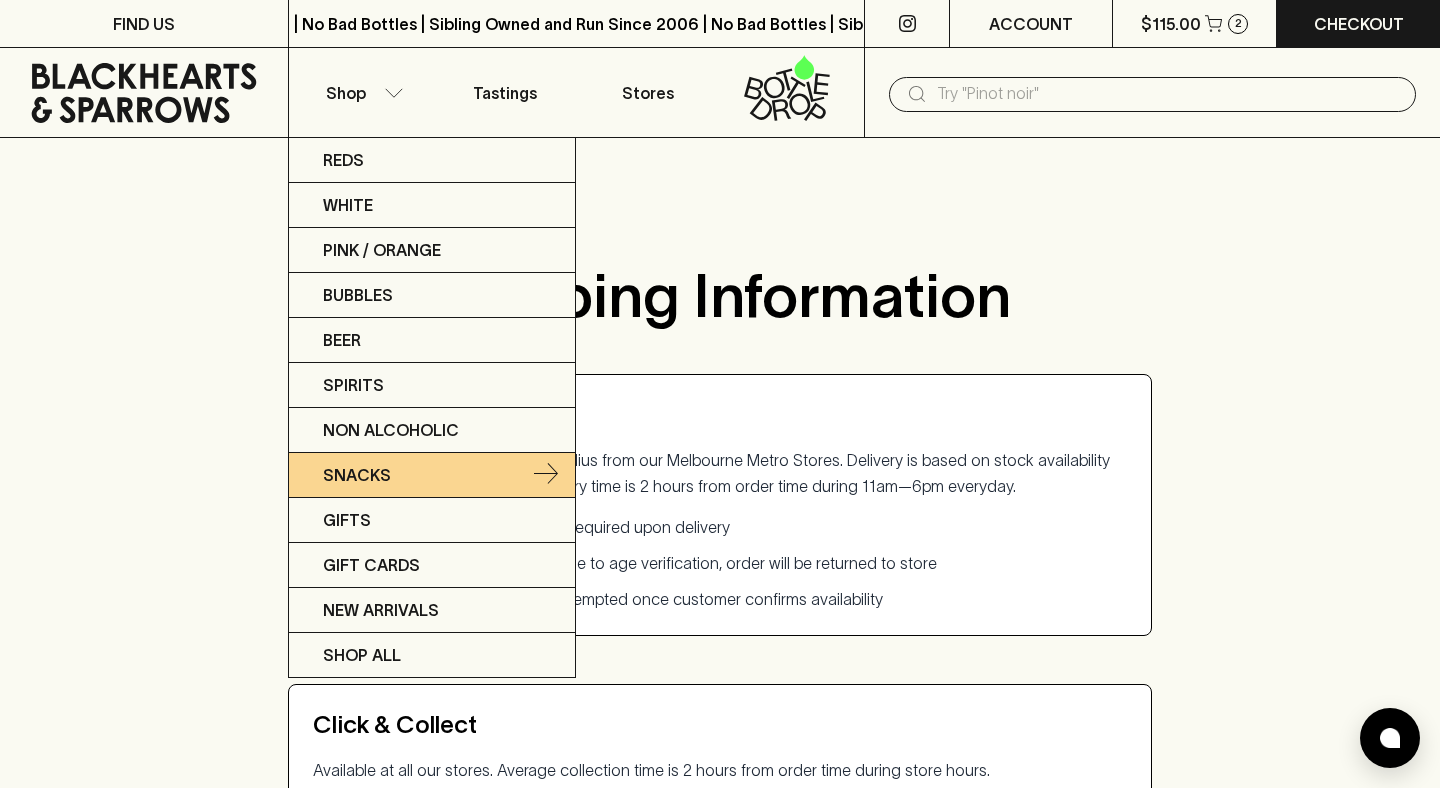 click on "Snacks" at bounding box center [432, 475] 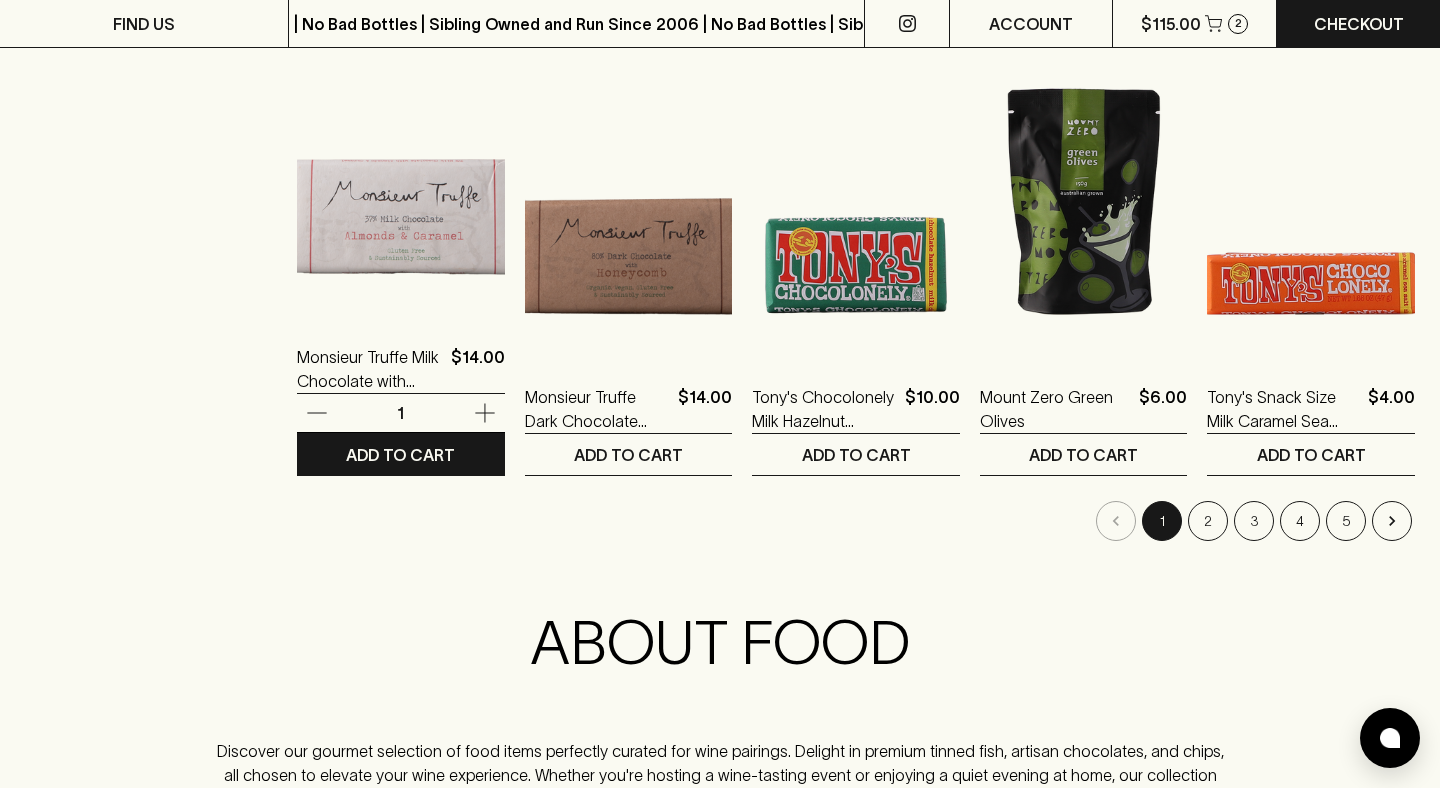 scroll, scrollTop: 1992, scrollLeft: 0, axis: vertical 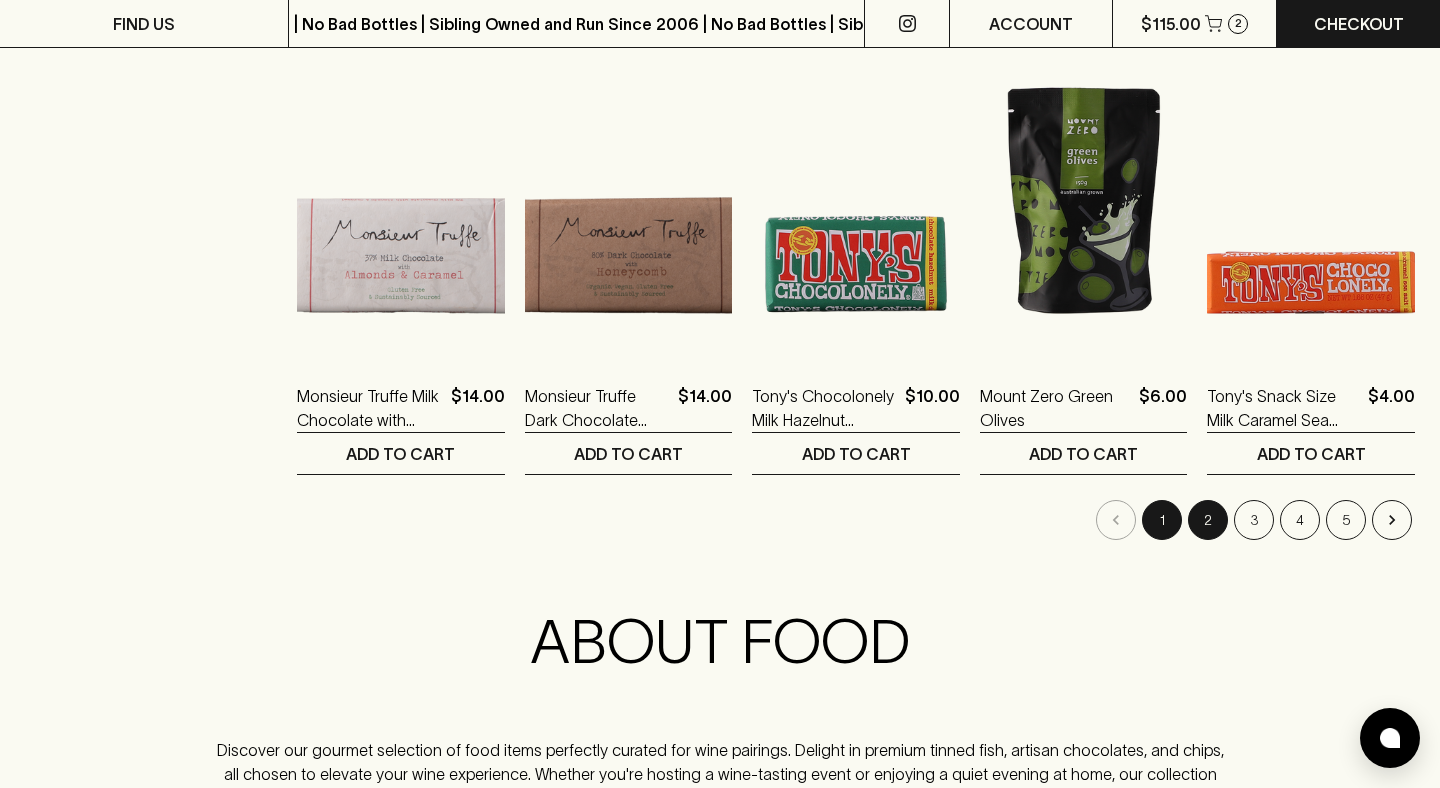 click on "2" at bounding box center (1208, 520) 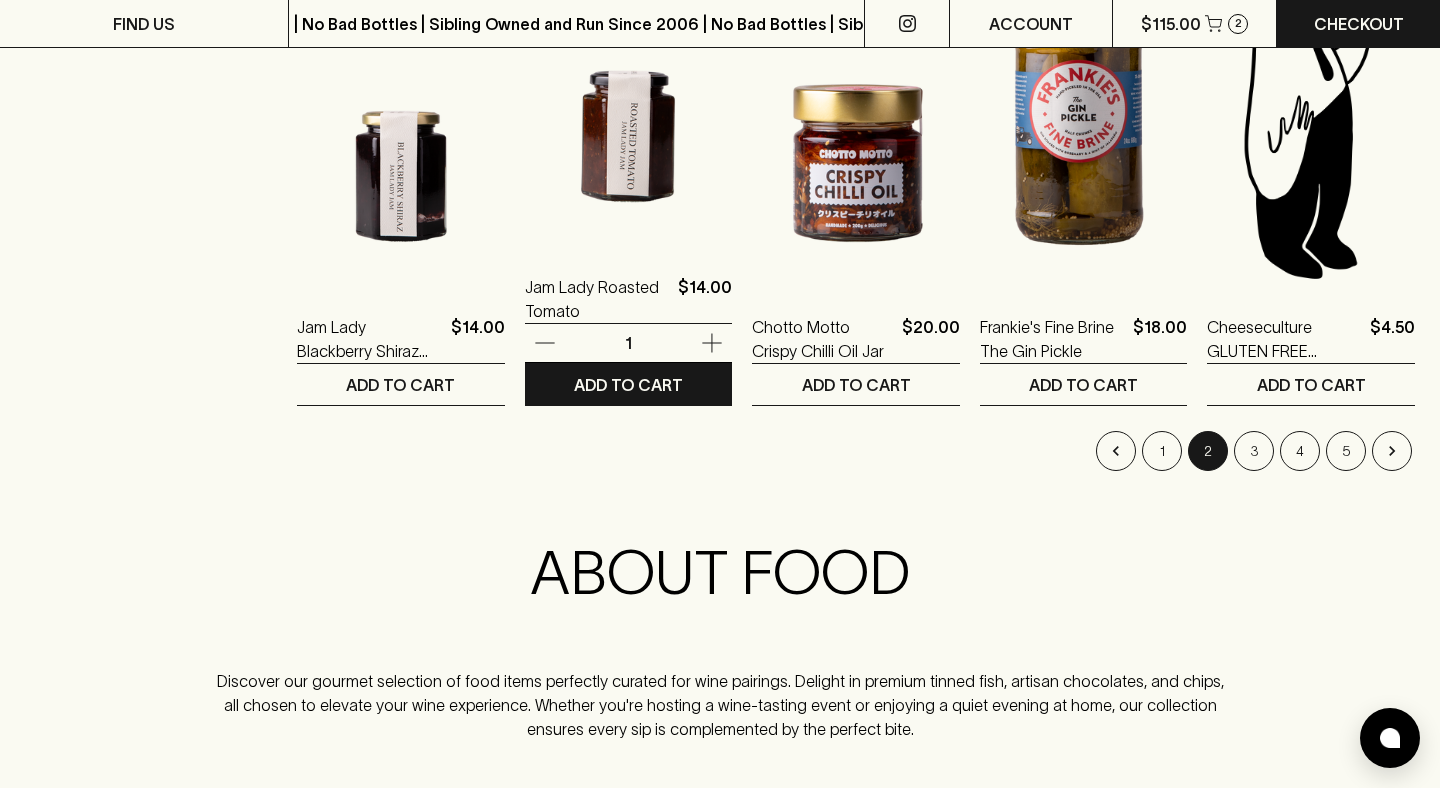scroll, scrollTop: 2063, scrollLeft: 0, axis: vertical 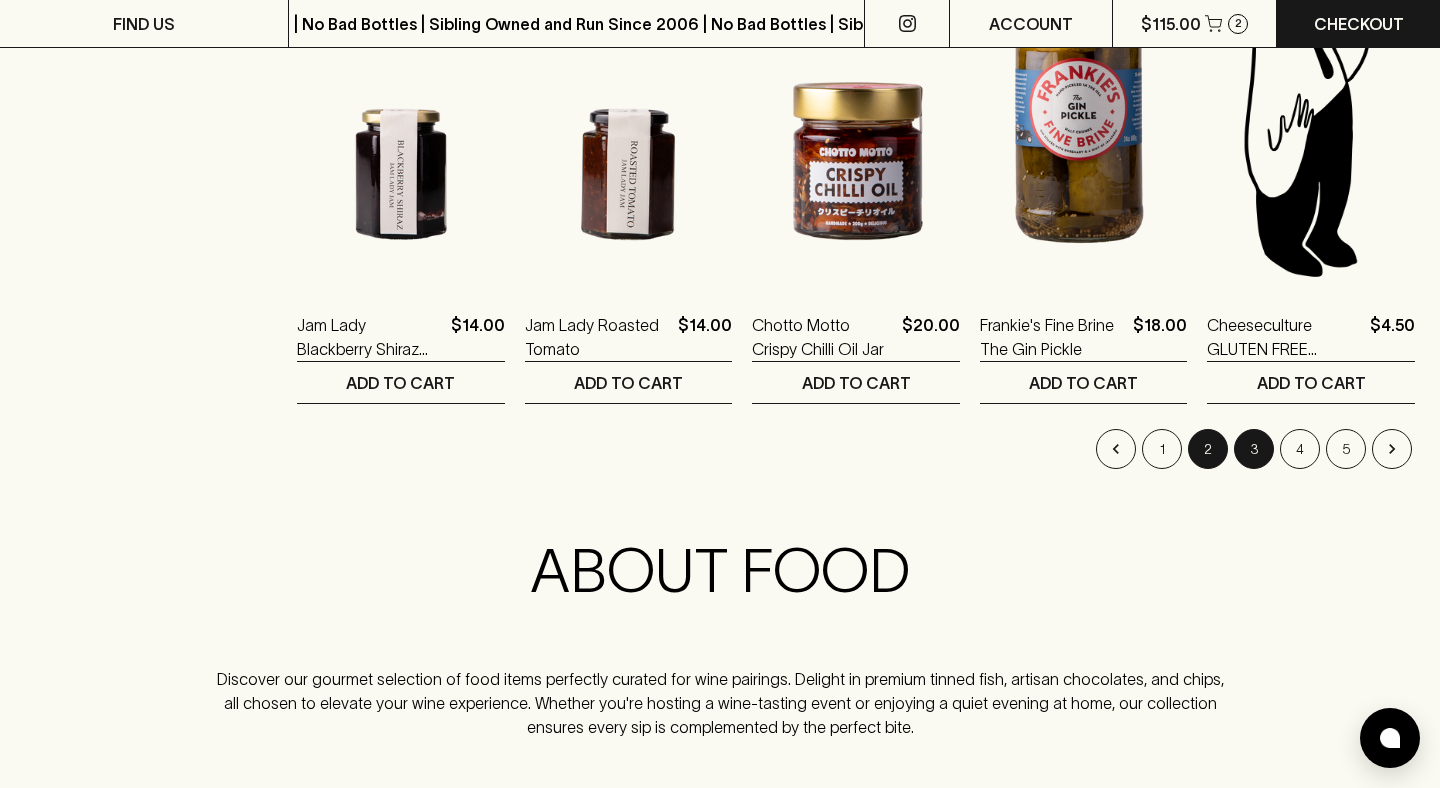 click on "3" at bounding box center (1254, 449) 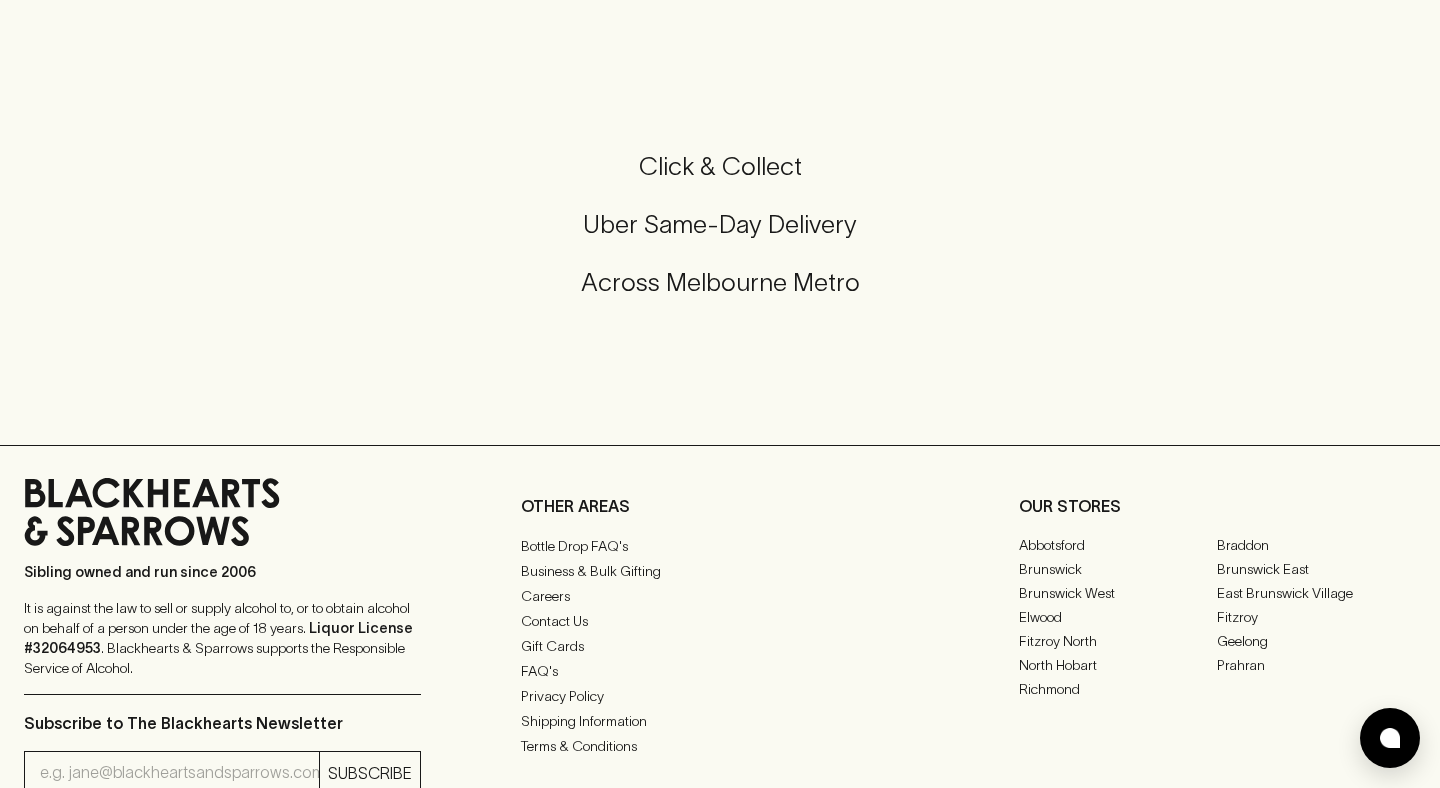scroll, scrollTop: 0, scrollLeft: 0, axis: both 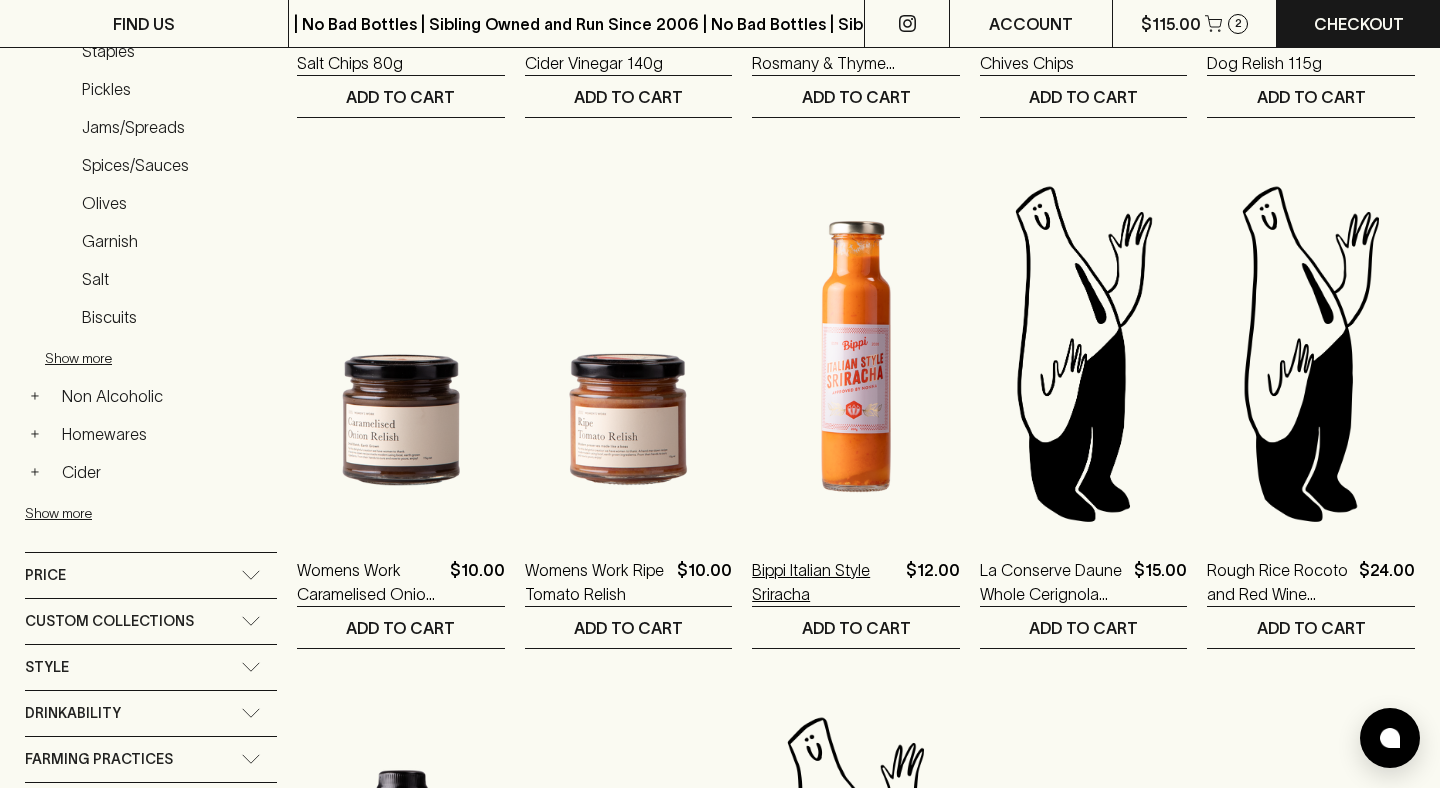type 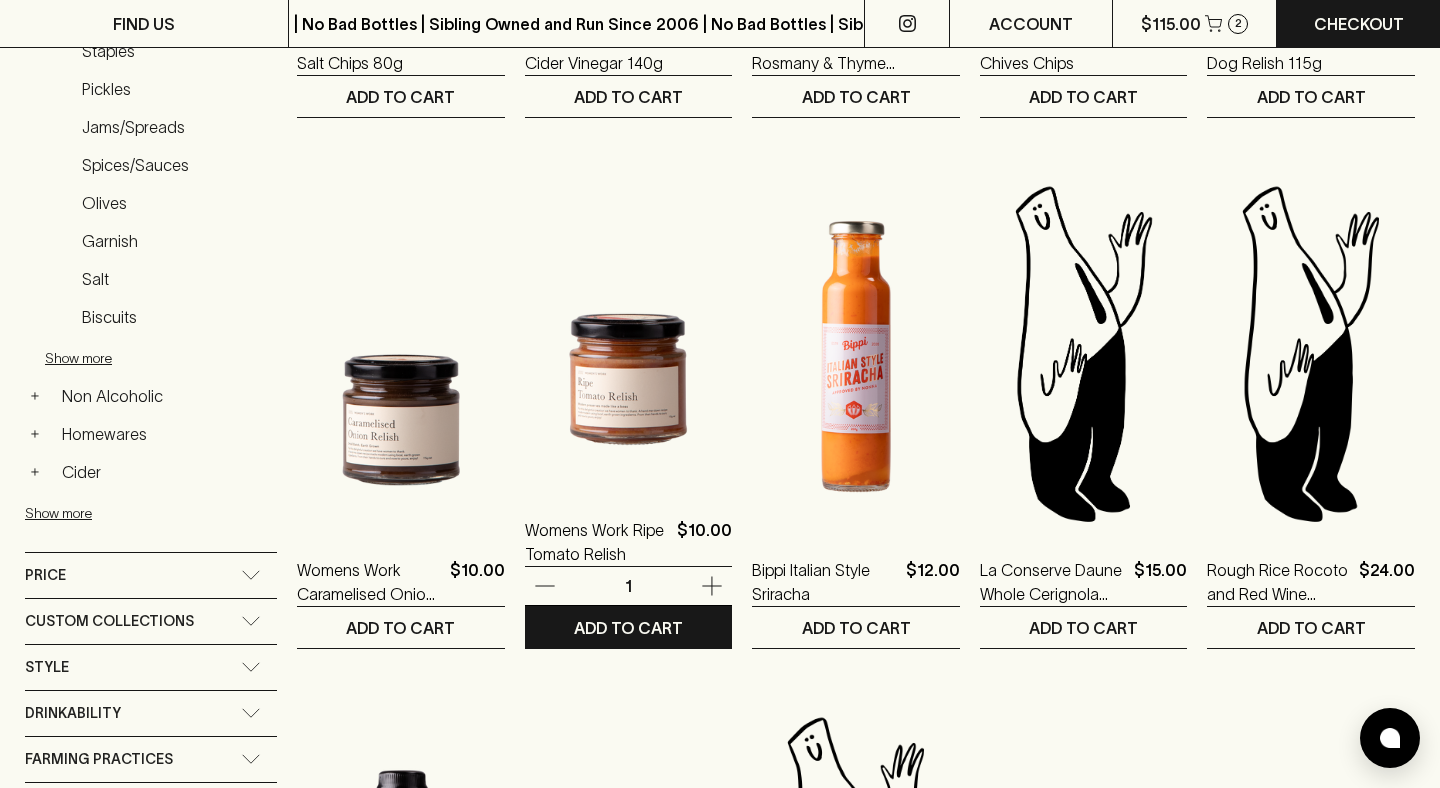 scroll, scrollTop: 0, scrollLeft: 0, axis: both 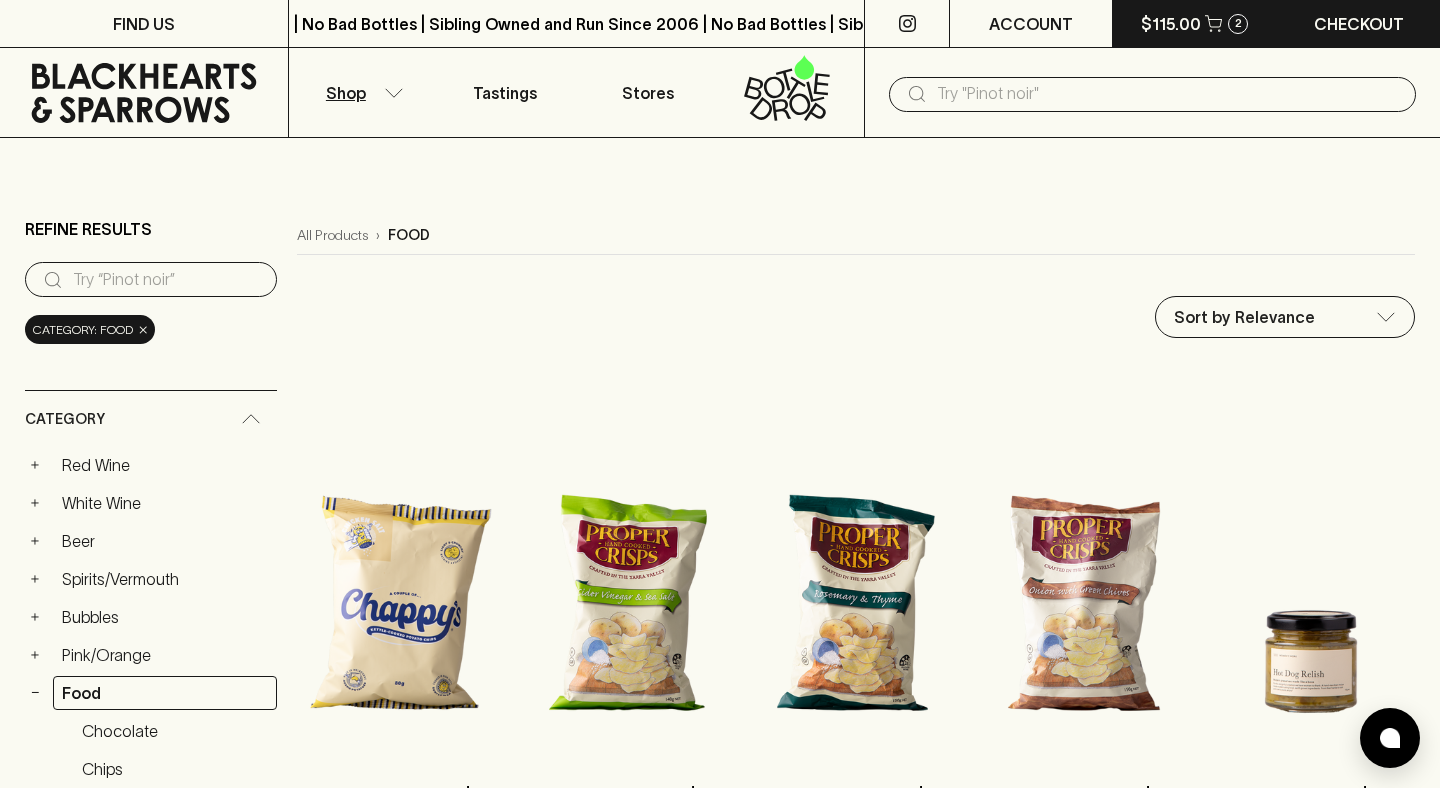 click on "$115.00" at bounding box center (1171, 24) 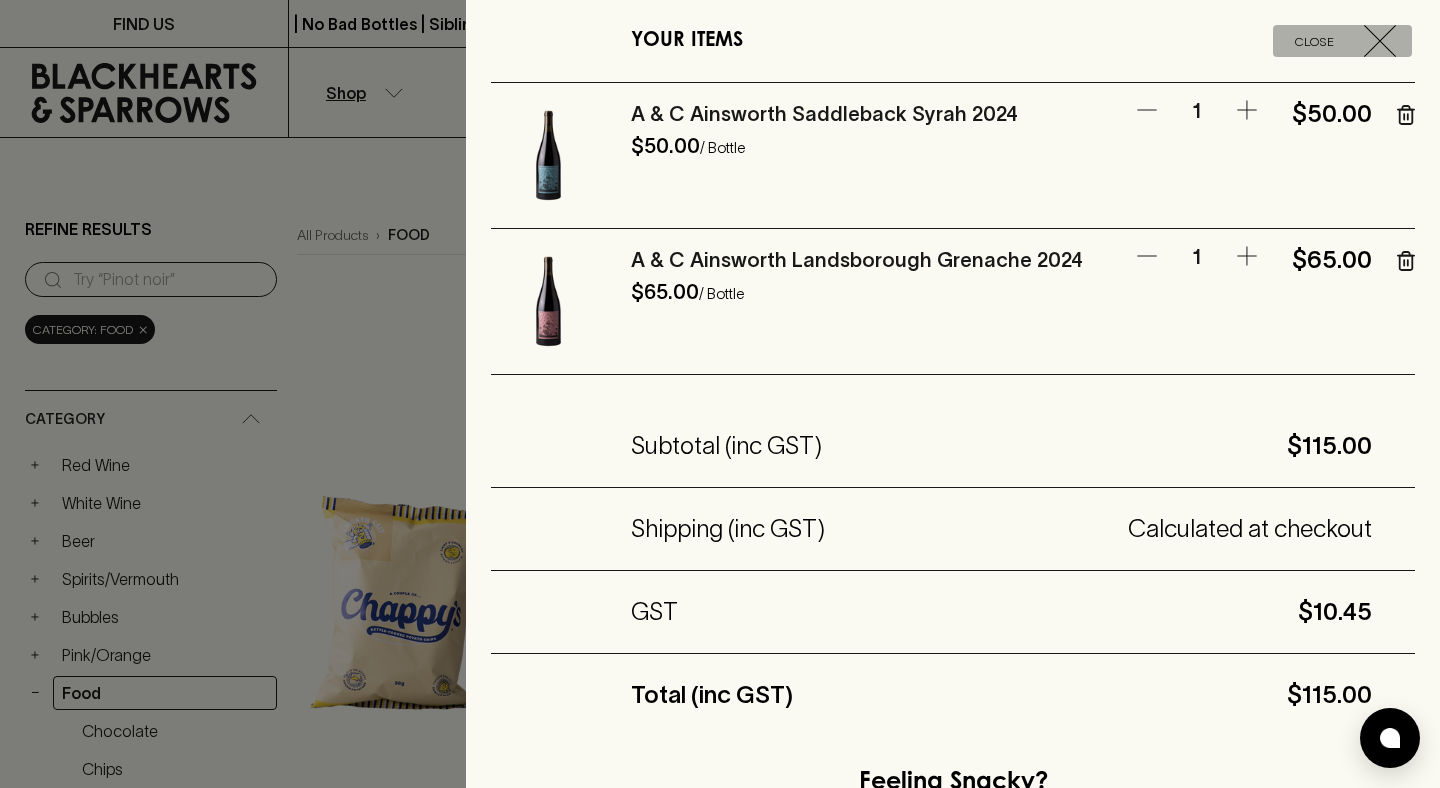 click 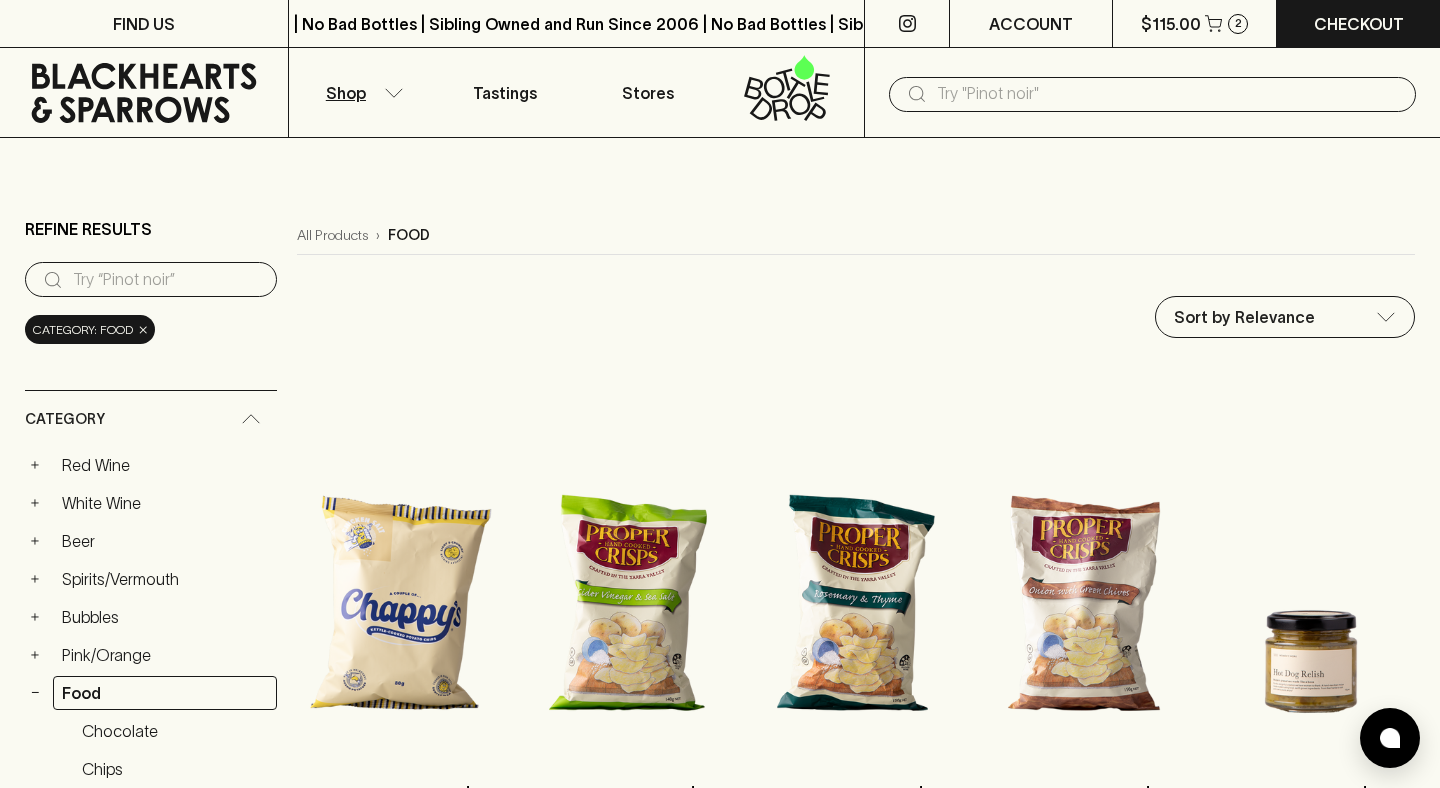 click on "Shop" at bounding box center [361, 92] 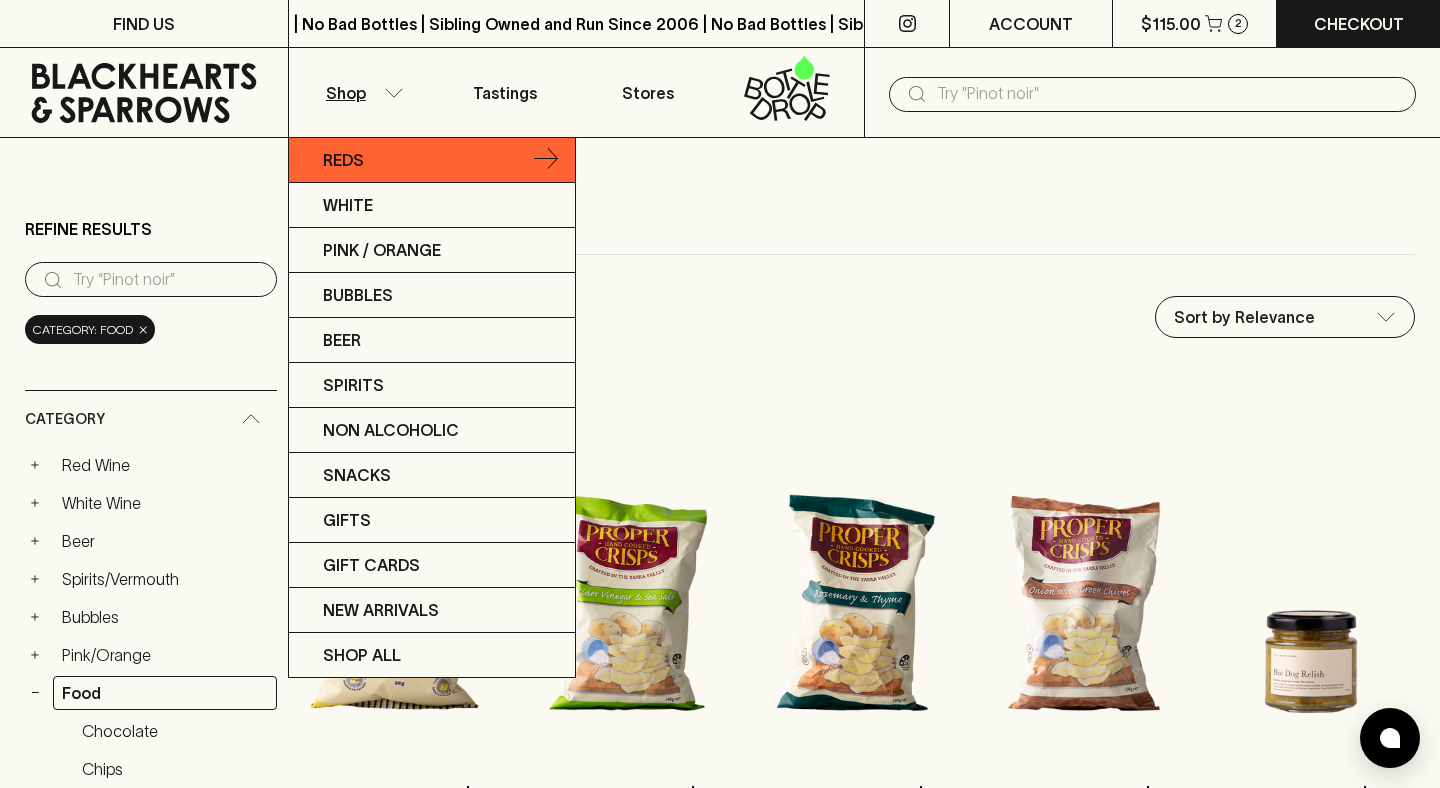 click on "Reds" at bounding box center [432, 160] 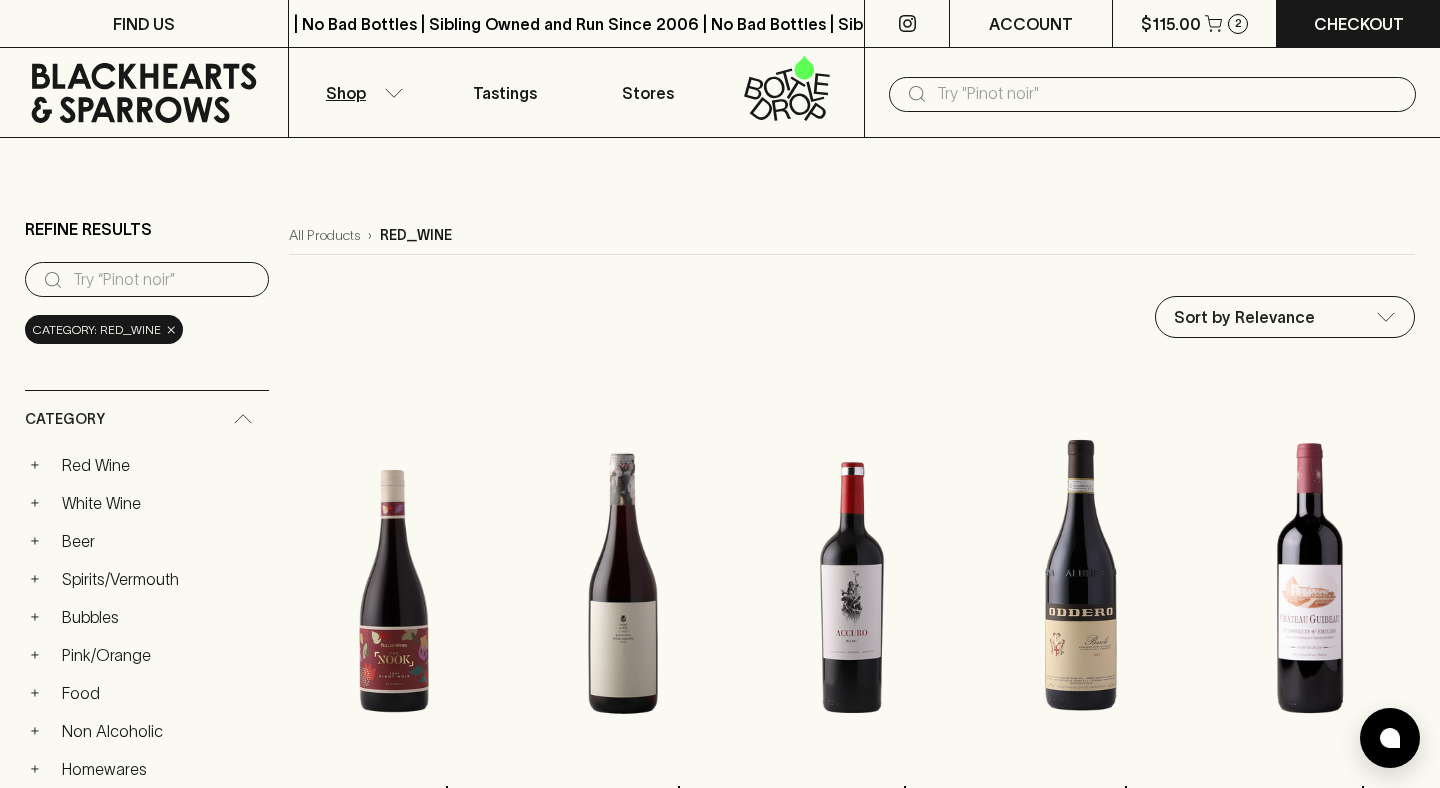 click on "Shop" at bounding box center [346, 93] 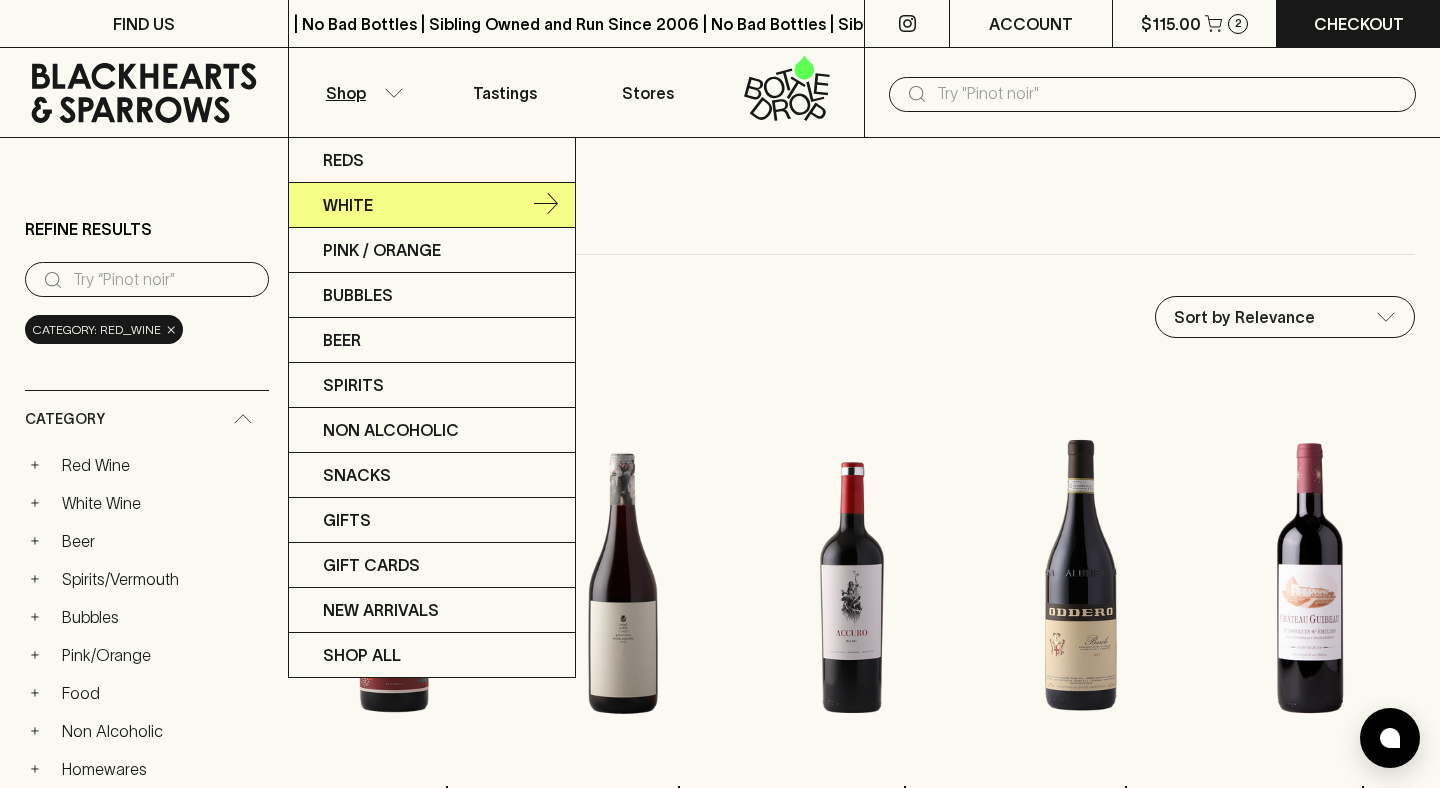 click on "White" at bounding box center (432, 205) 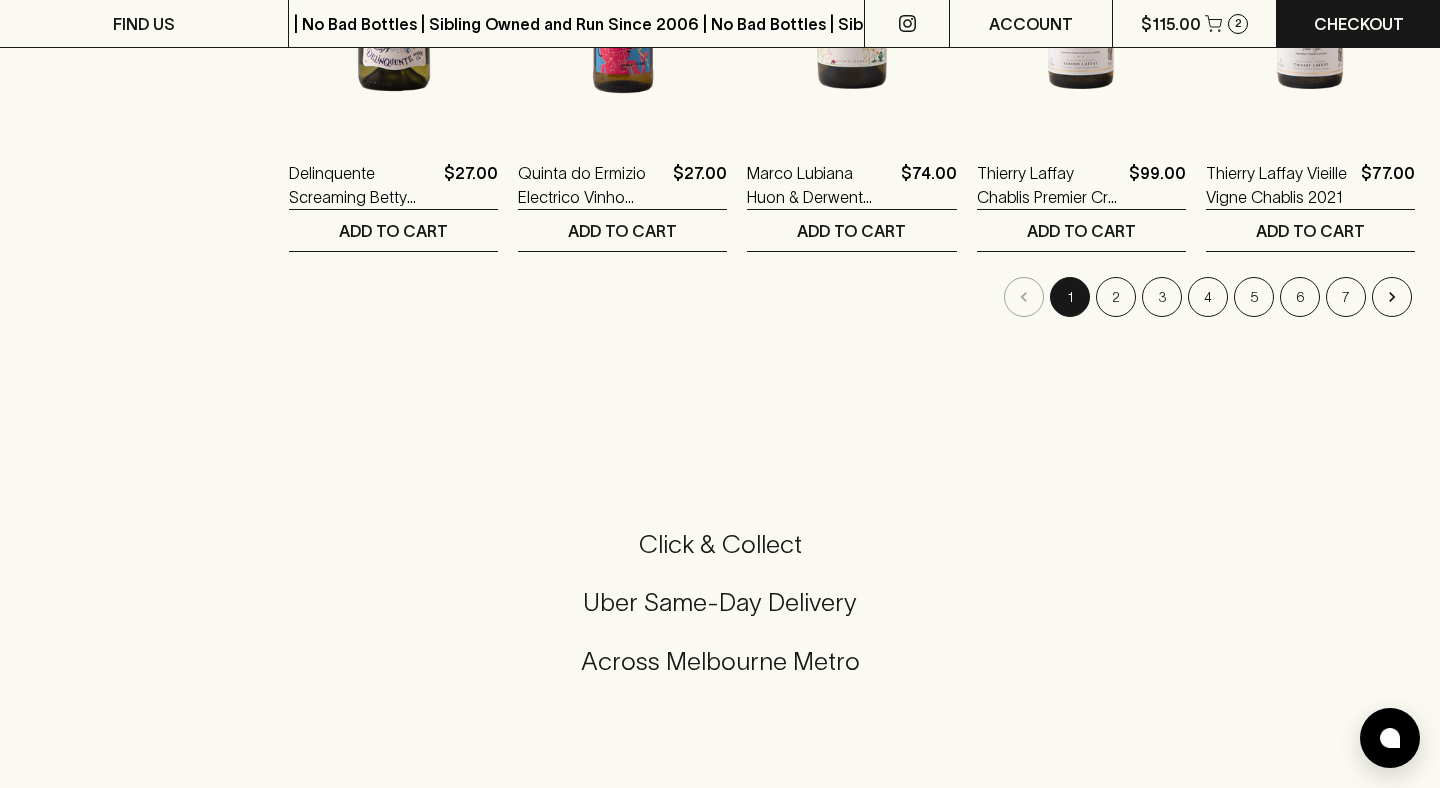 scroll, scrollTop: 2224, scrollLeft: 0, axis: vertical 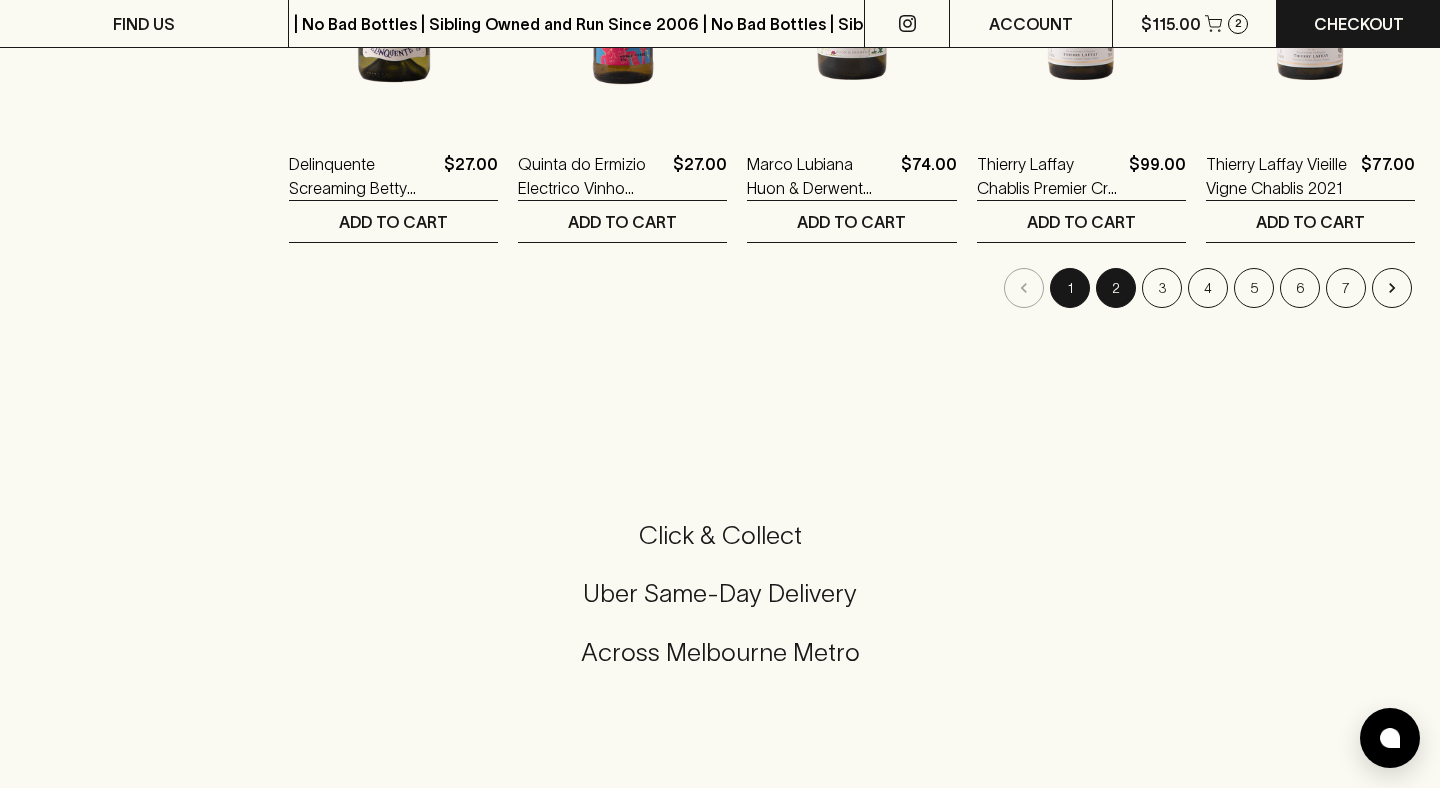 click on "2" at bounding box center (1116, 288) 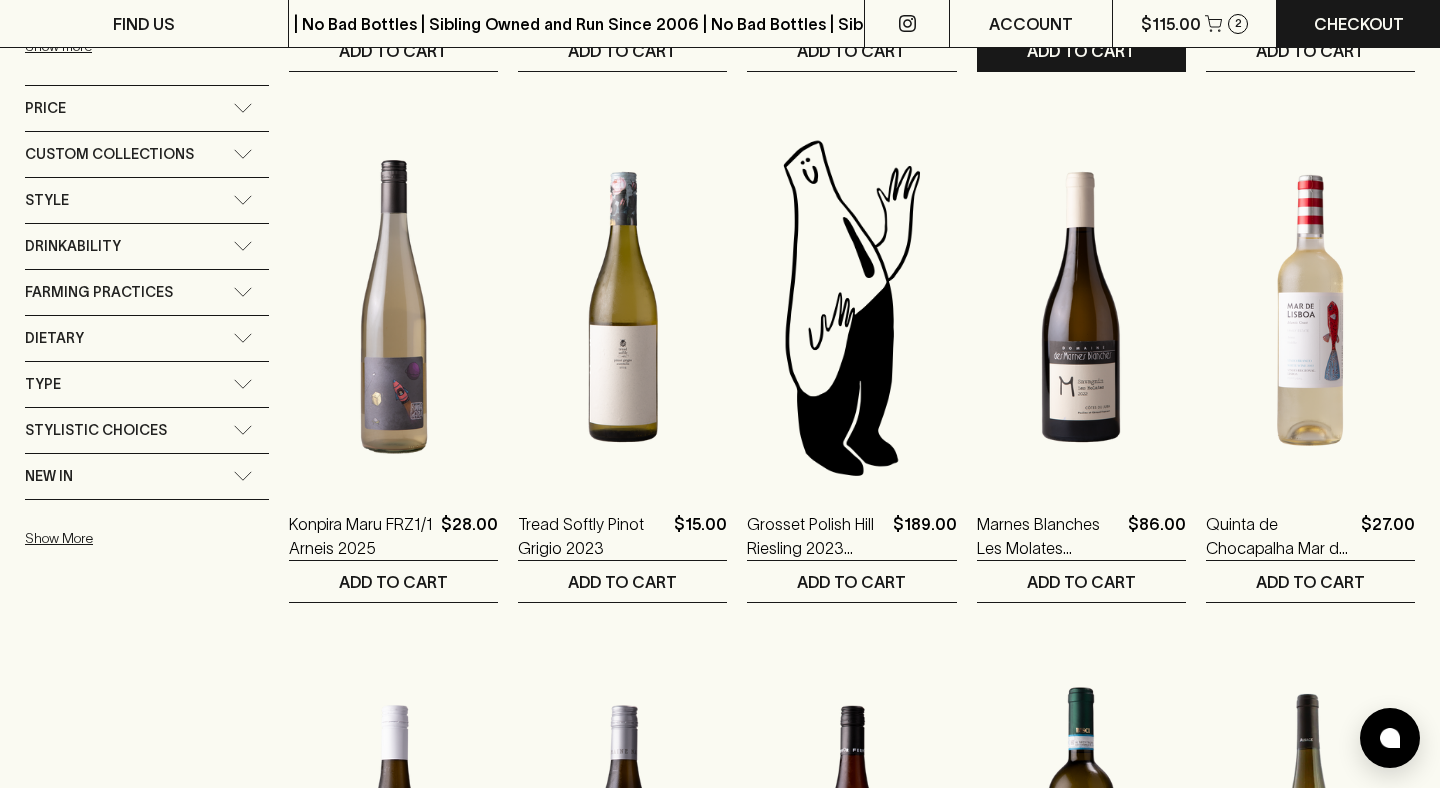 scroll, scrollTop: 803, scrollLeft: 0, axis: vertical 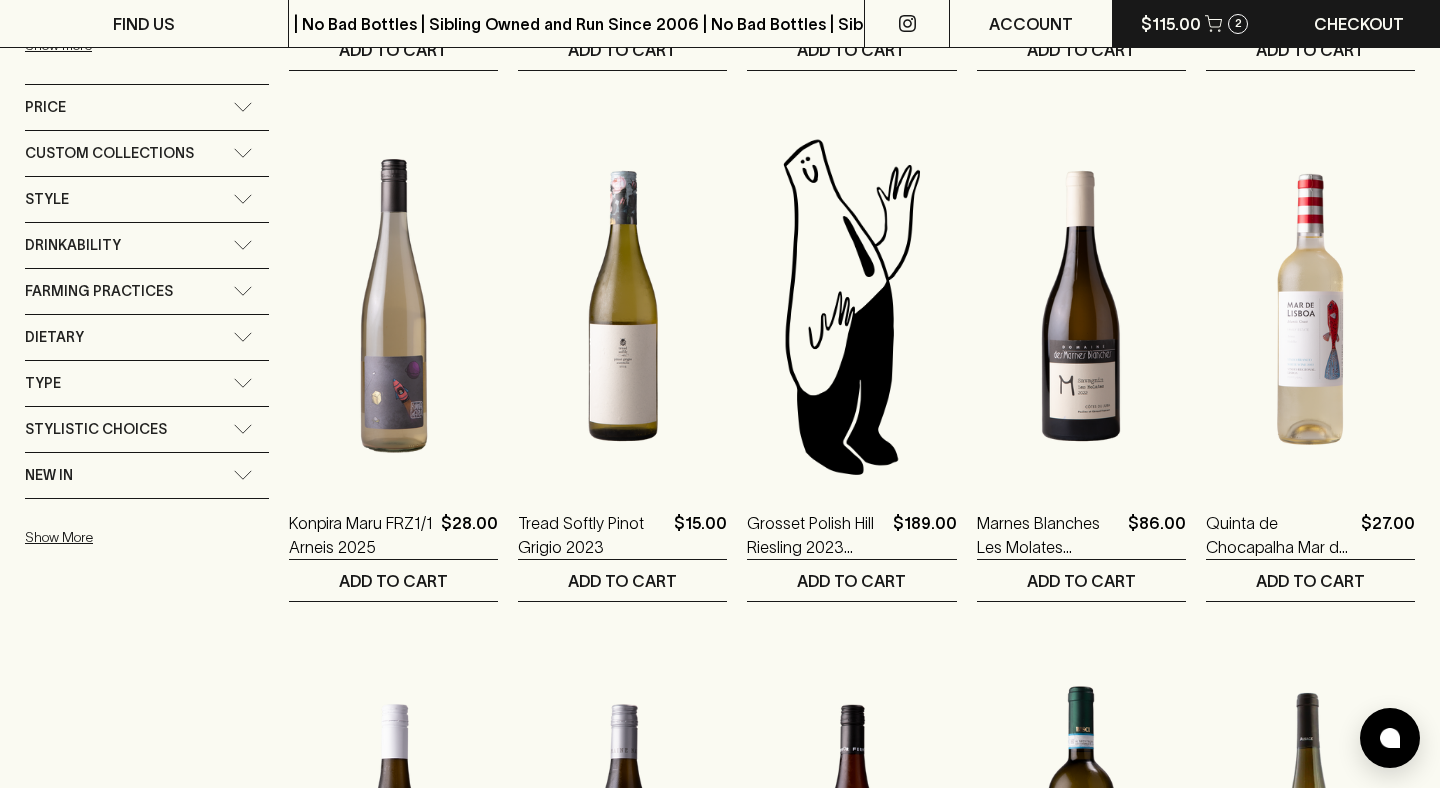 click on "$115.00 2" at bounding box center [1195, 23] 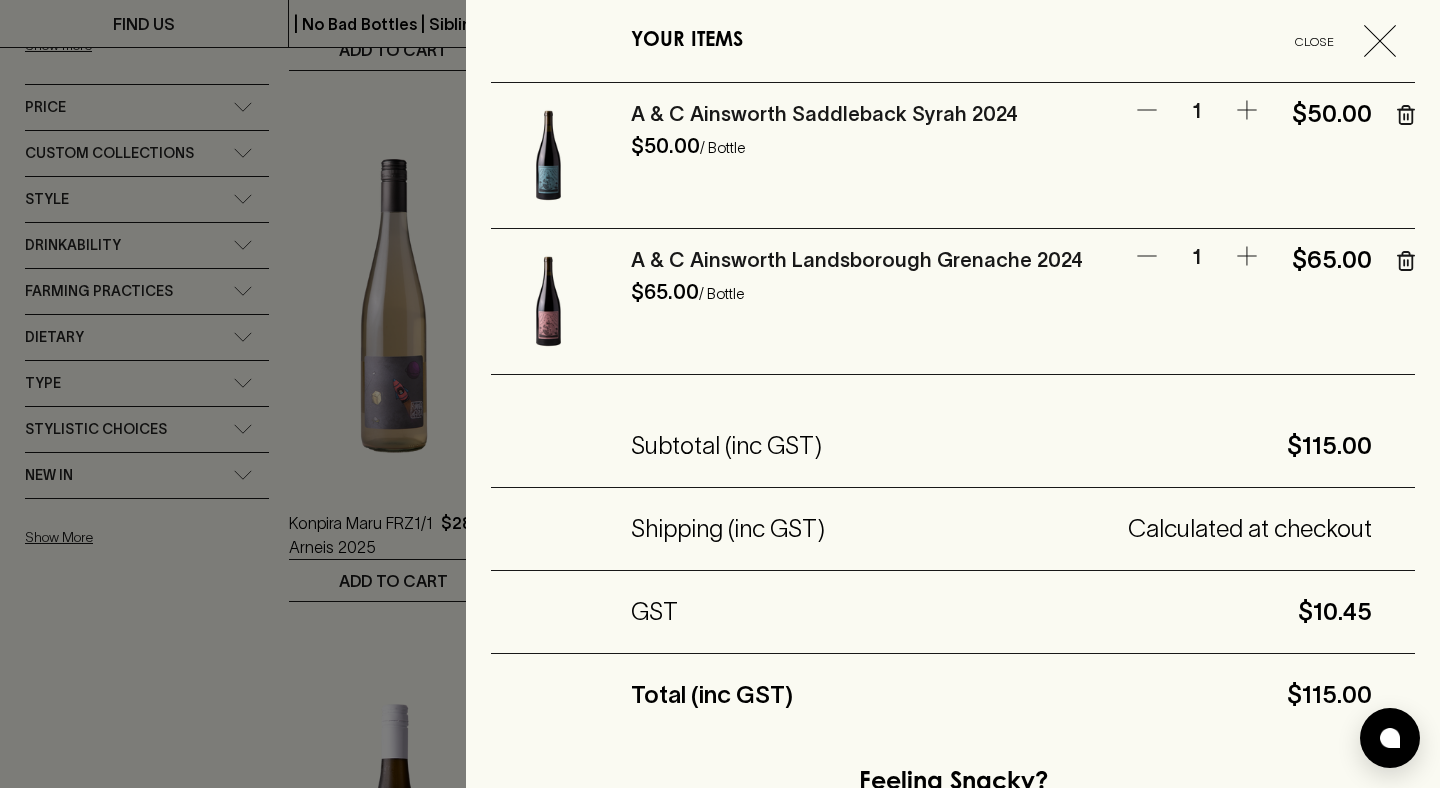 click at bounding box center [720, 394] 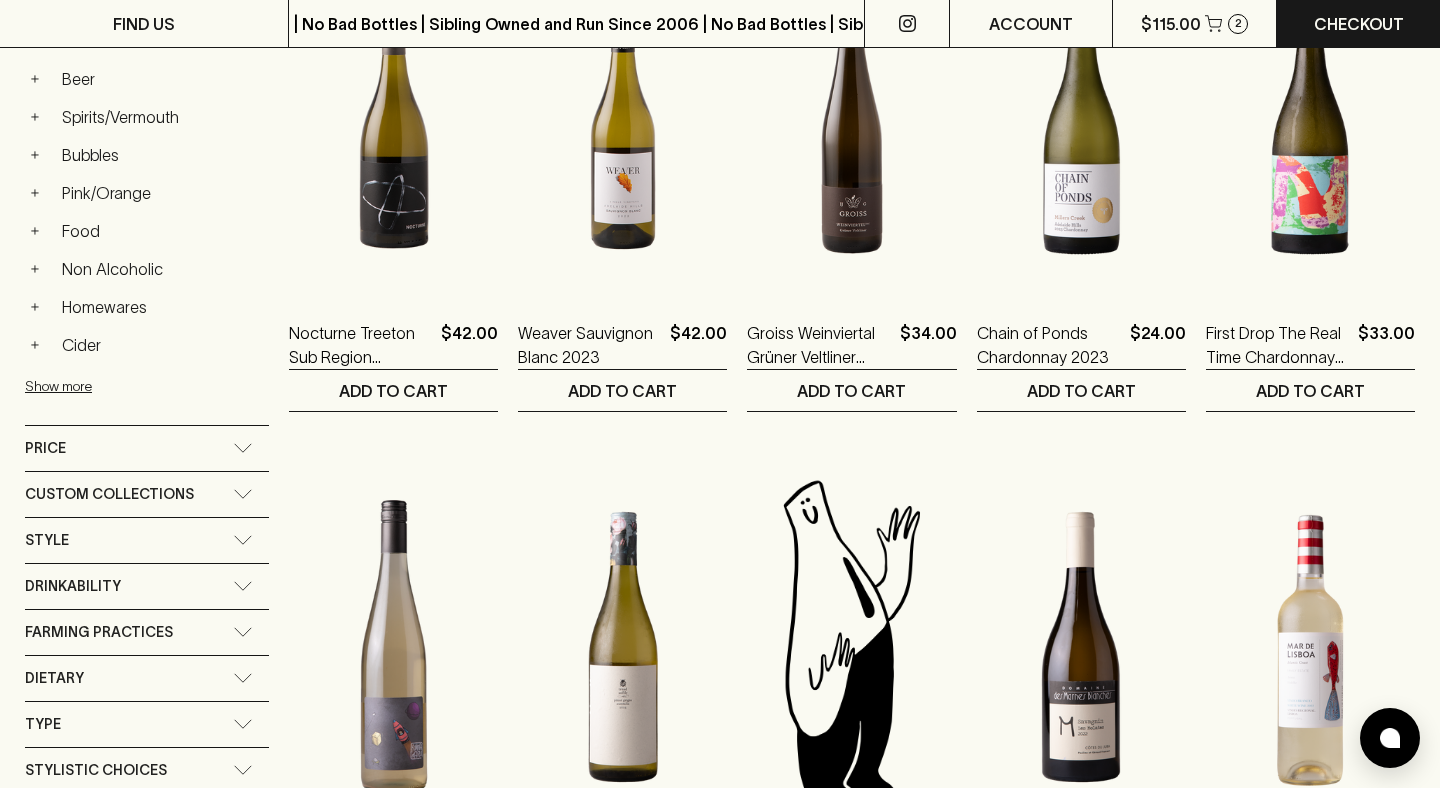 scroll, scrollTop: 0, scrollLeft: 0, axis: both 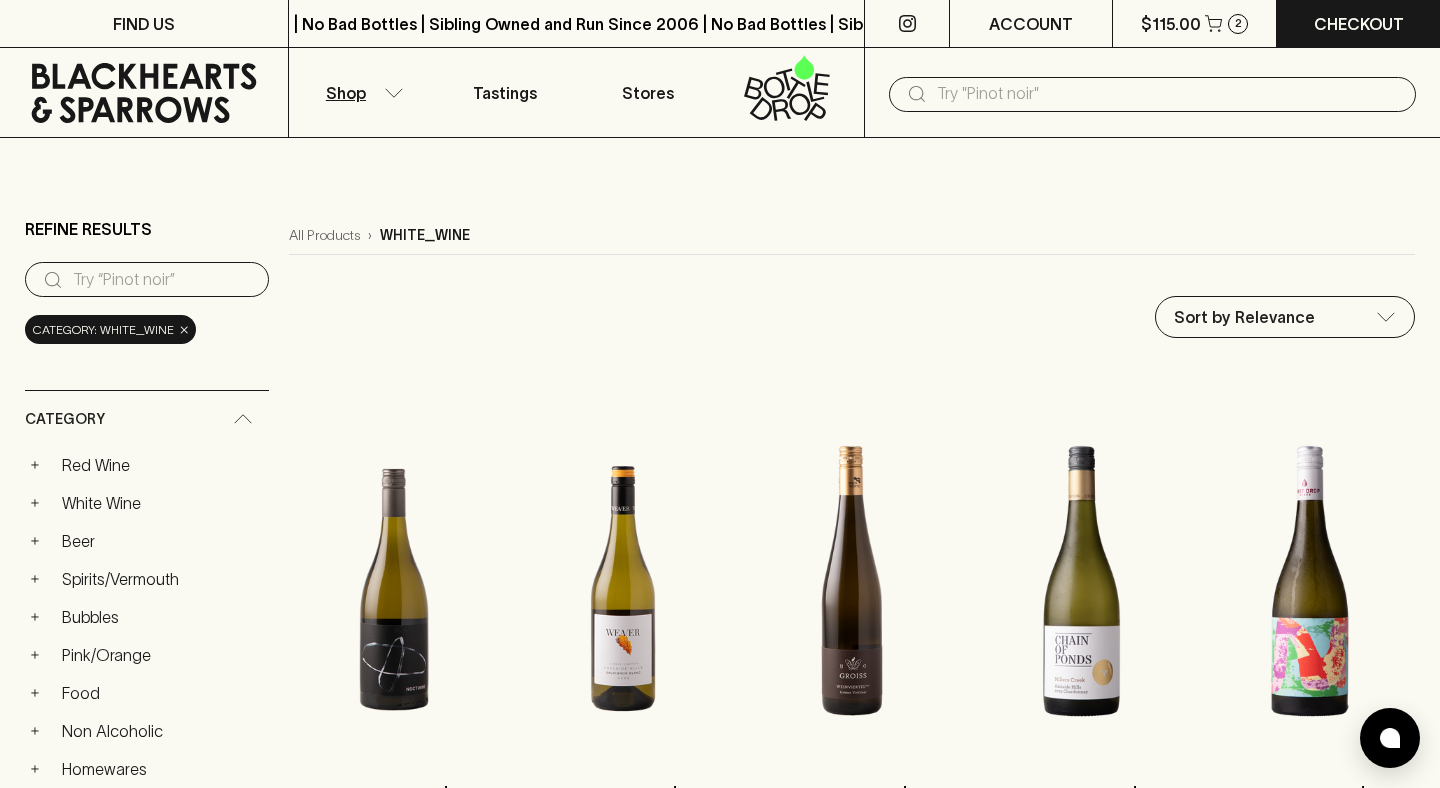 click on "Shop" at bounding box center (346, 93) 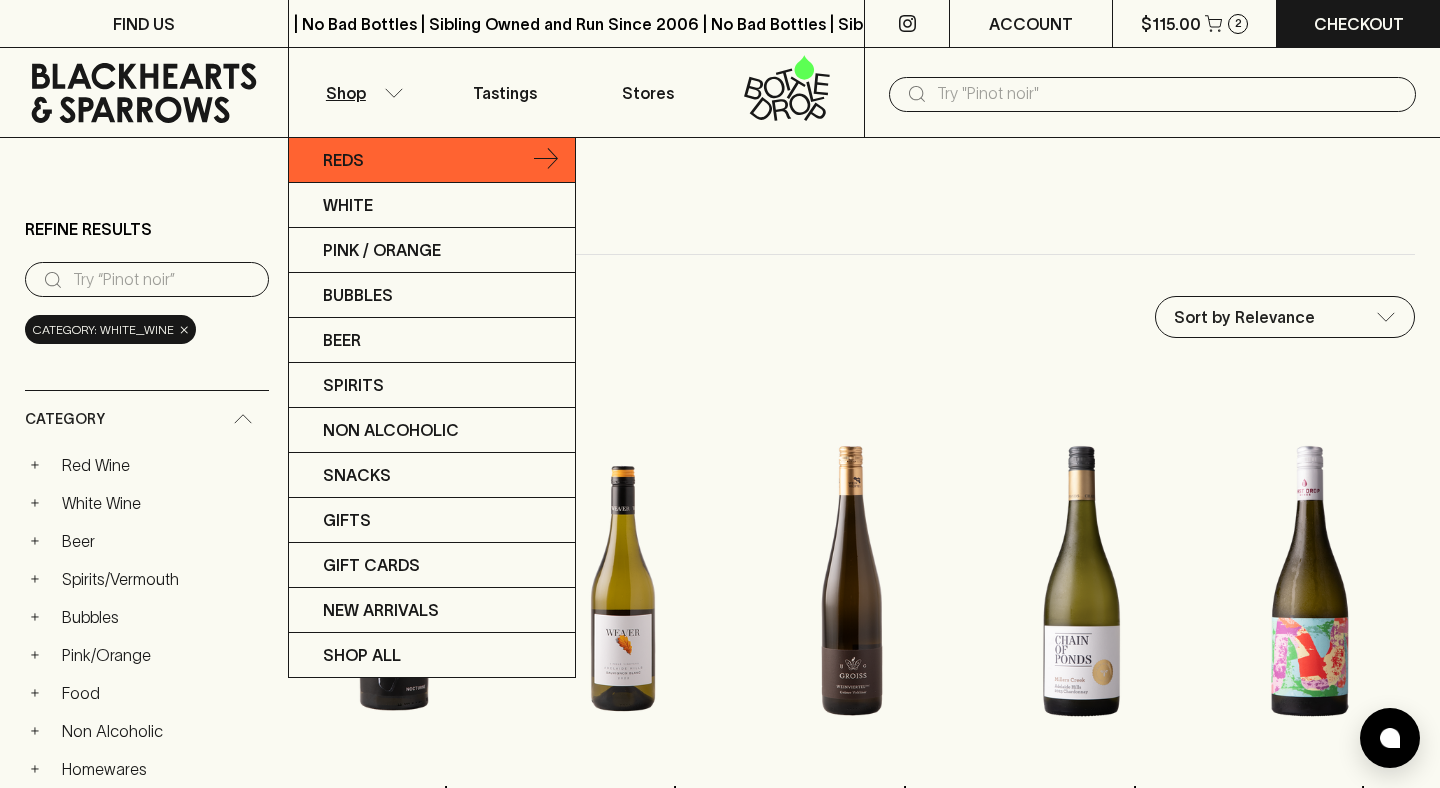 click 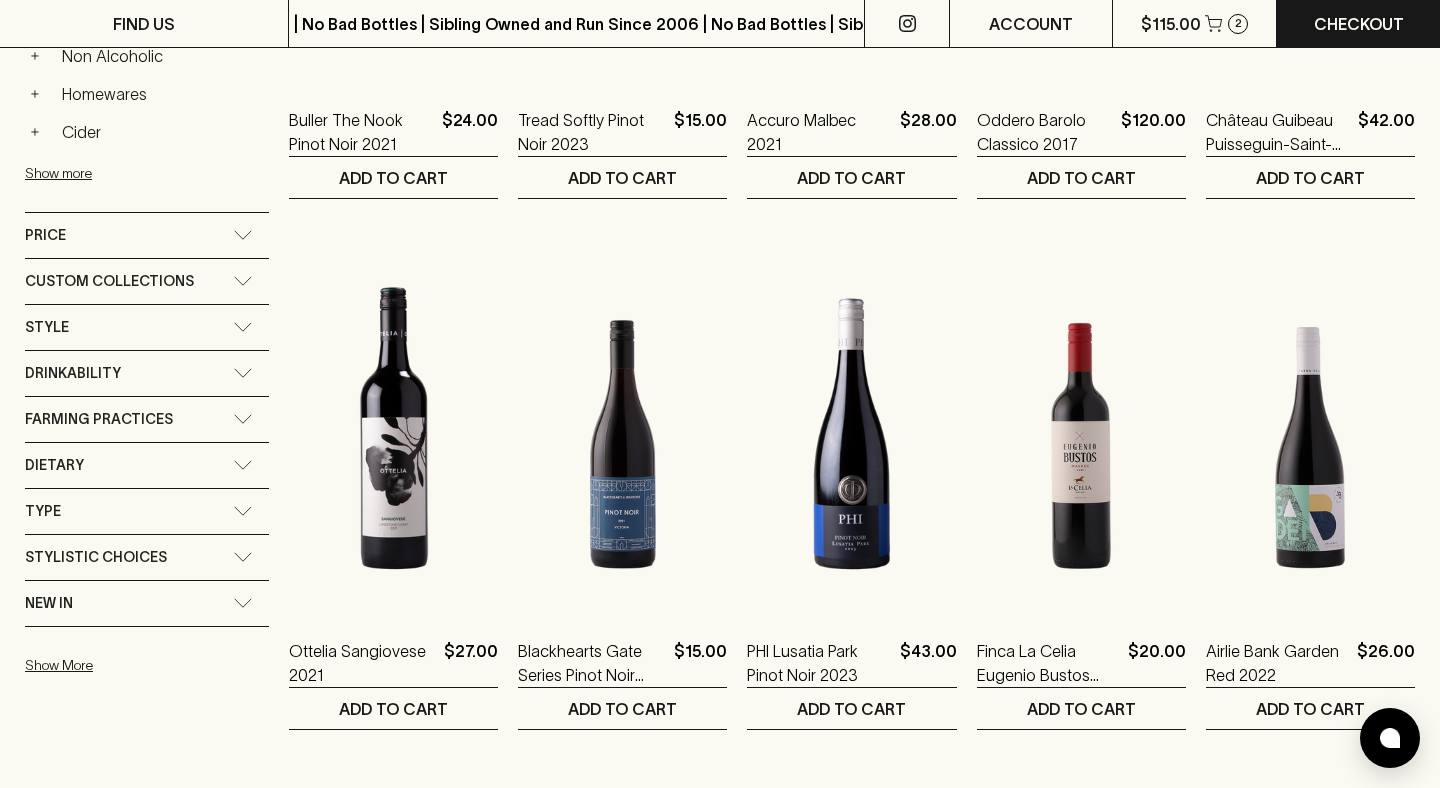 scroll, scrollTop: 684, scrollLeft: 0, axis: vertical 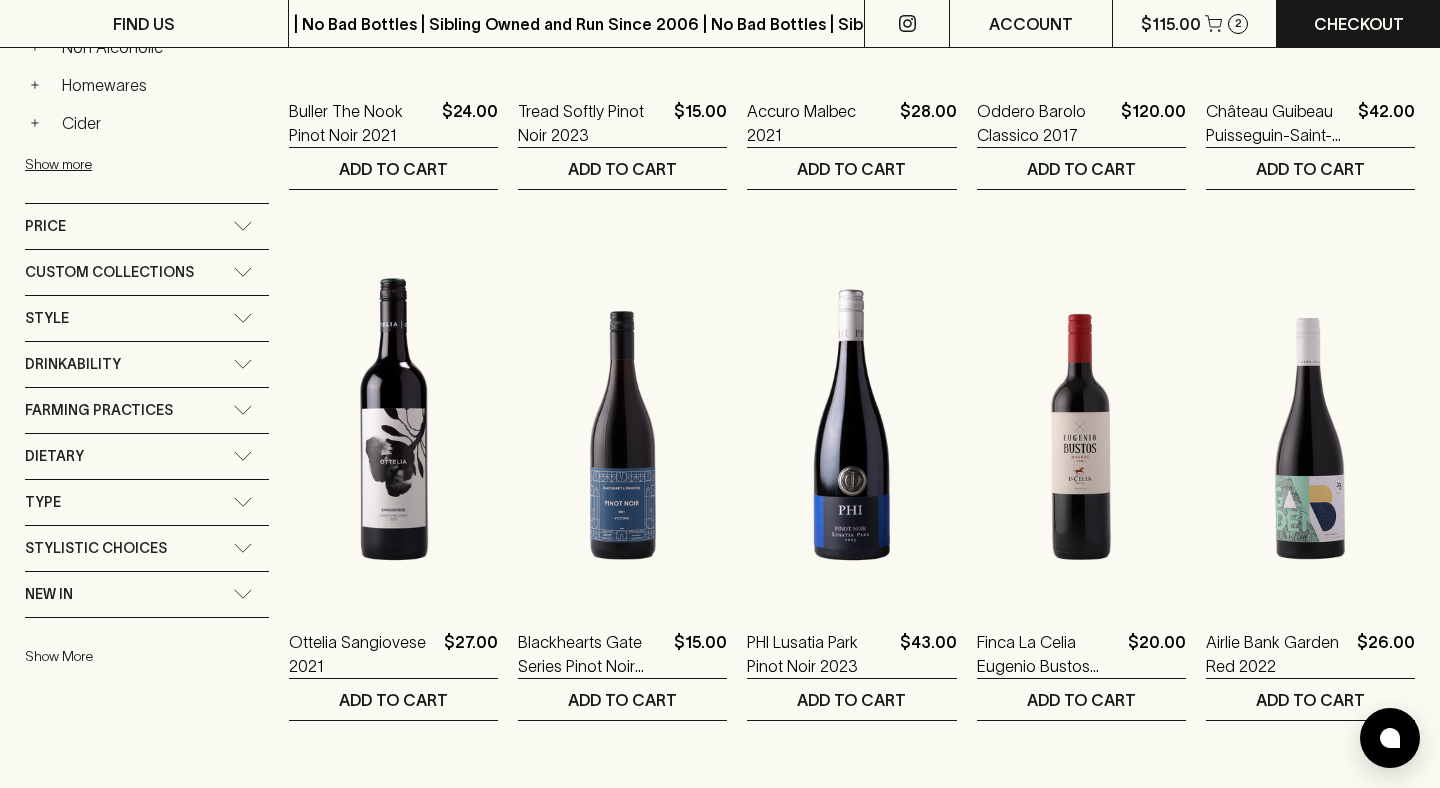 click on "Show More" at bounding box center (156, 656) 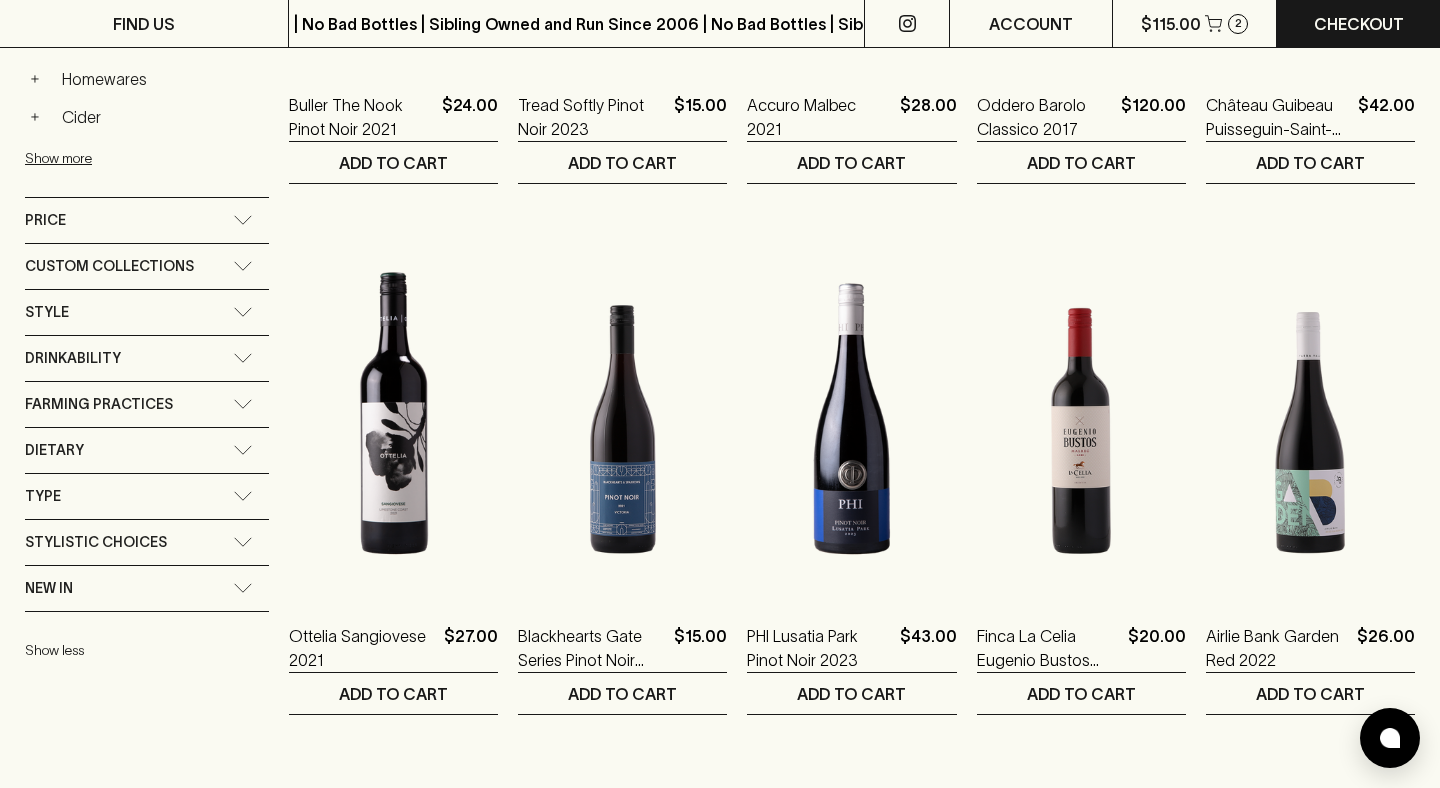 scroll, scrollTop: 650, scrollLeft: 0, axis: vertical 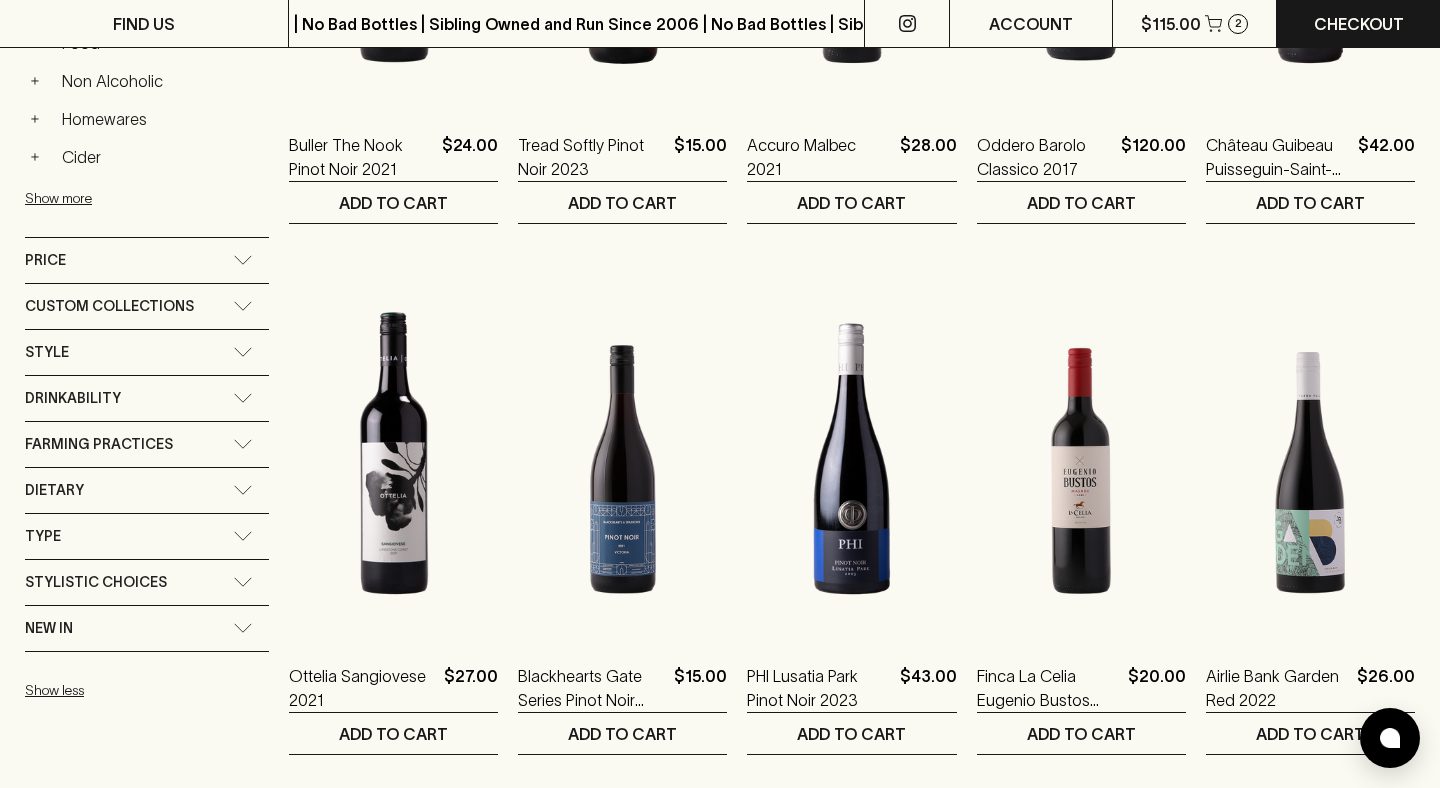 click on "Type" at bounding box center [129, 536] 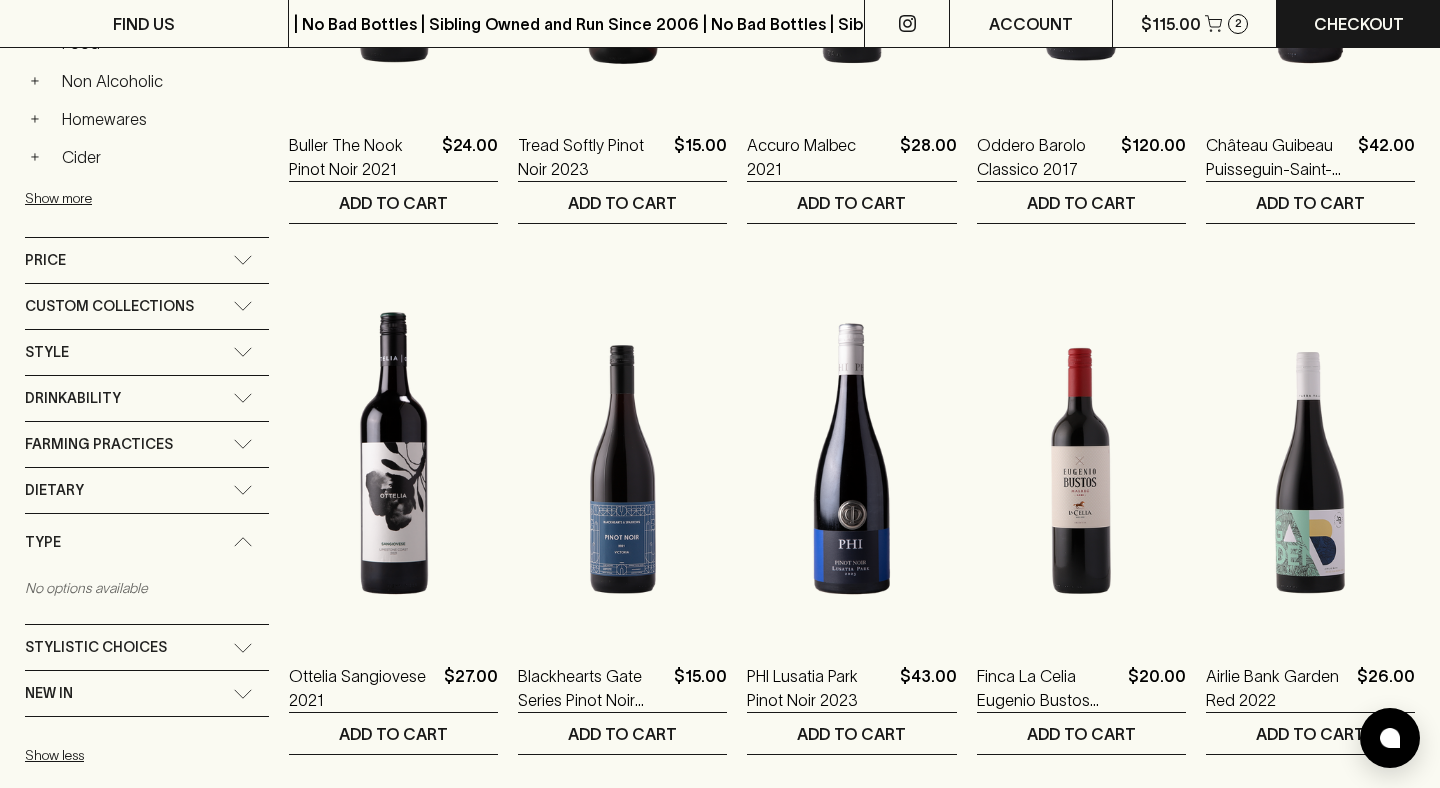 click on "Style" at bounding box center (129, 352) 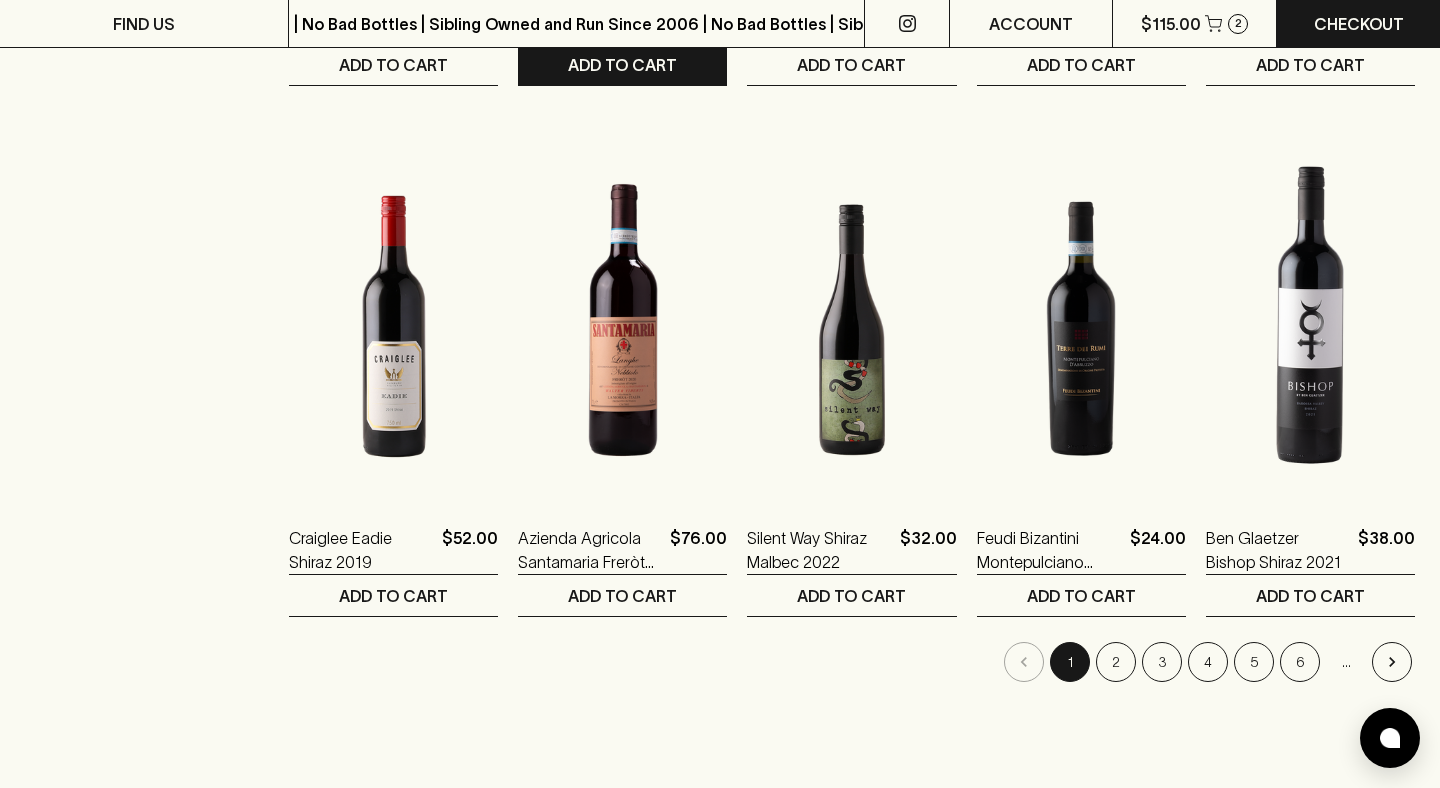 scroll, scrollTop: 1852, scrollLeft: 0, axis: vertical 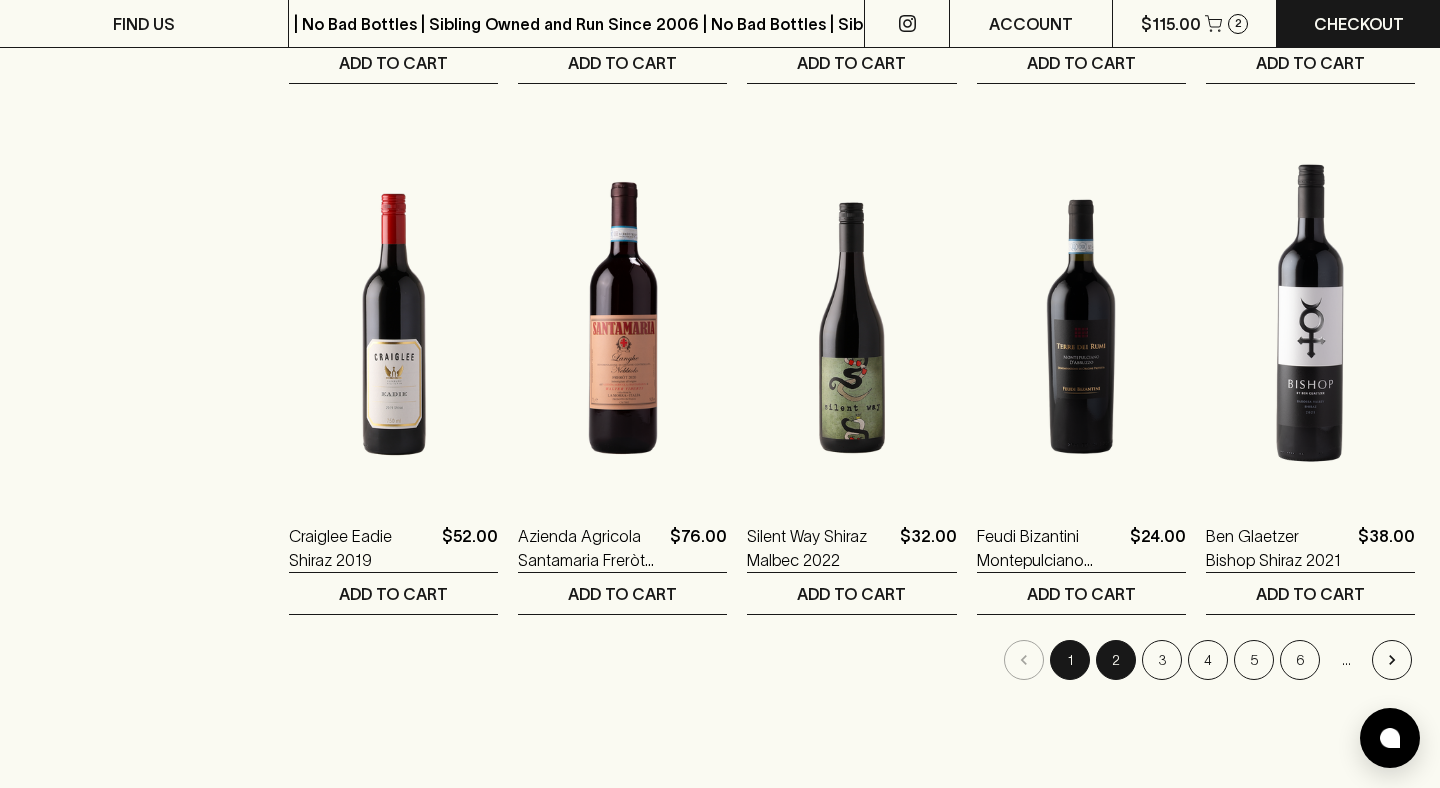 click on "2" at bounding box center (1116, 660) 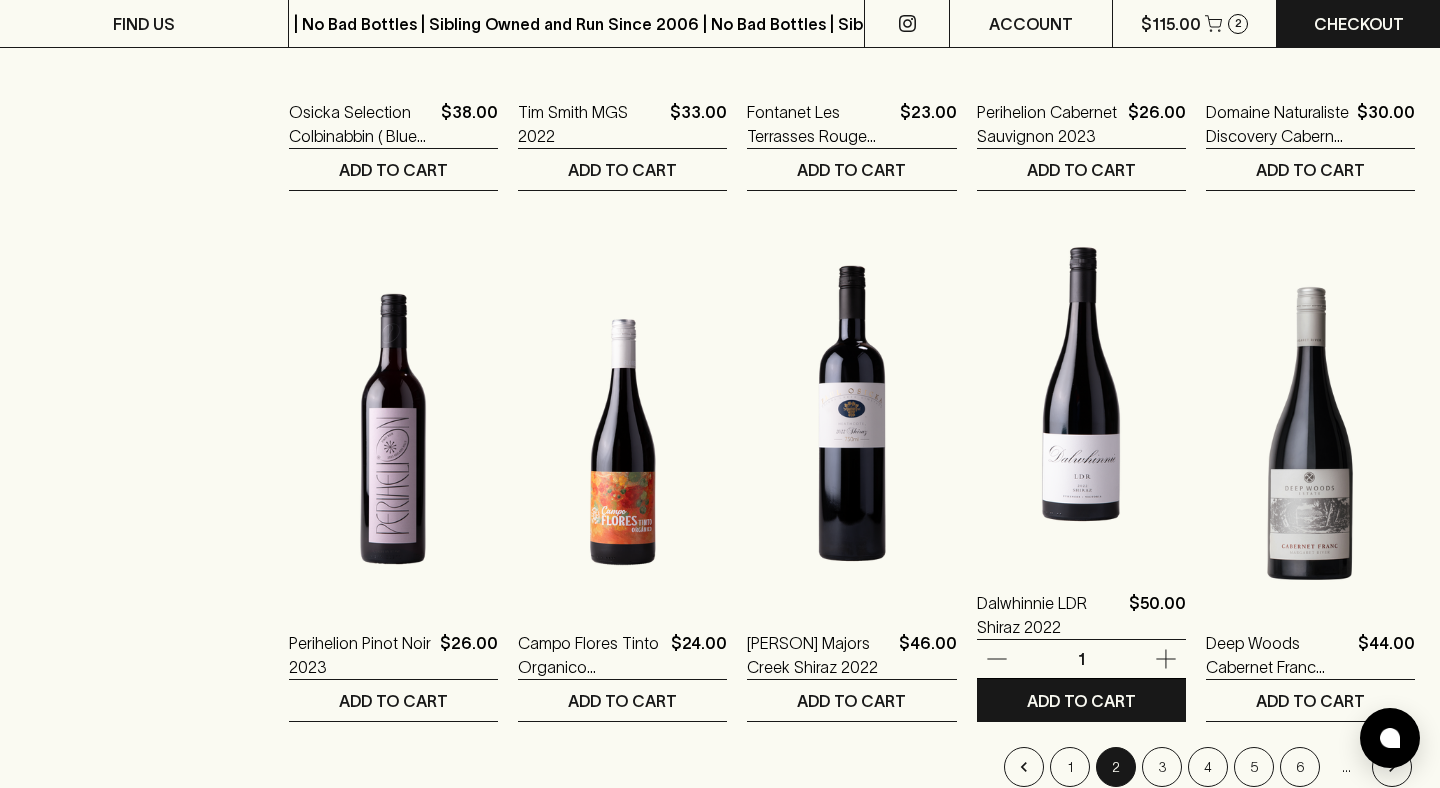 scroll, scrollTop: 1794, scrollLeft: 0, axis: vertical 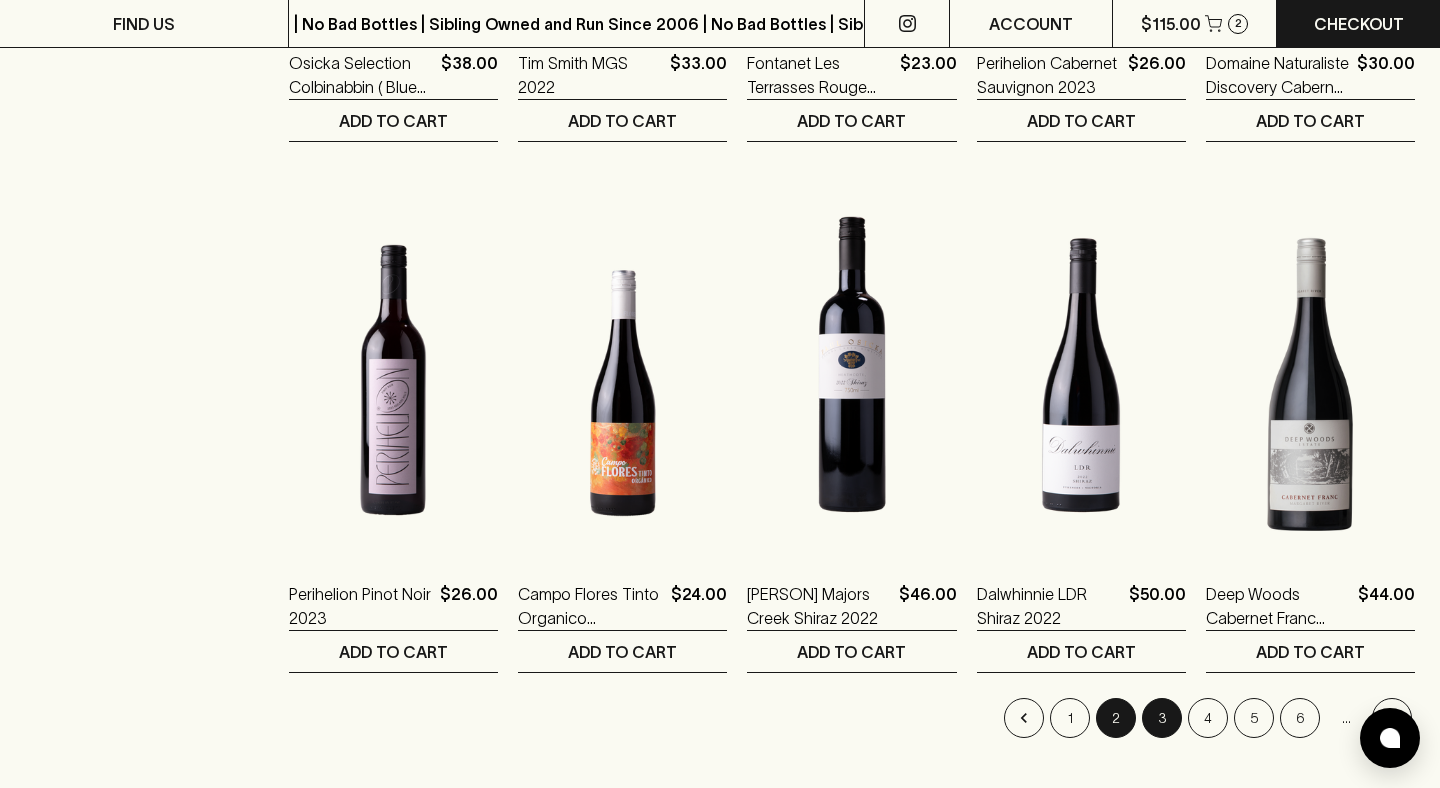 click on "3" at bounding box center (1162, 718) 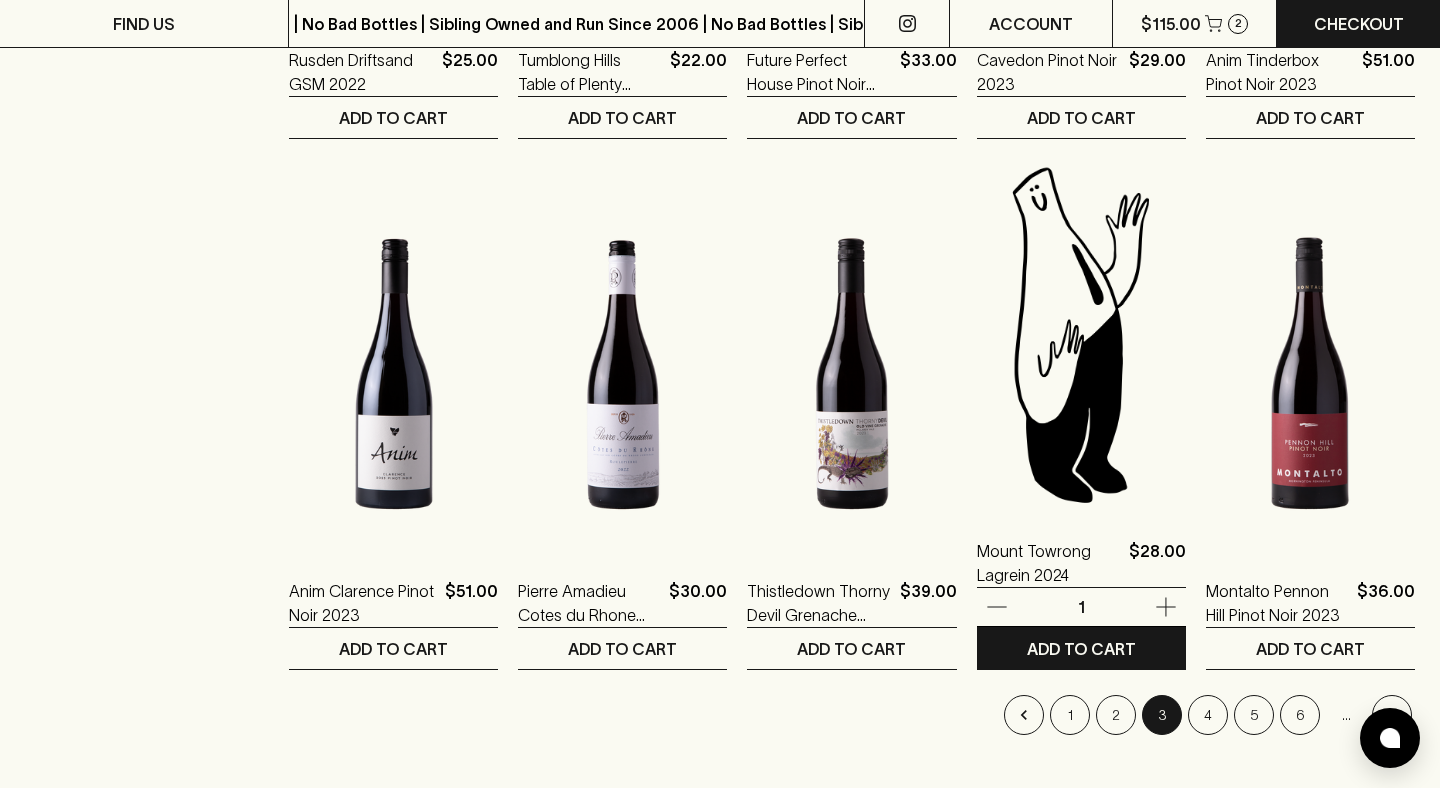 scroll, scrollTop: 1810, scrollLeft: 0, axis: vertical 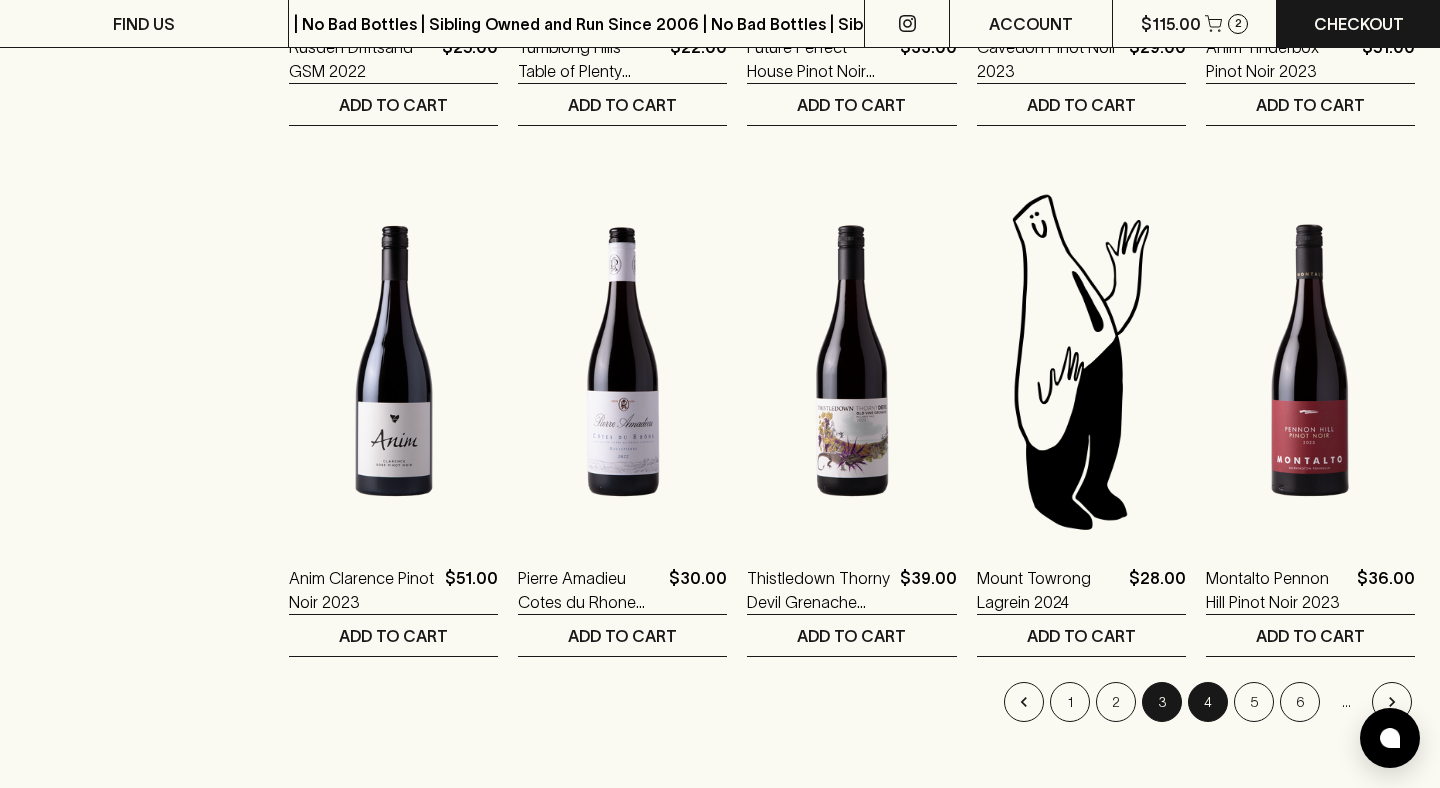 click on "4" at bounding box center [1208, 702] 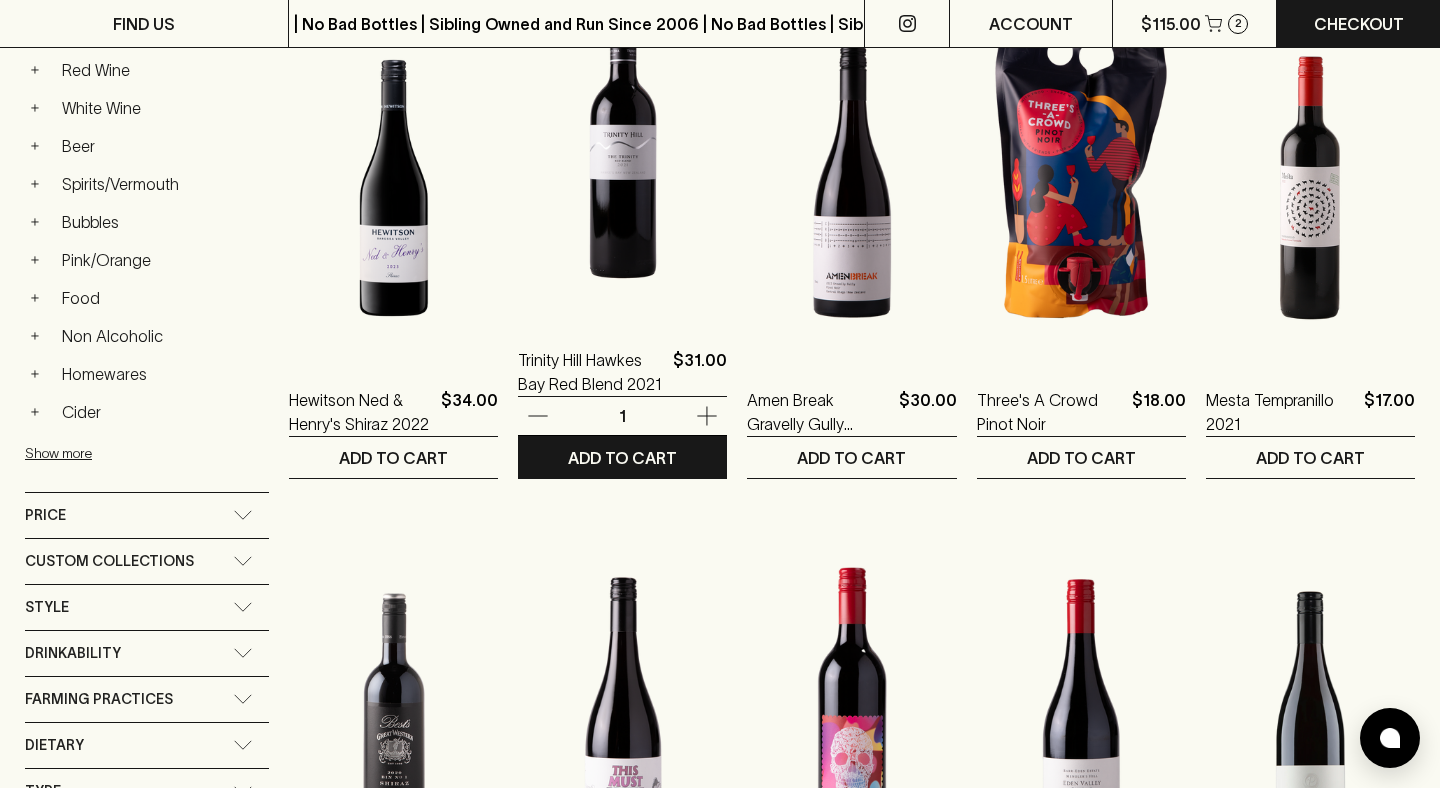scroll, scrollTop: 396, scrollLeft: 0, axis: vertical 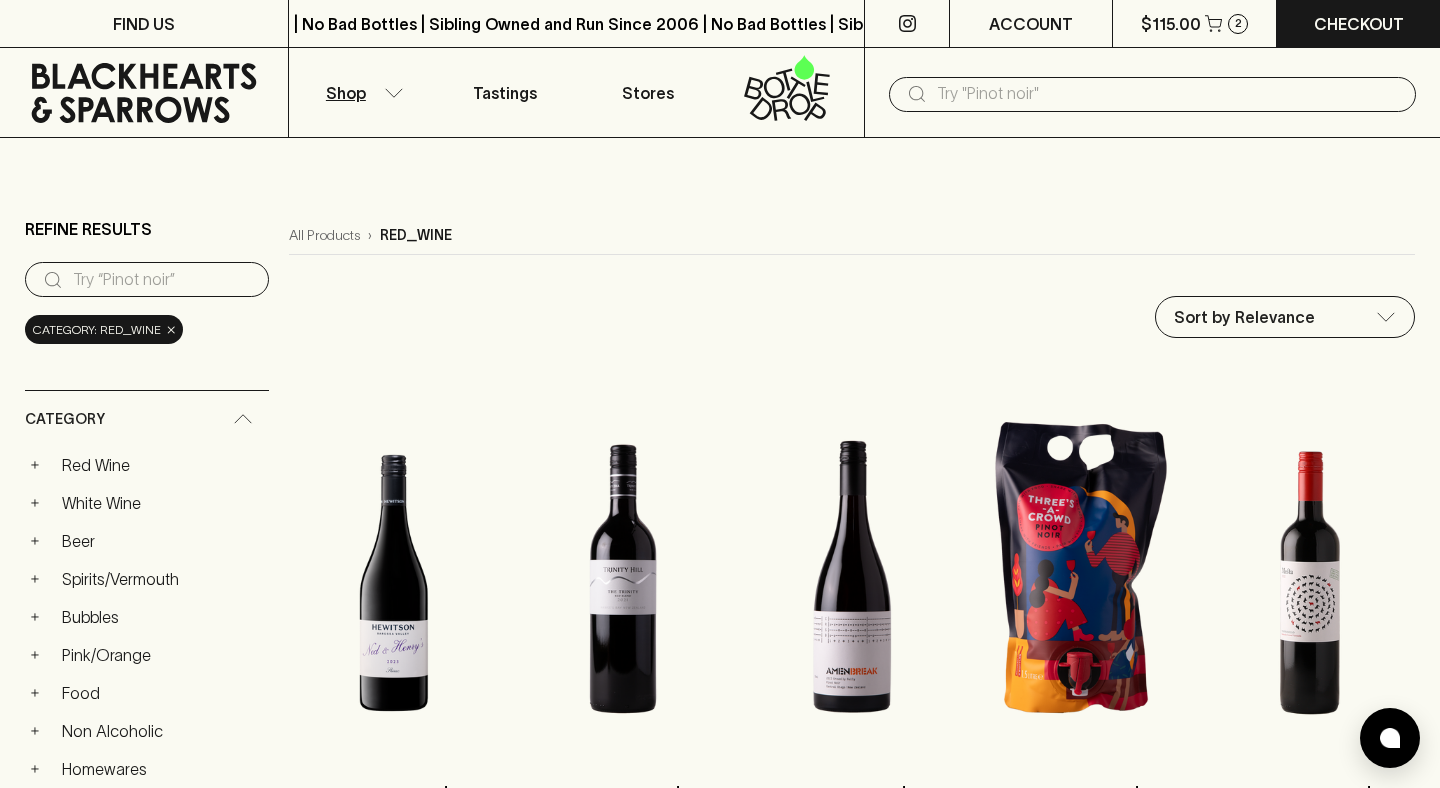 click at bounding box center (1168, 94) 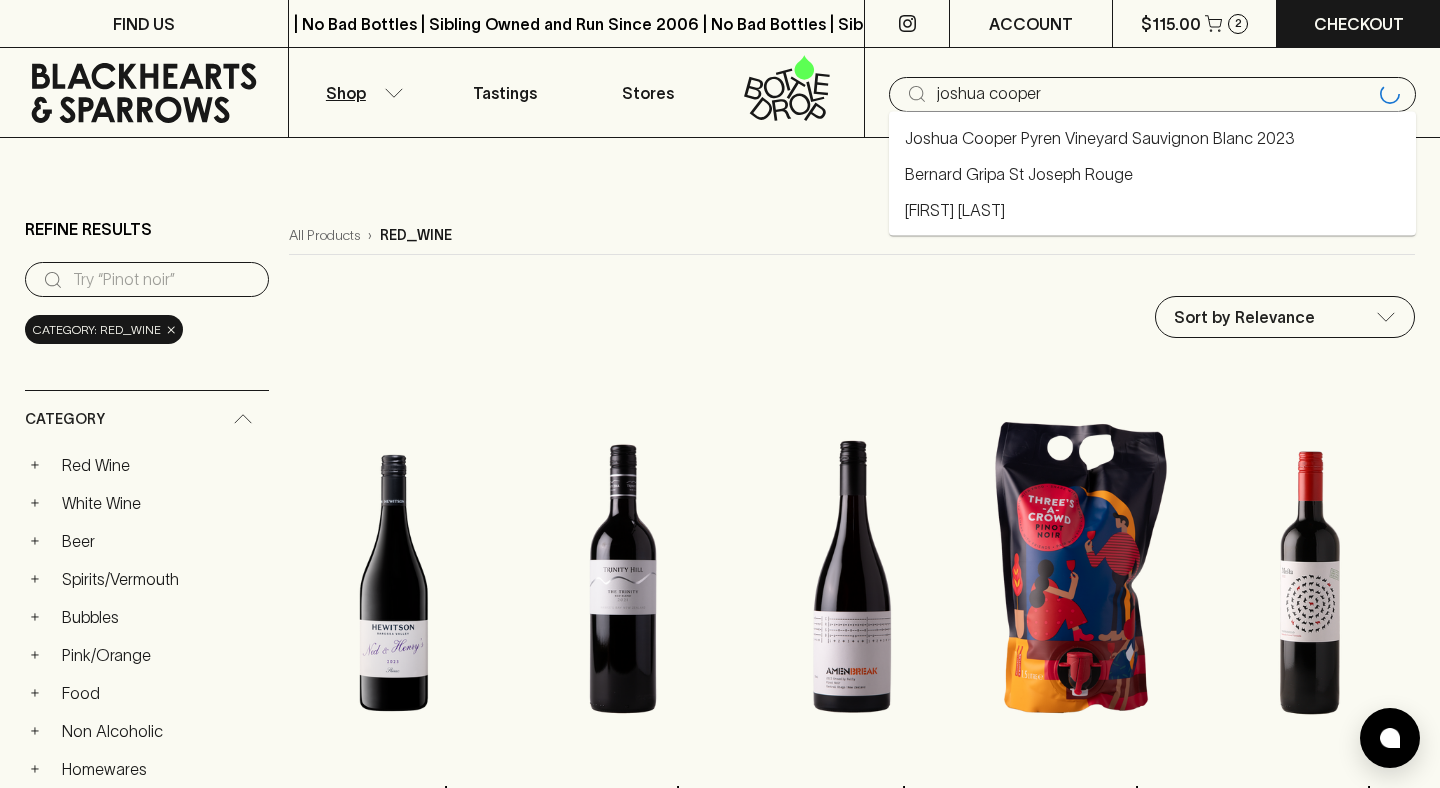 type on "joshua cooper" 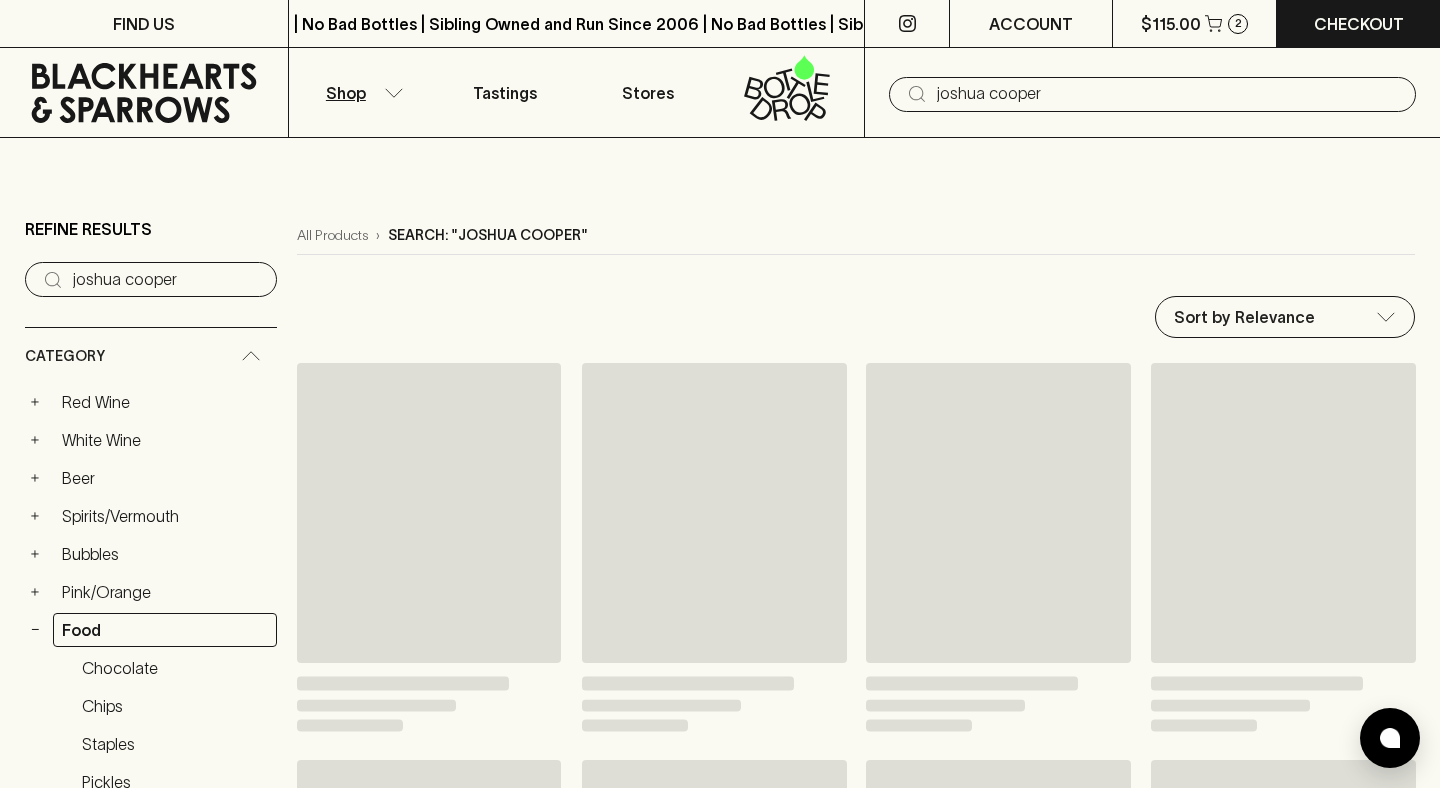 type on "joshua cooper" 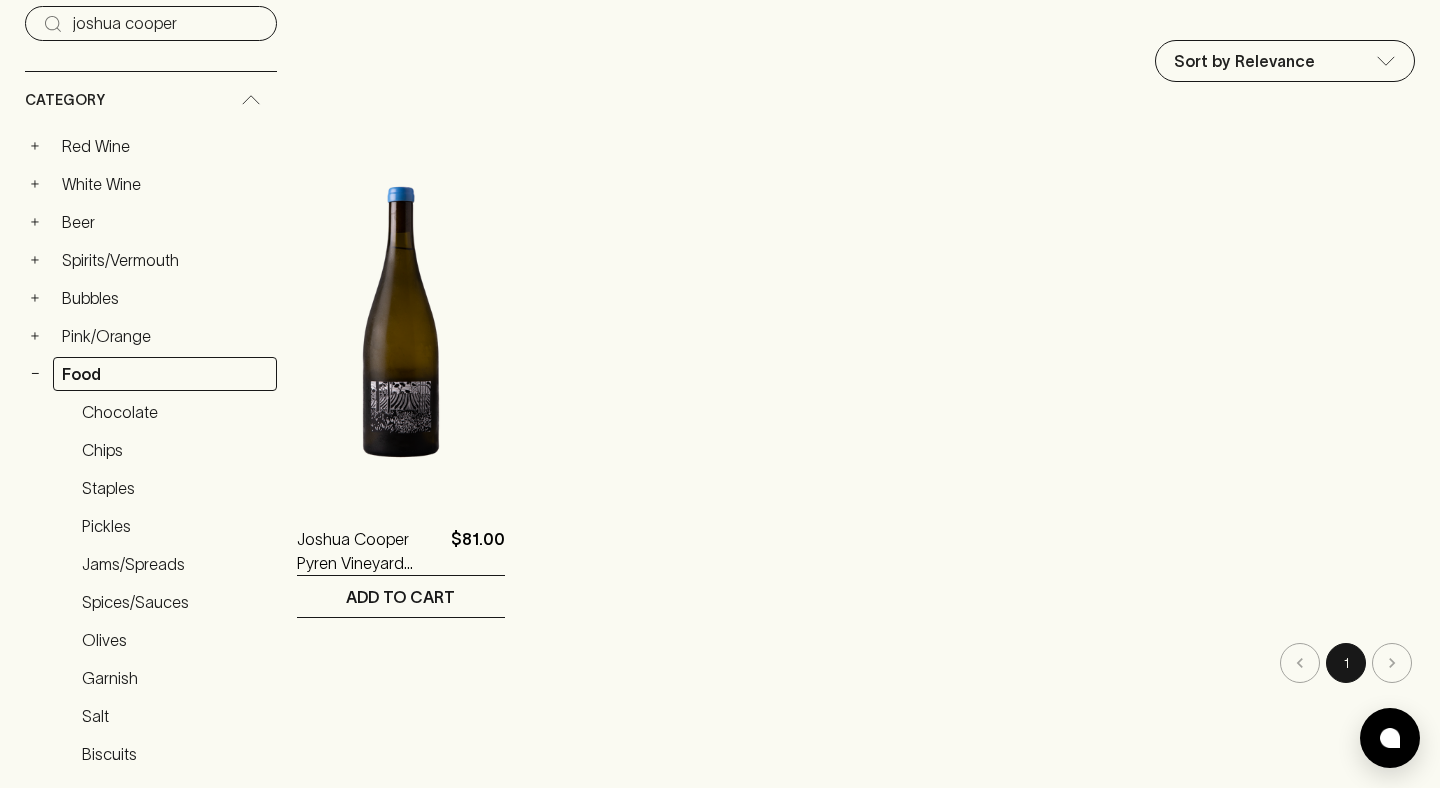 scroll, scrollTop: 257, scrollLeft: 0, axis: vertical 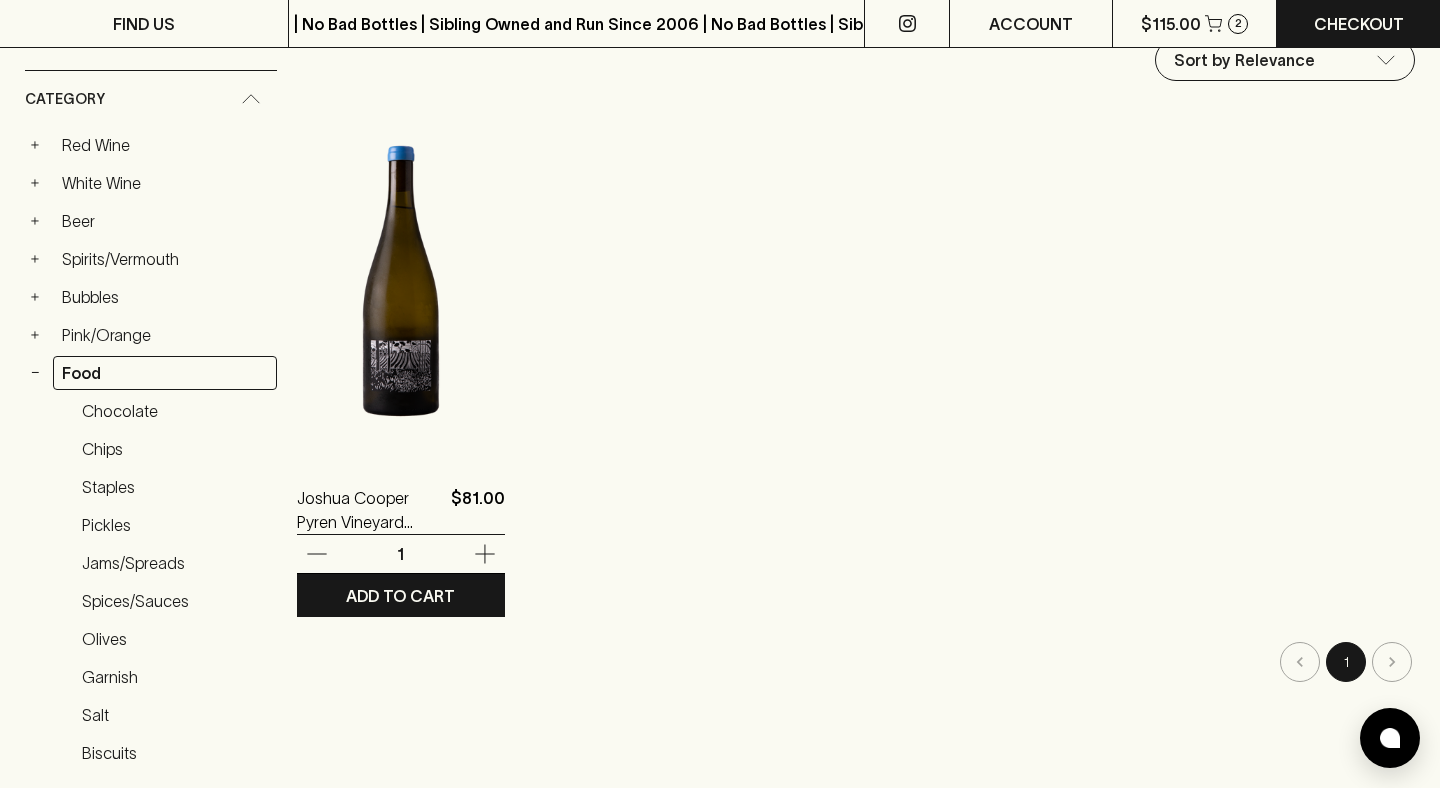click at bounding box center (401, 281) 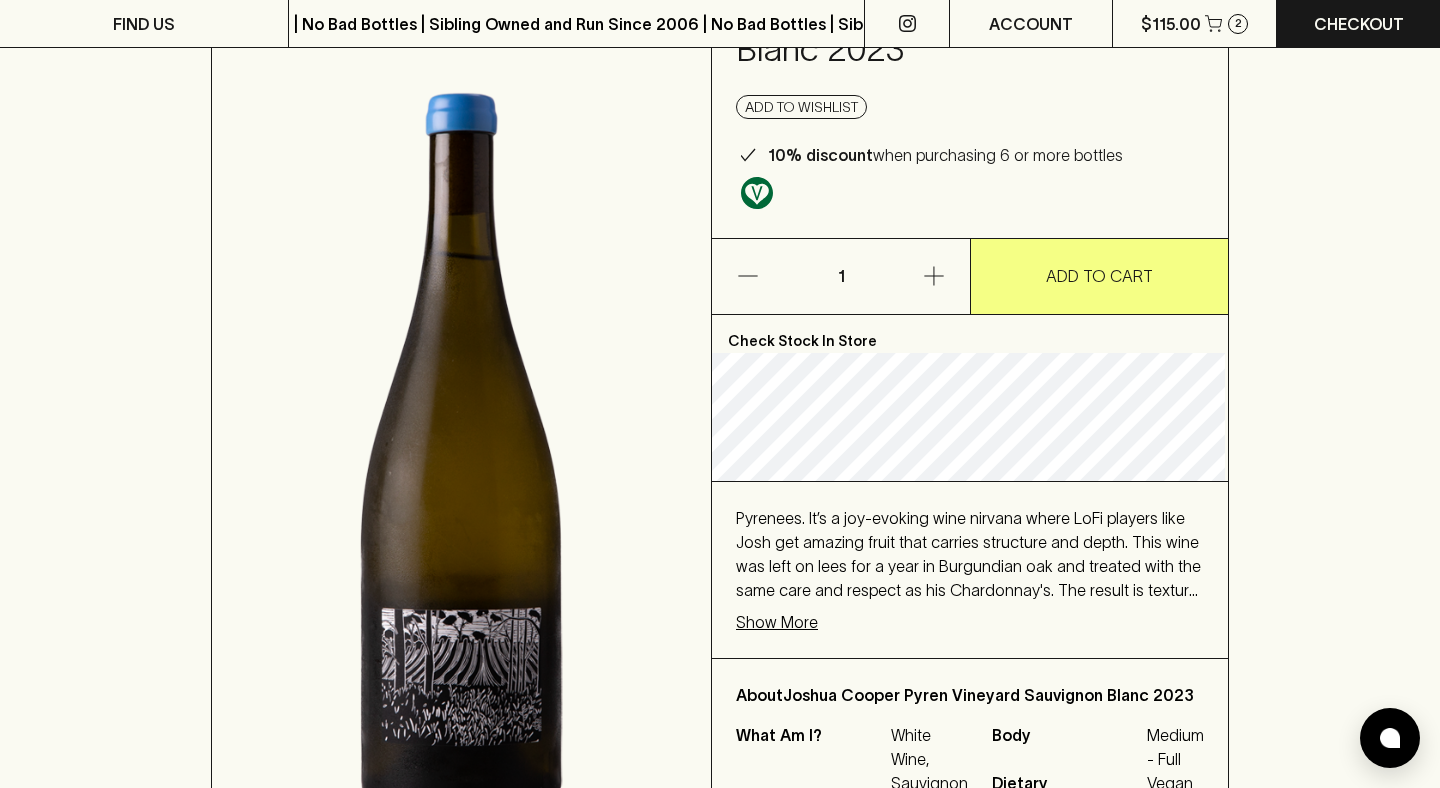 scroll, scrollTop: 311, scrollLeft: 0, axis: vertical 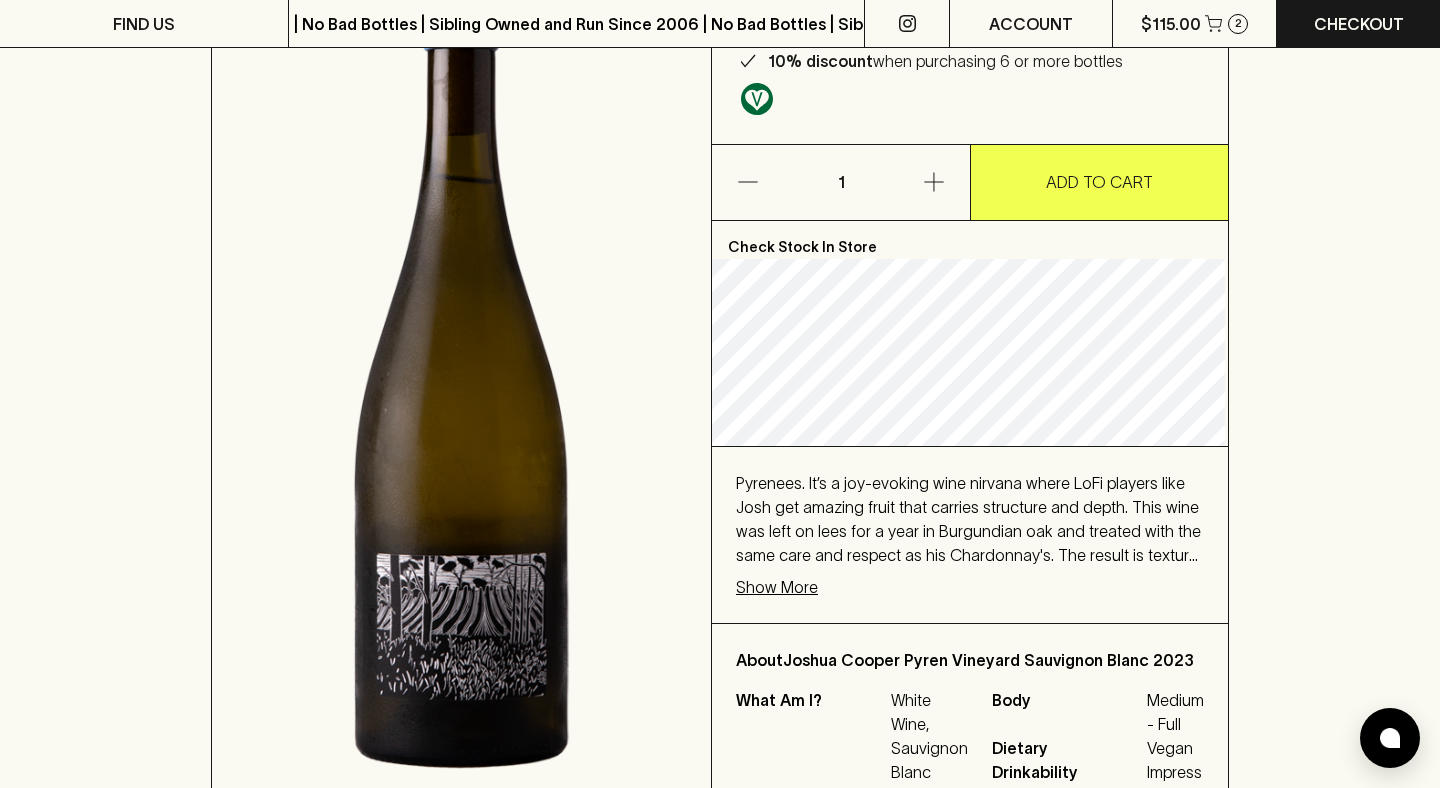 click on "ADD TO CART" at bounding box center (1099, 182) 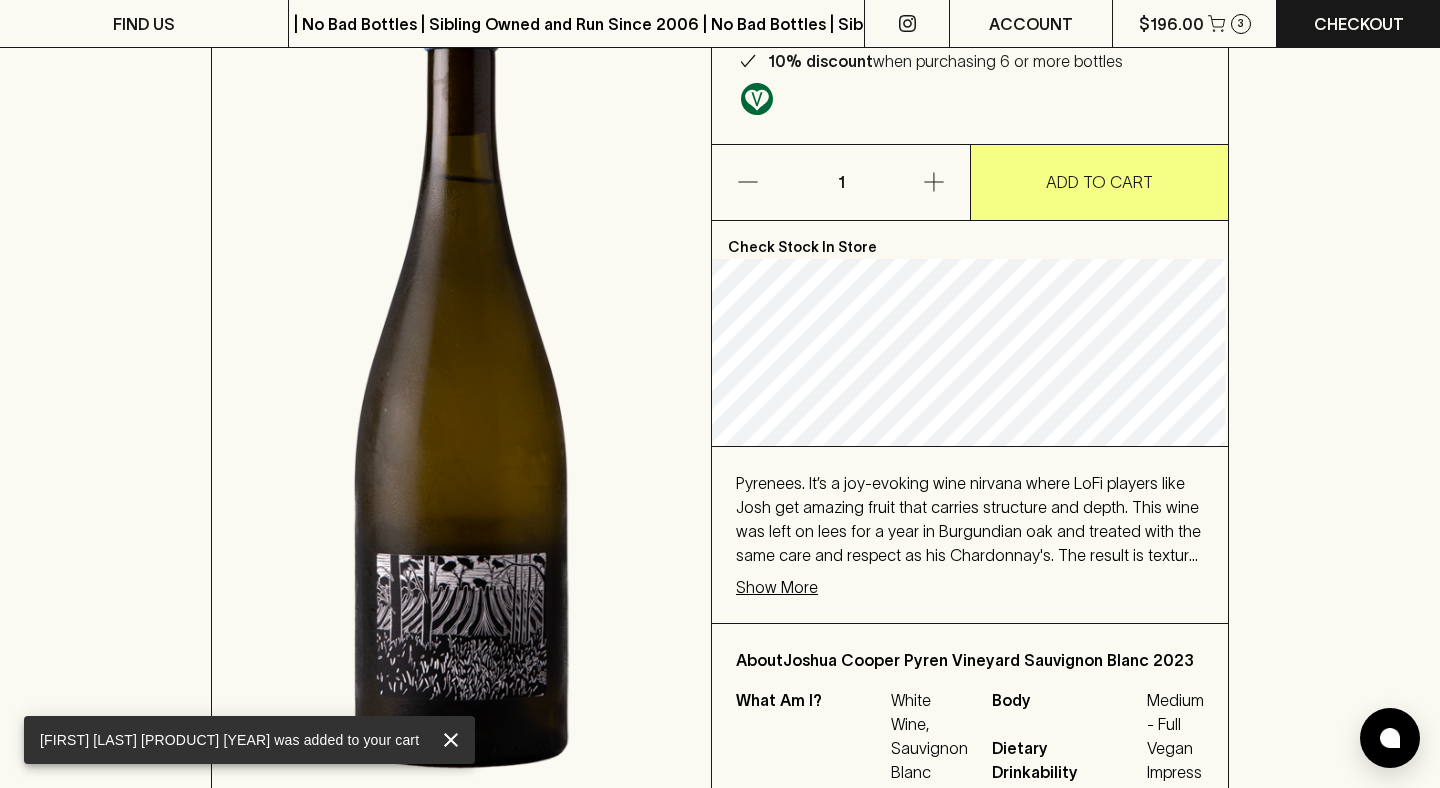 scroll, scrollTop: 0, scrollLeft: 0, axis: both 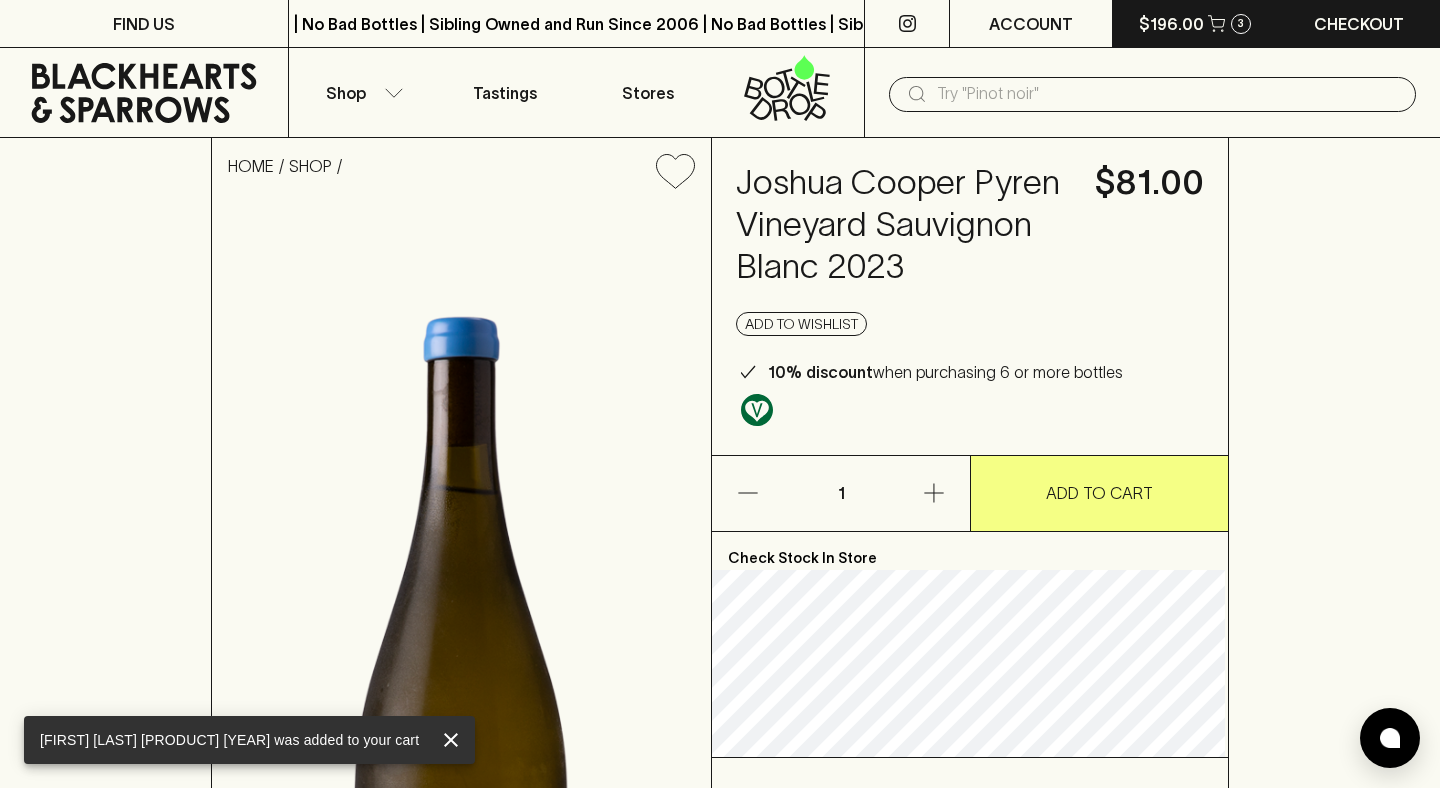 click on "$196.00 3" at bounding box center (1195, 23) 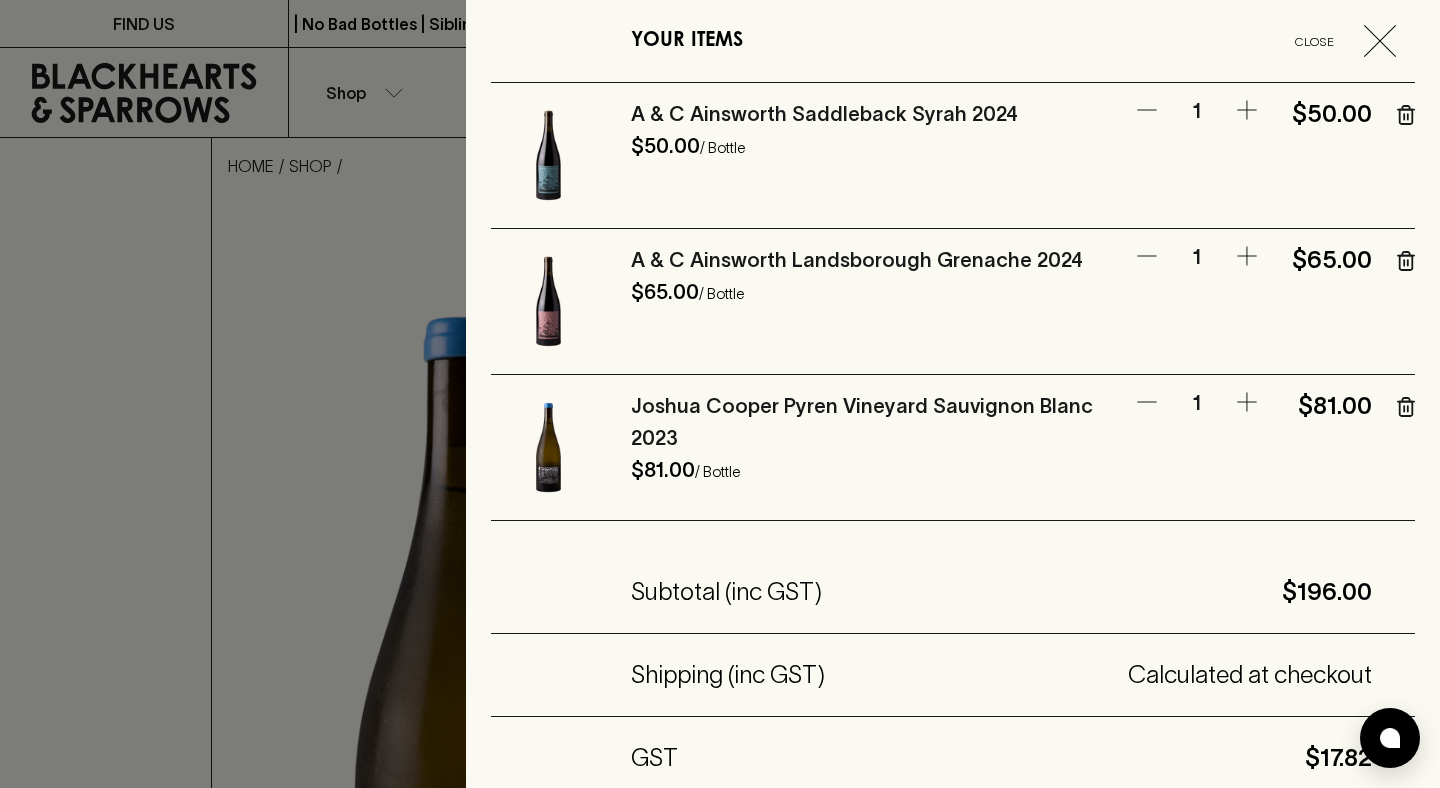 click 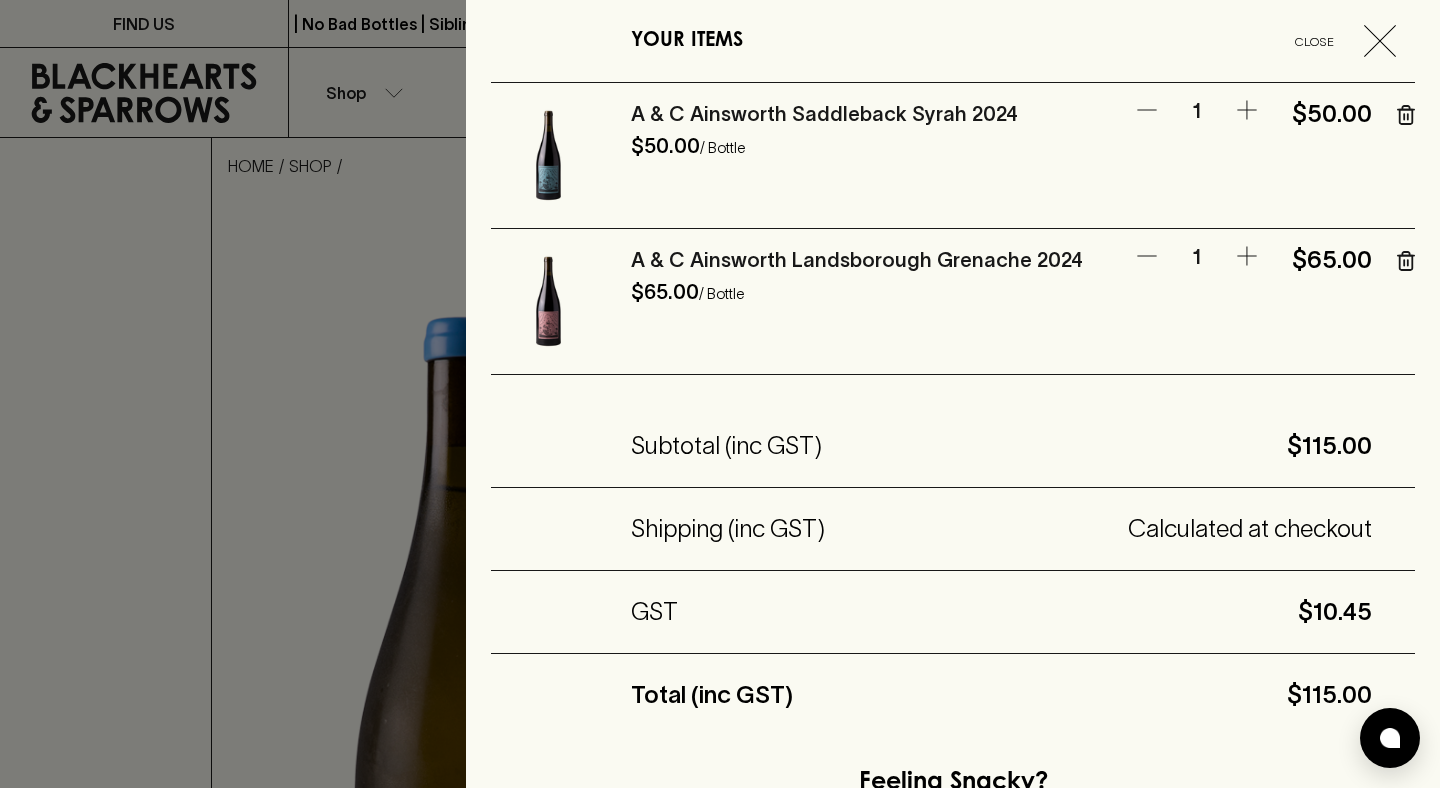click at bounding box center [720, 394] 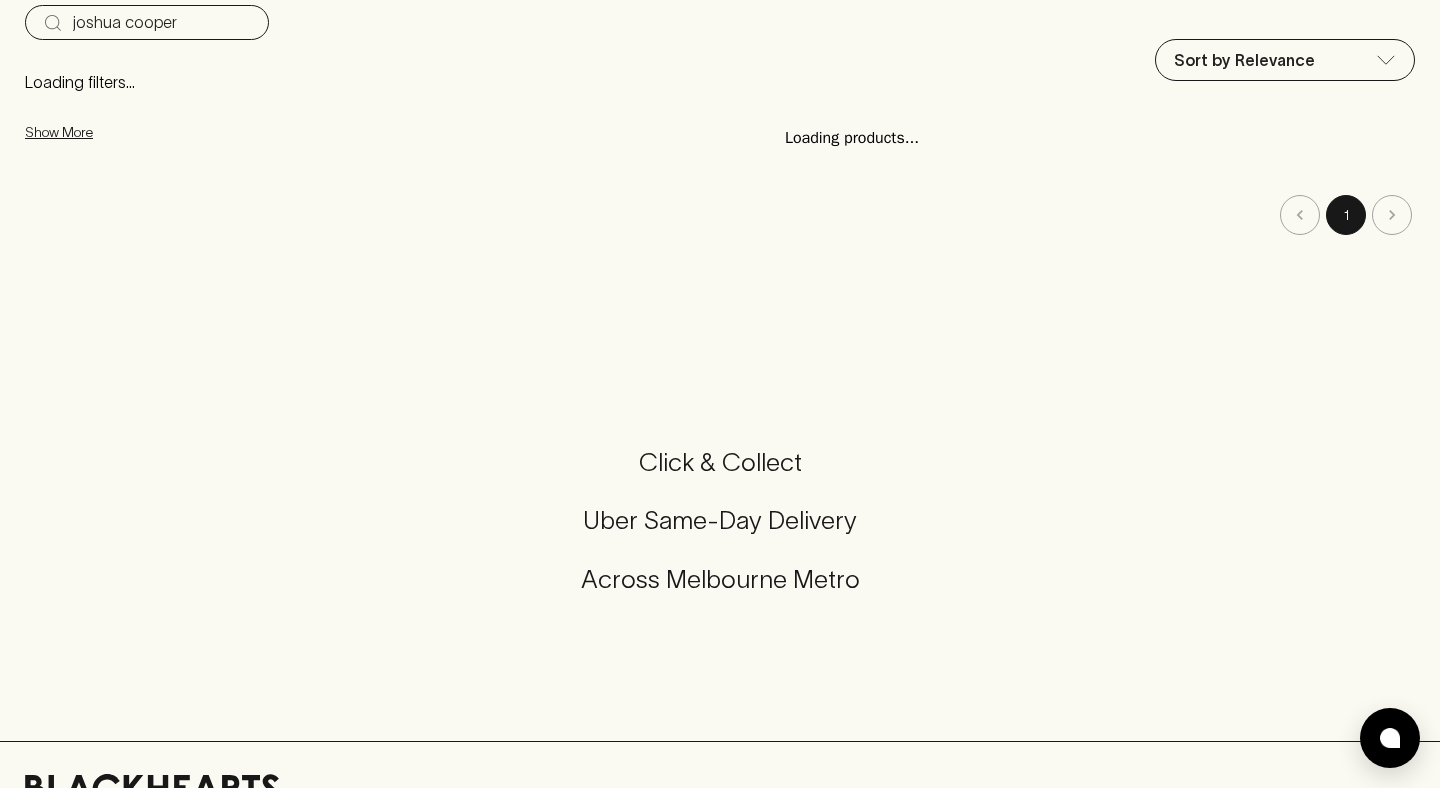 scroll, scrollTop: 0, scrollLeft: 0, axis: both 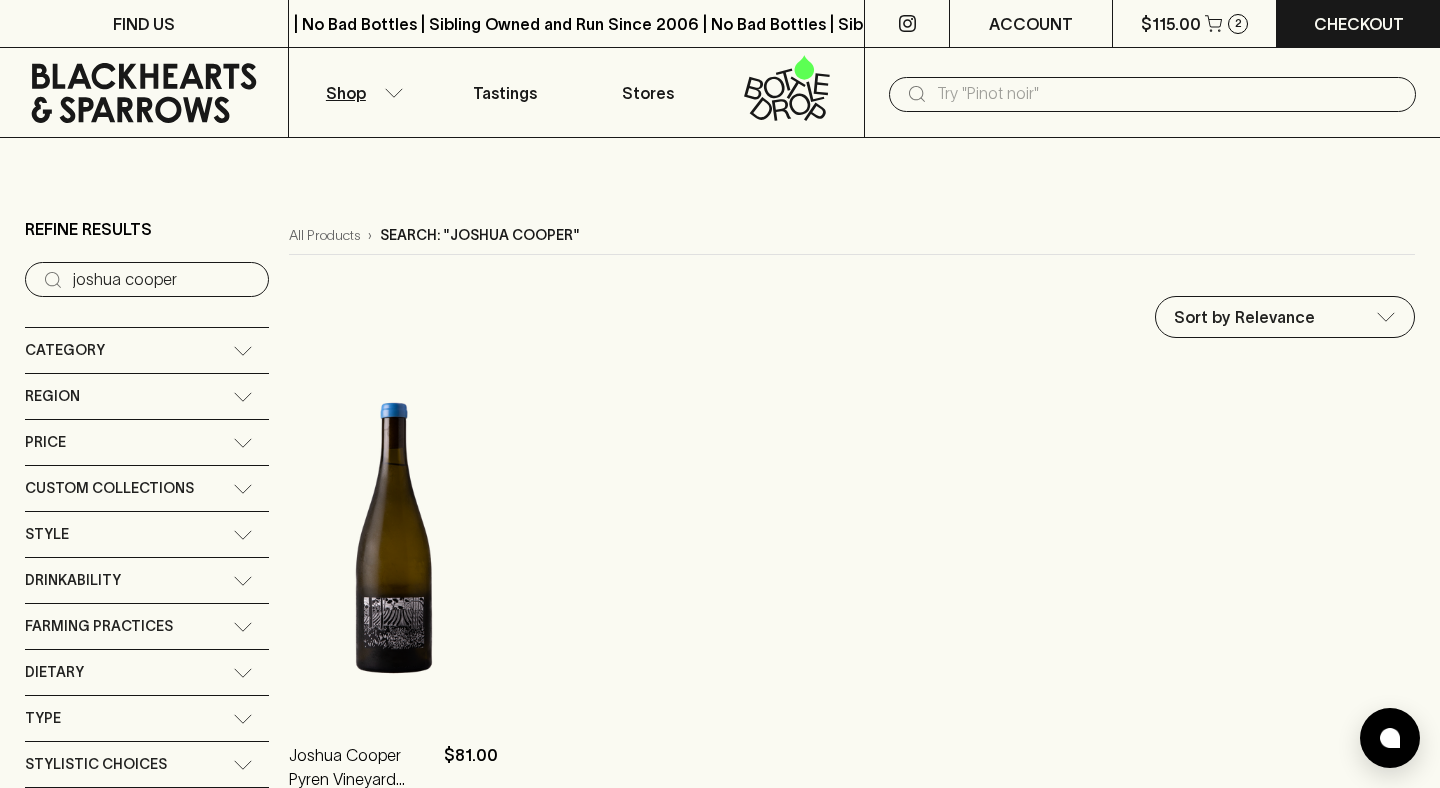 type 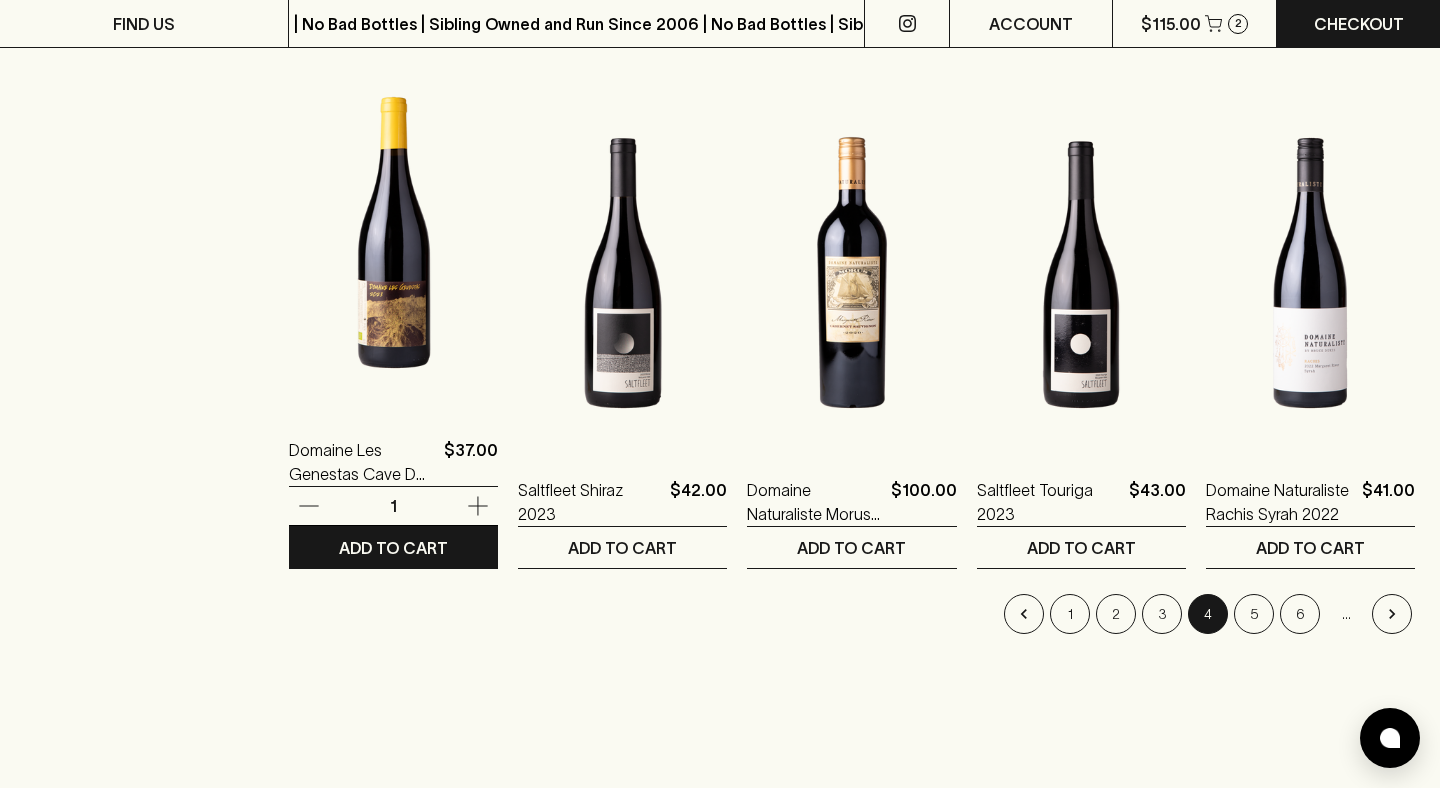 scroll, scrollTop: 1903, scrollLeft: 0, axis: vertical 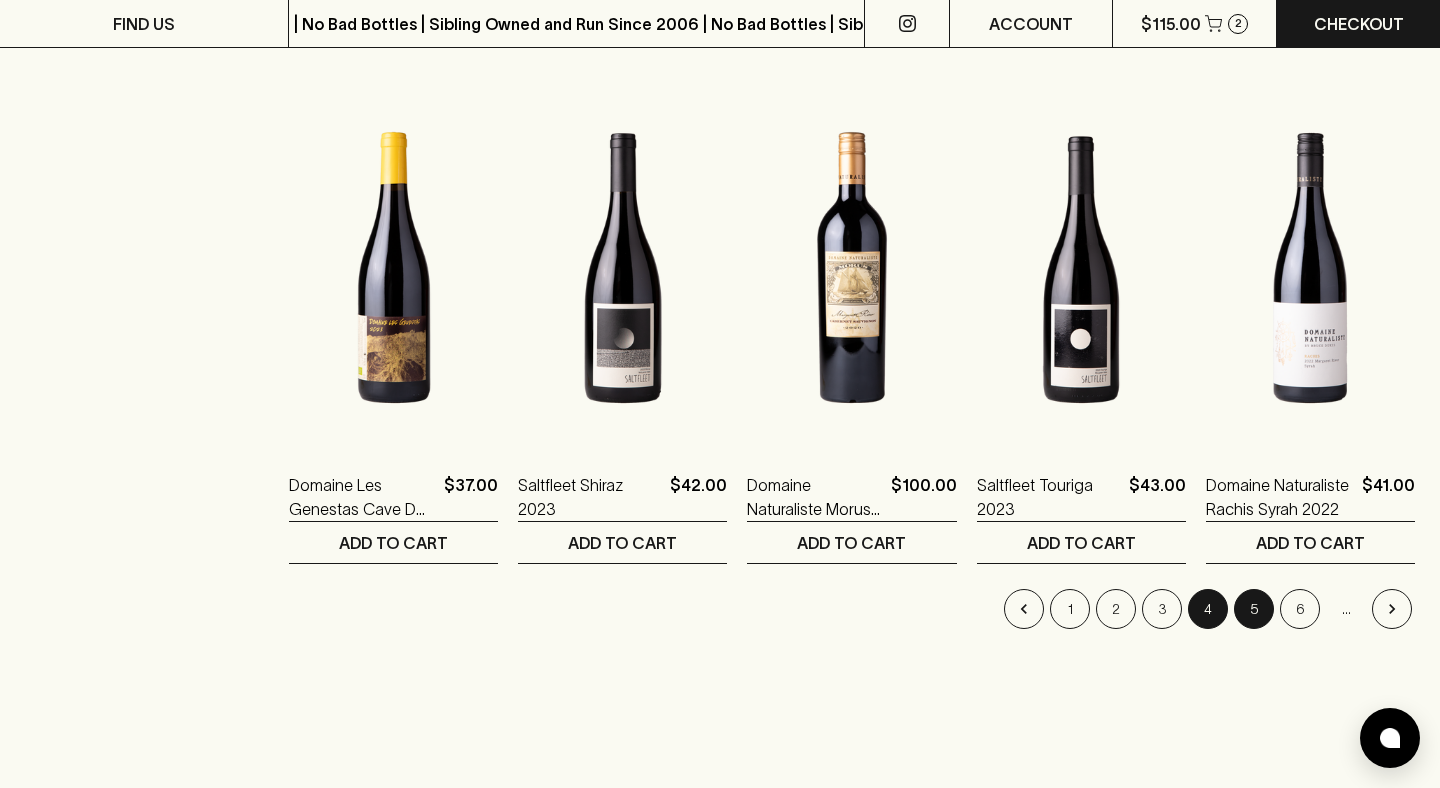 click on "5" at bounding box center (1254, 609) 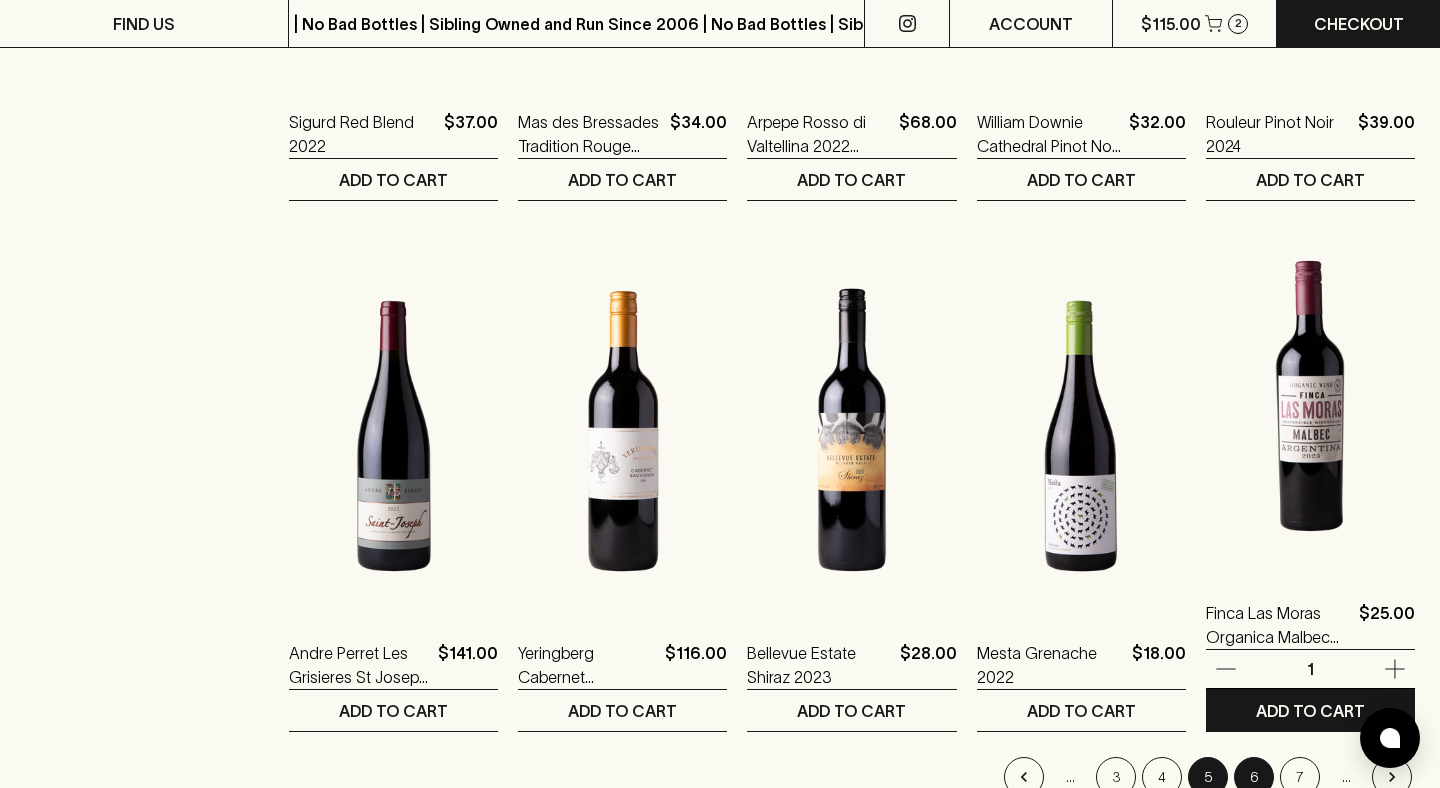 scroll, scrollTop: 2023, scrollLeft: 0, axis: vertical 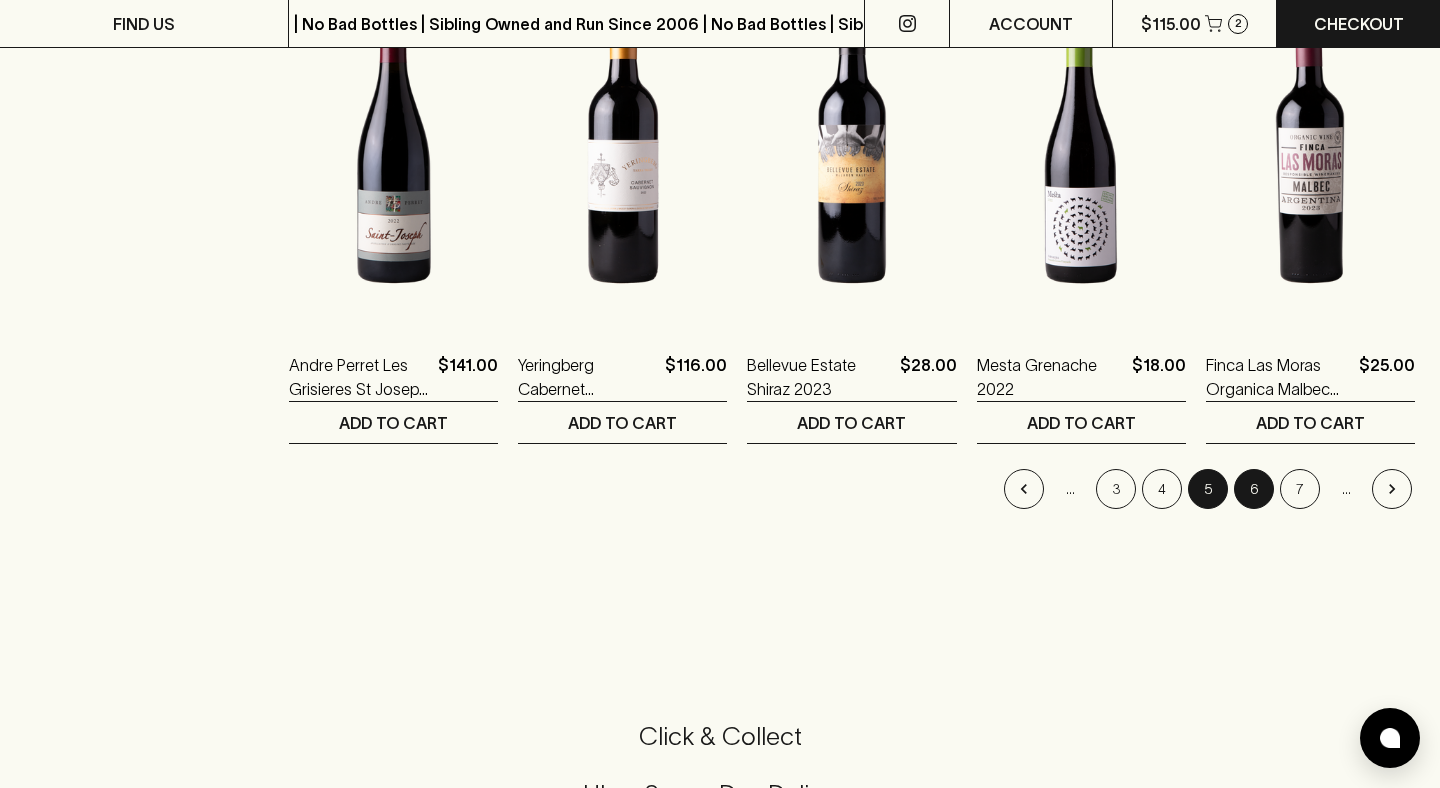 click on "6" at bounding box center (1254, 489) 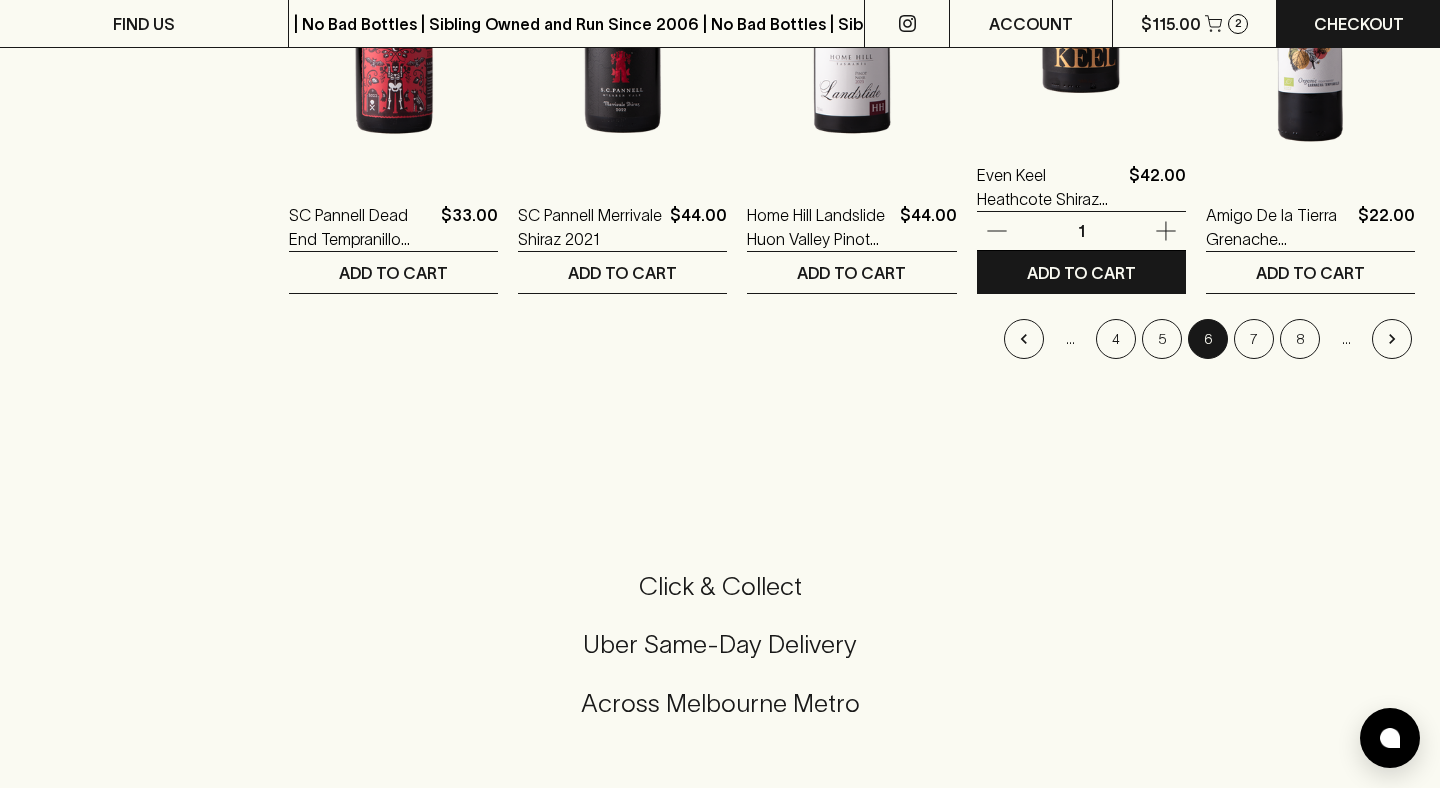 scroll, scrollTop: 2216, scrollLeft: 0, axis: vertical 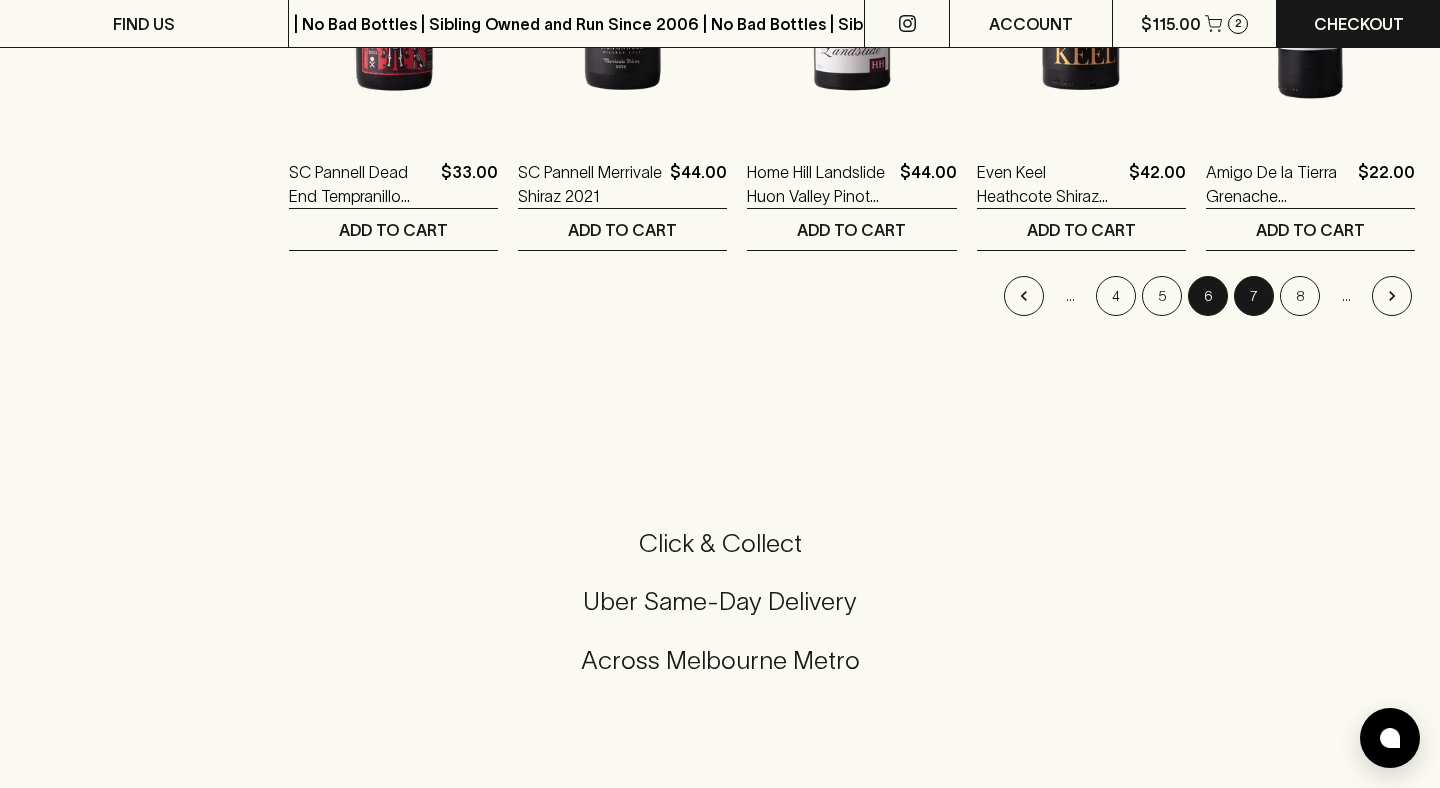 click on "7" at bounding box center (1254, 296) 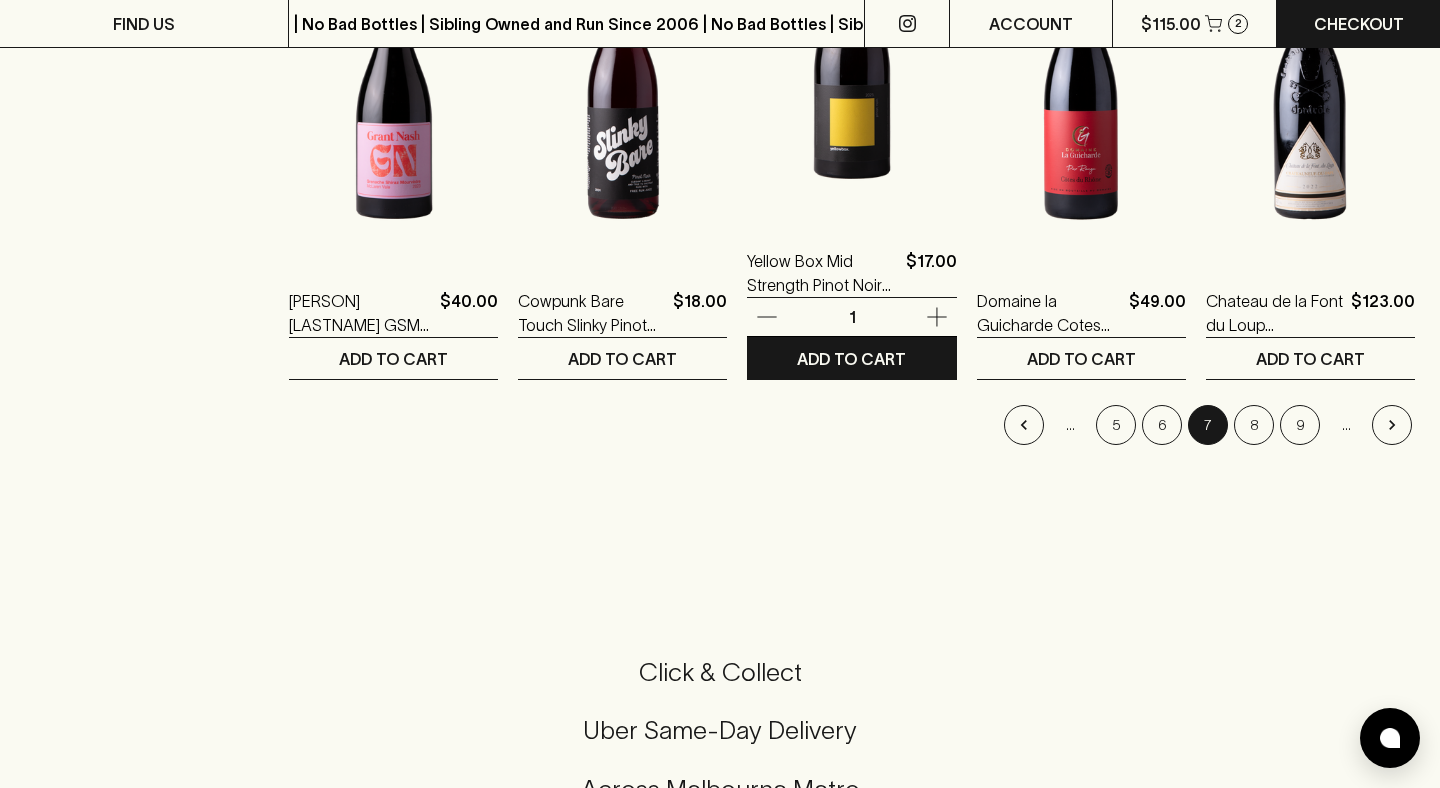 scroll, scrollTop: 2089, scrollLeft: 0, axis: vertical 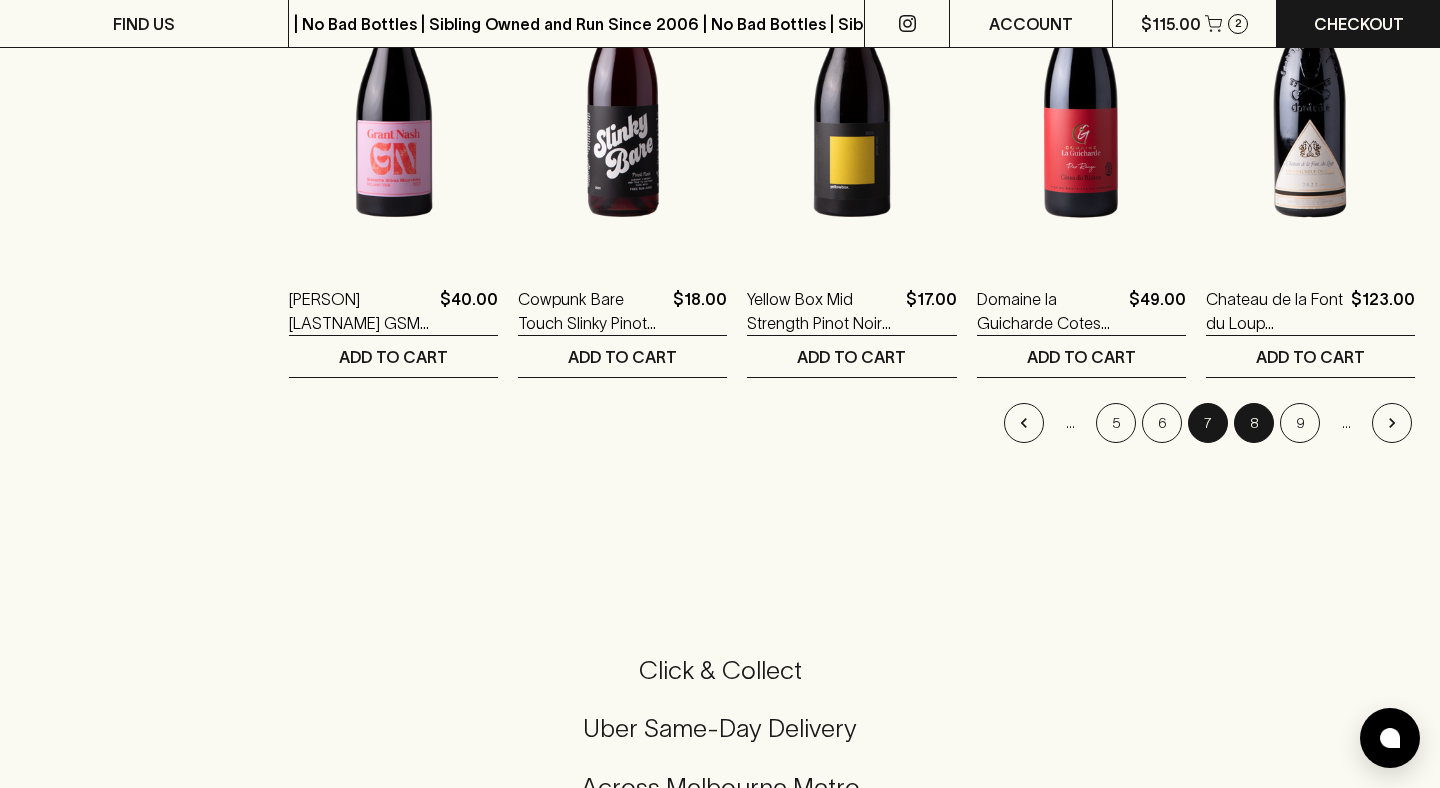 click on "8" at bounding box center [1254, 423] 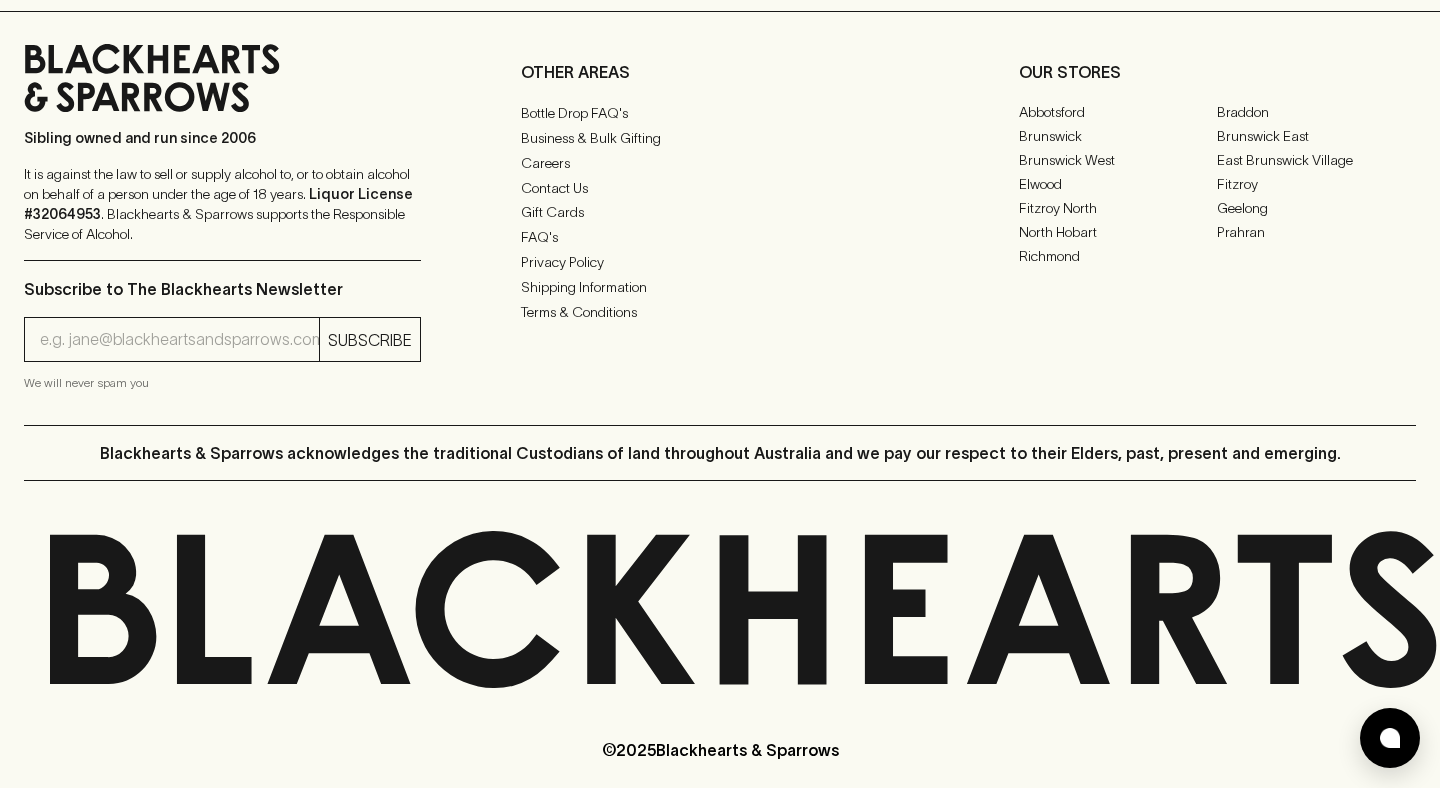 scroll, scrollTop: 0, scrollLeft: 0, axis: both 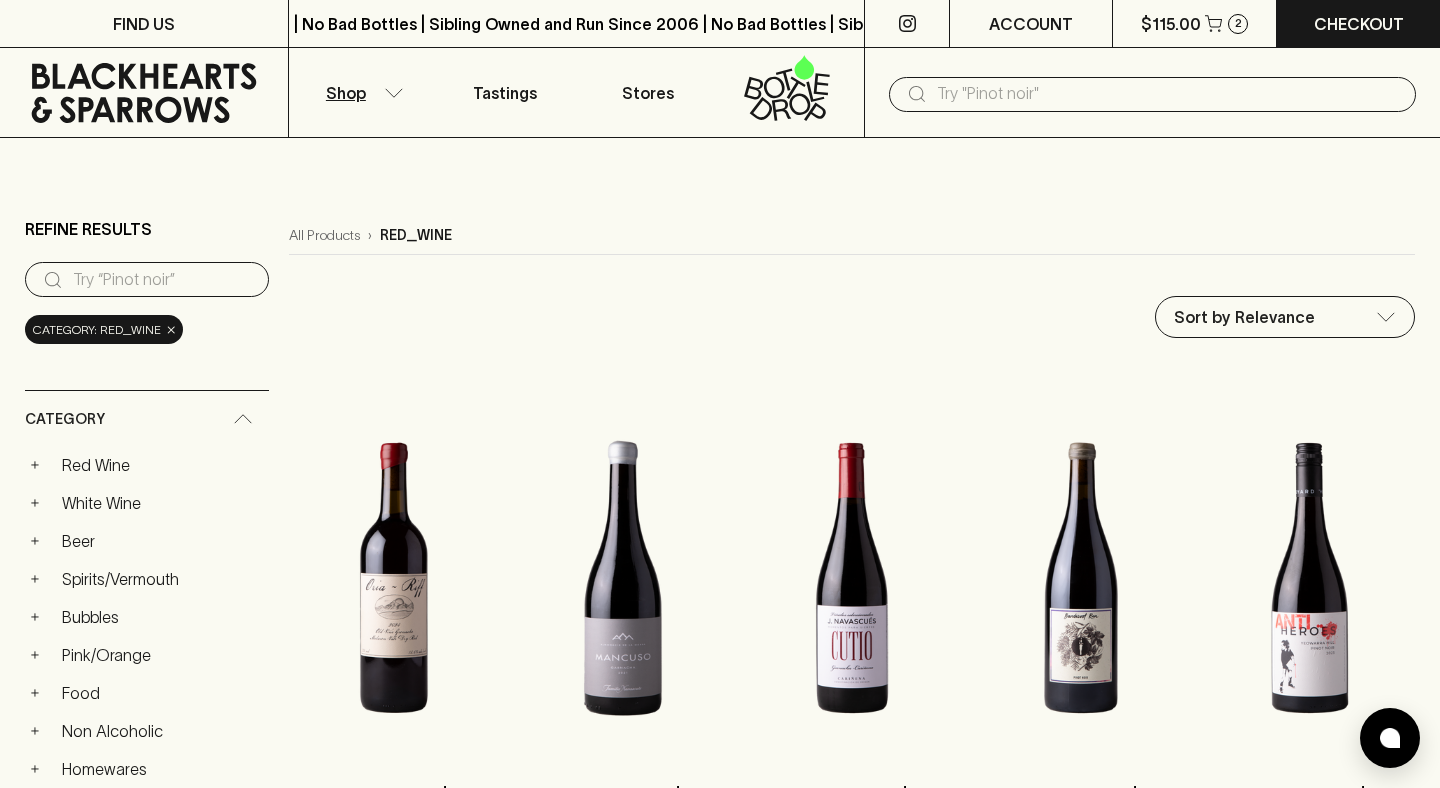 click at bounding box center [1168, 94] 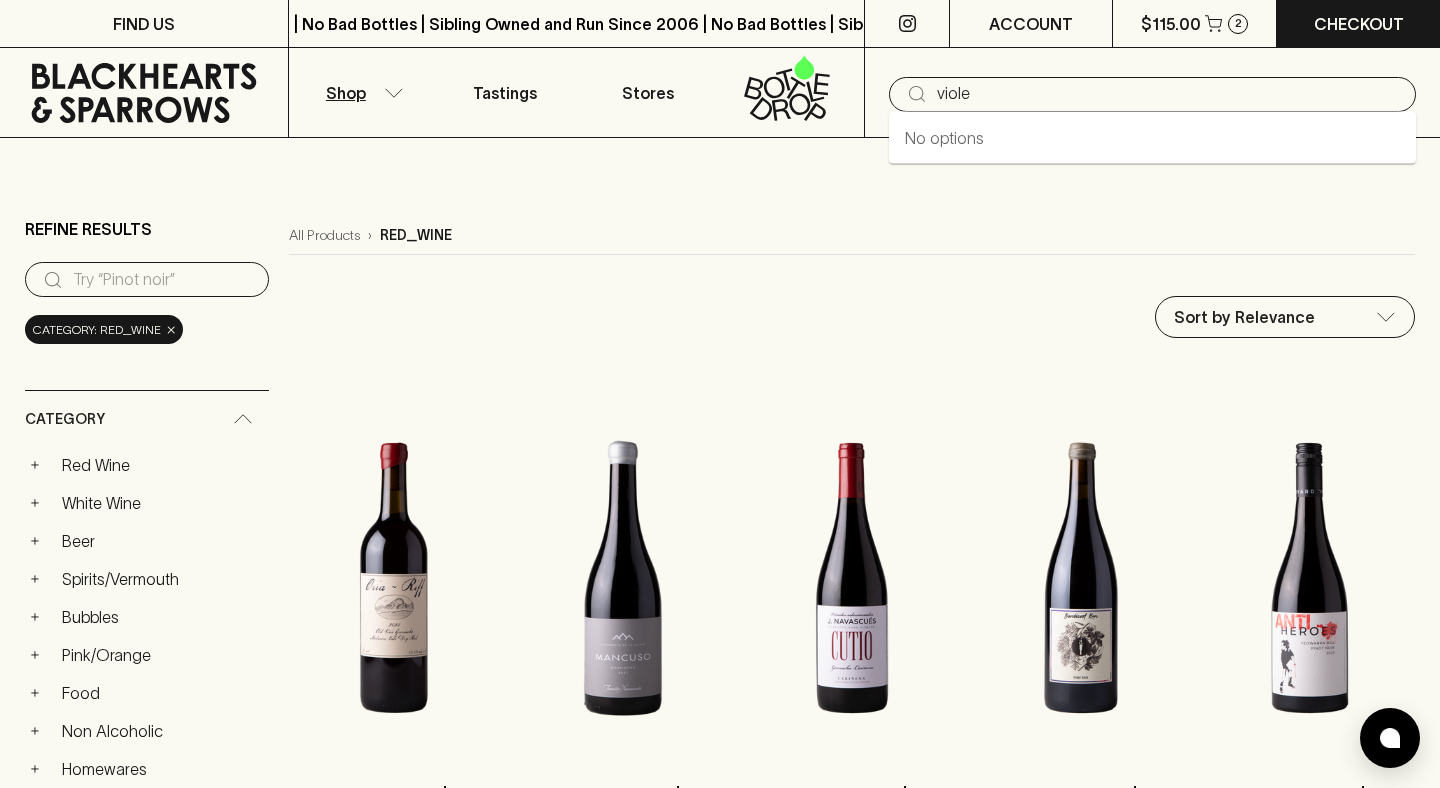 type on "violet" 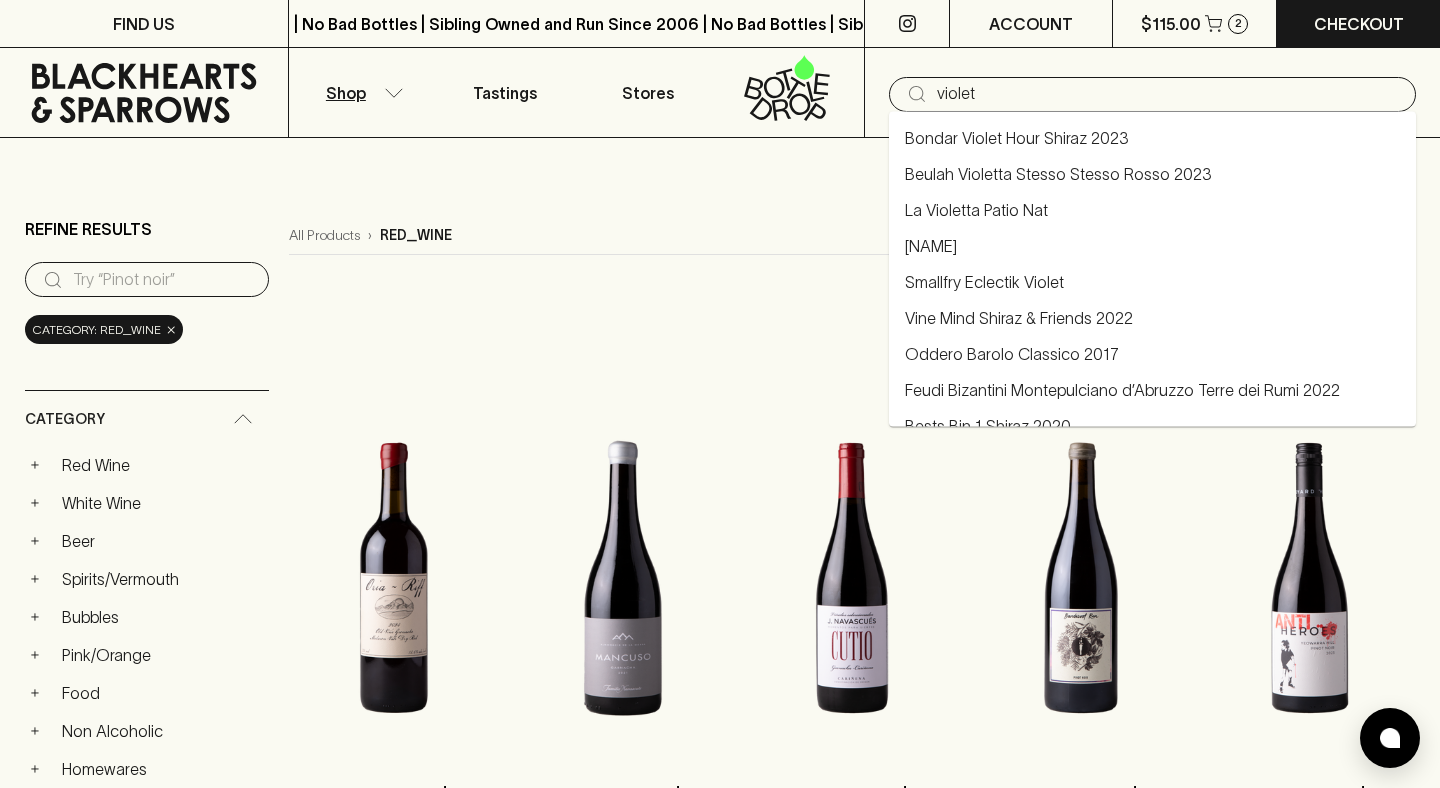 click on "Bondar Violet Hour Shiraz 2023" at bounding box center [1017, 138] 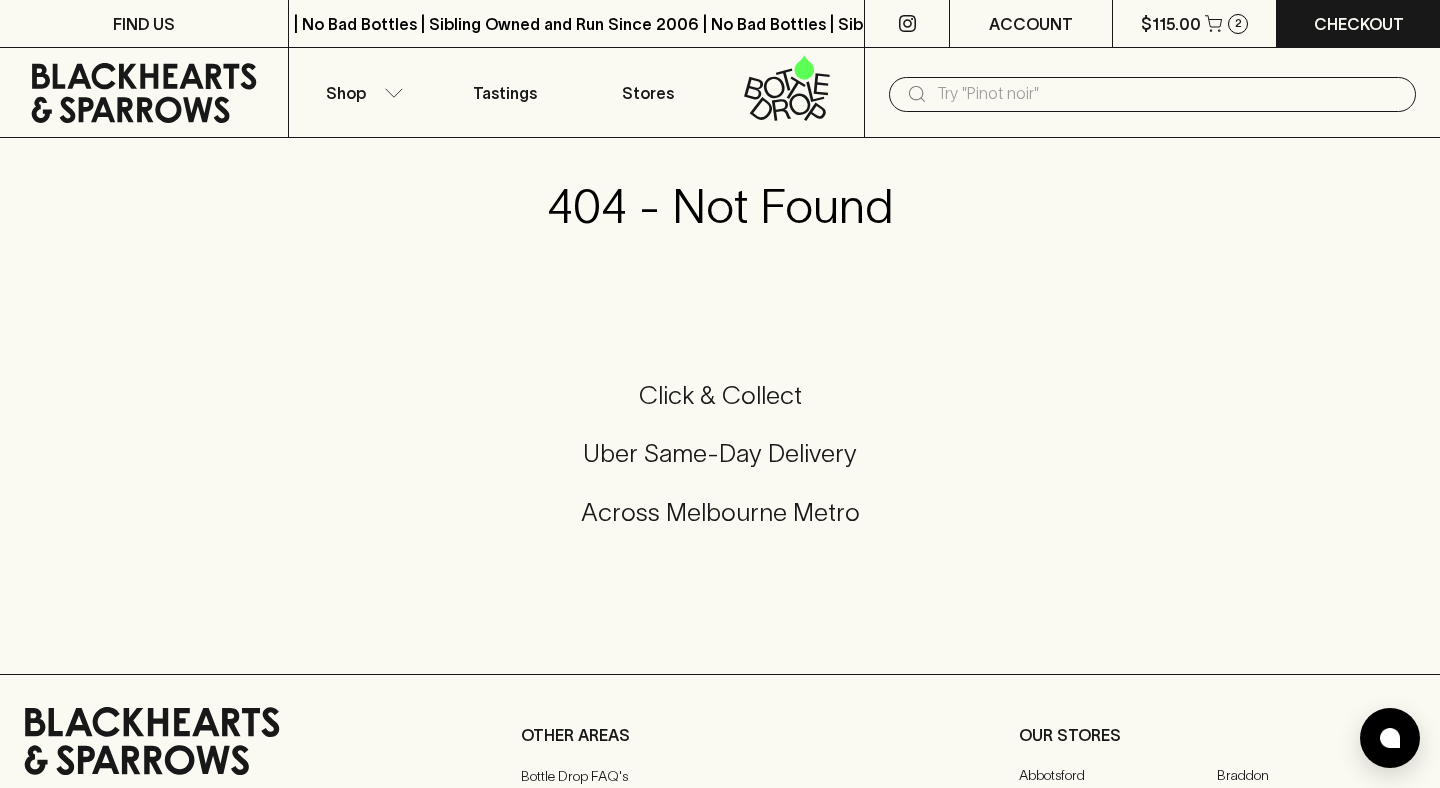 click at bounding box center [1168, 94] 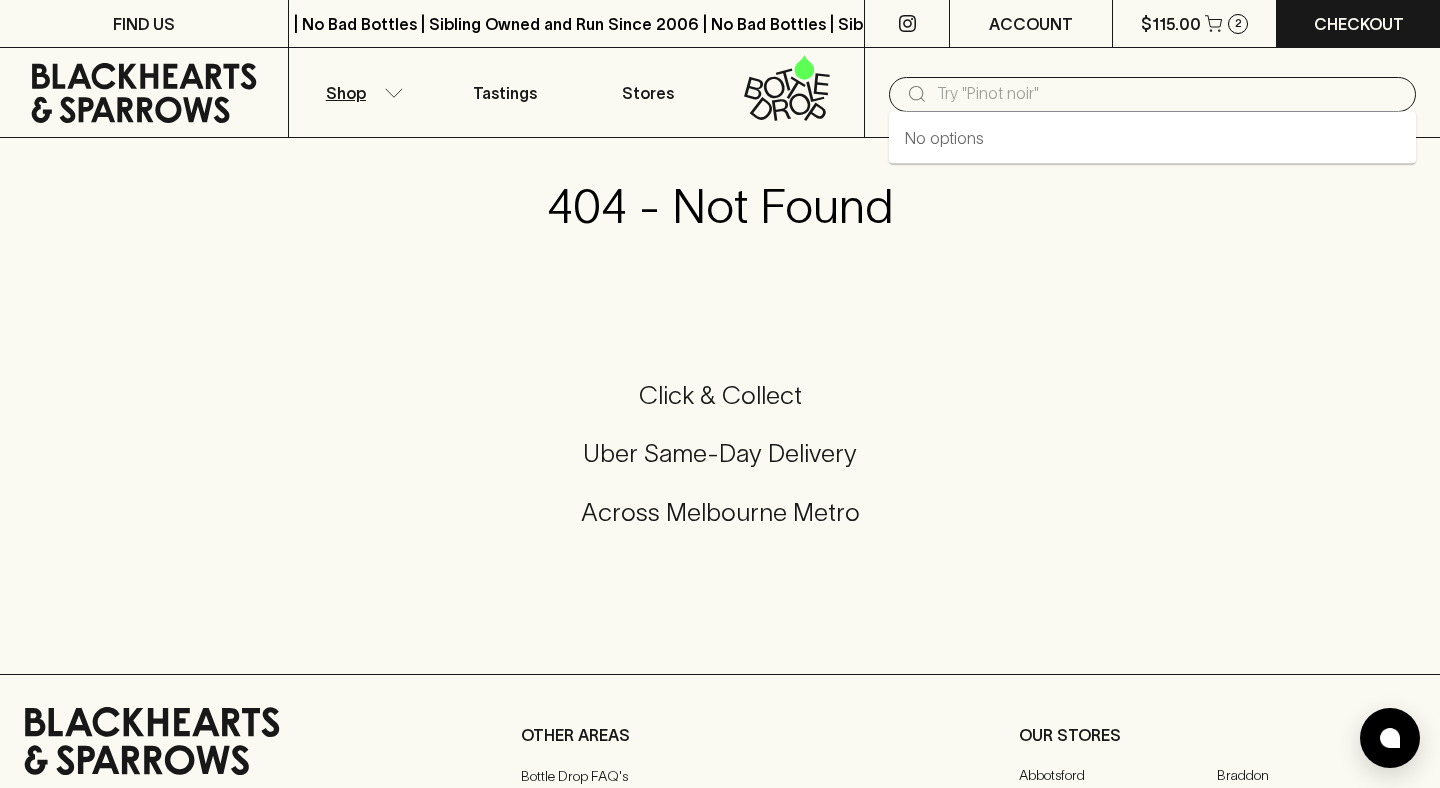 click on "Shop" at bounding box center [361, 92] 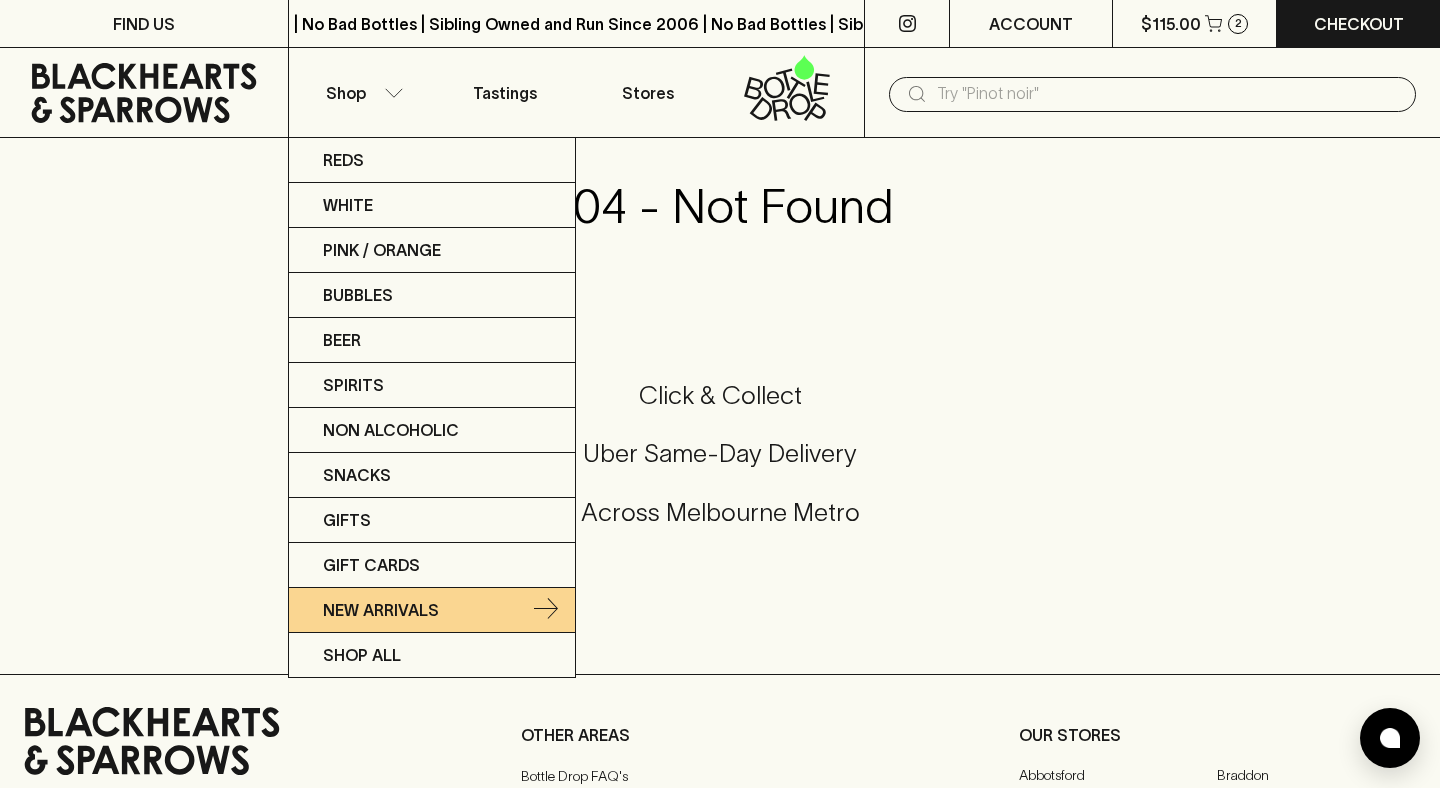 click on "New Arrivals" at bounding box center [381, 610] 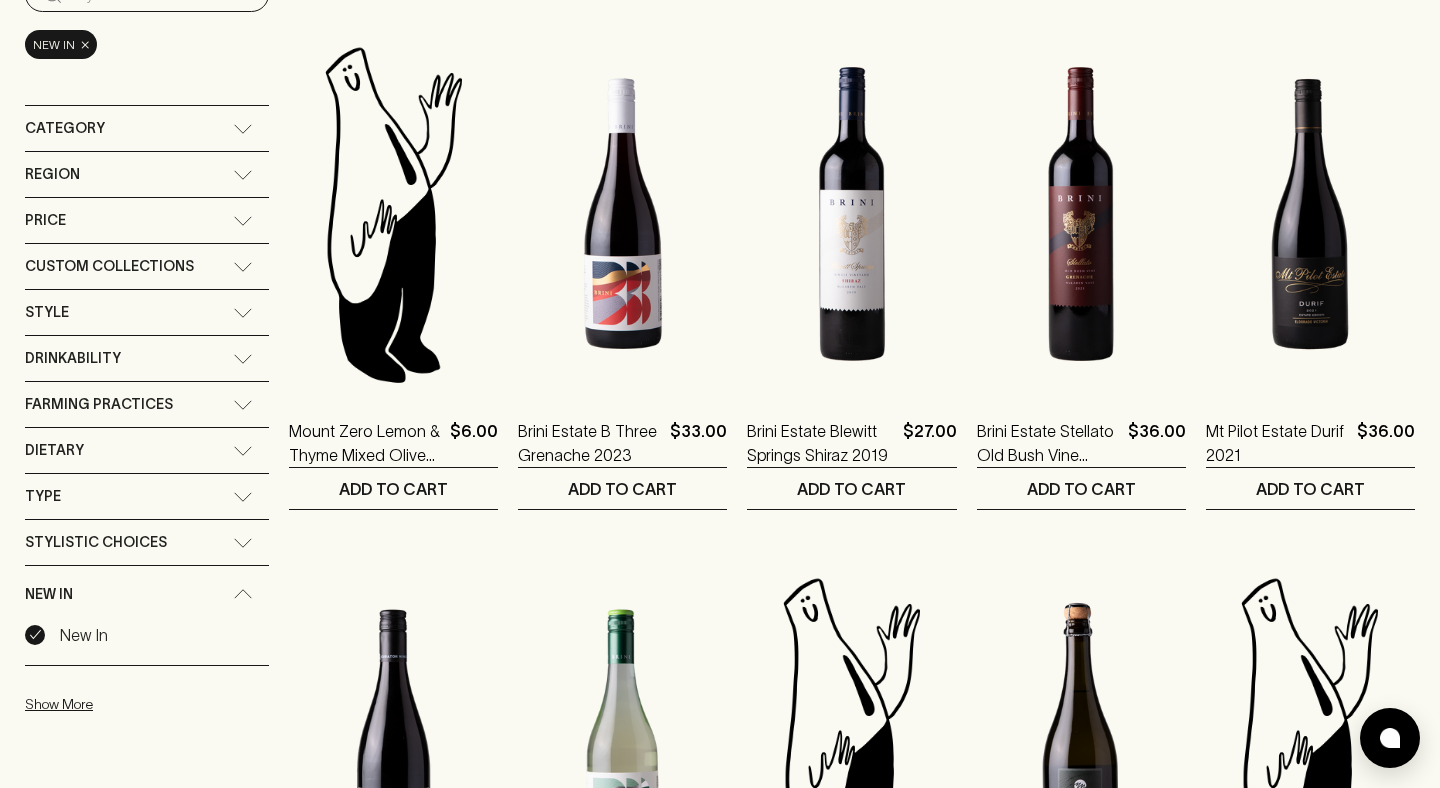 scroll, scrollTop: 0, scrollLeft: 0, axis: both 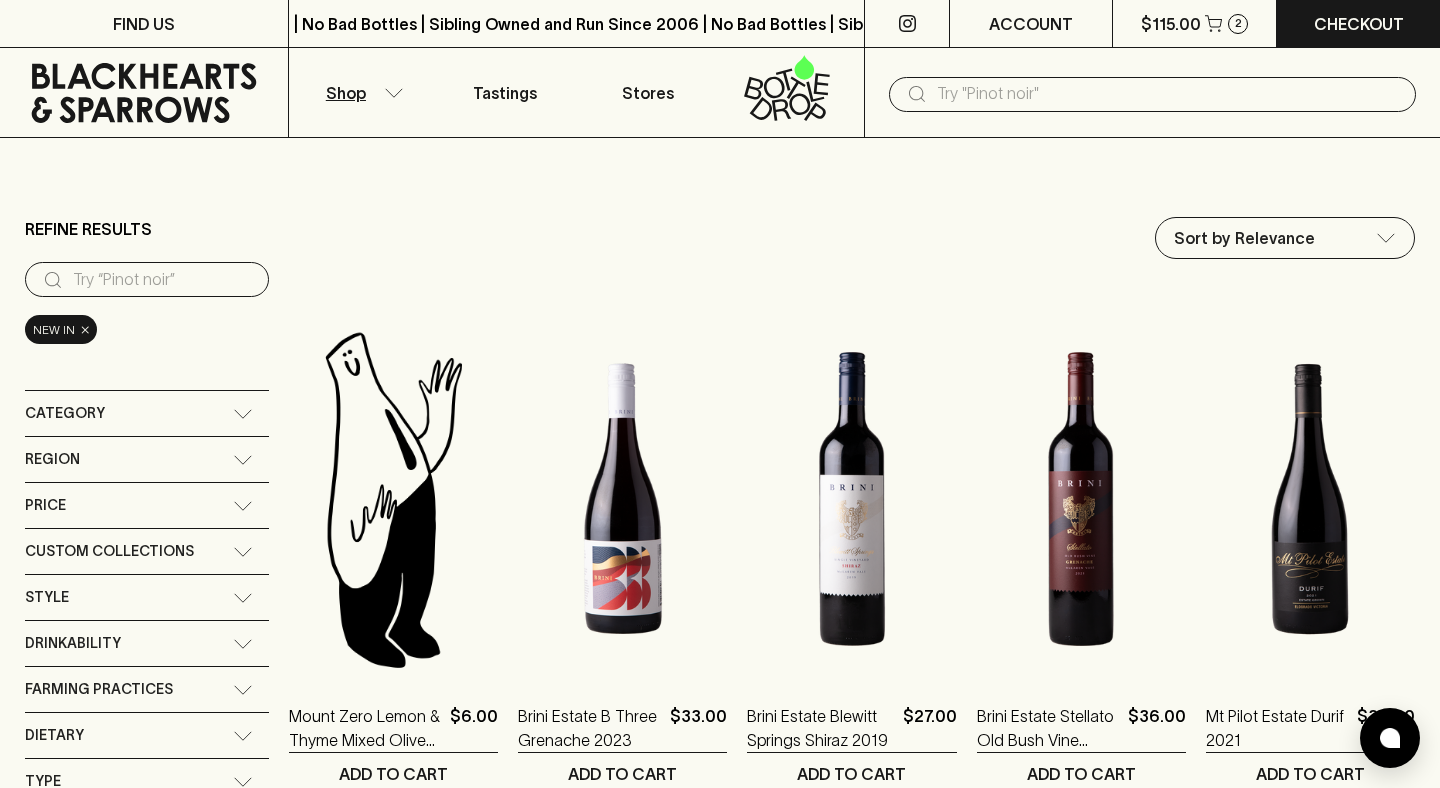 click 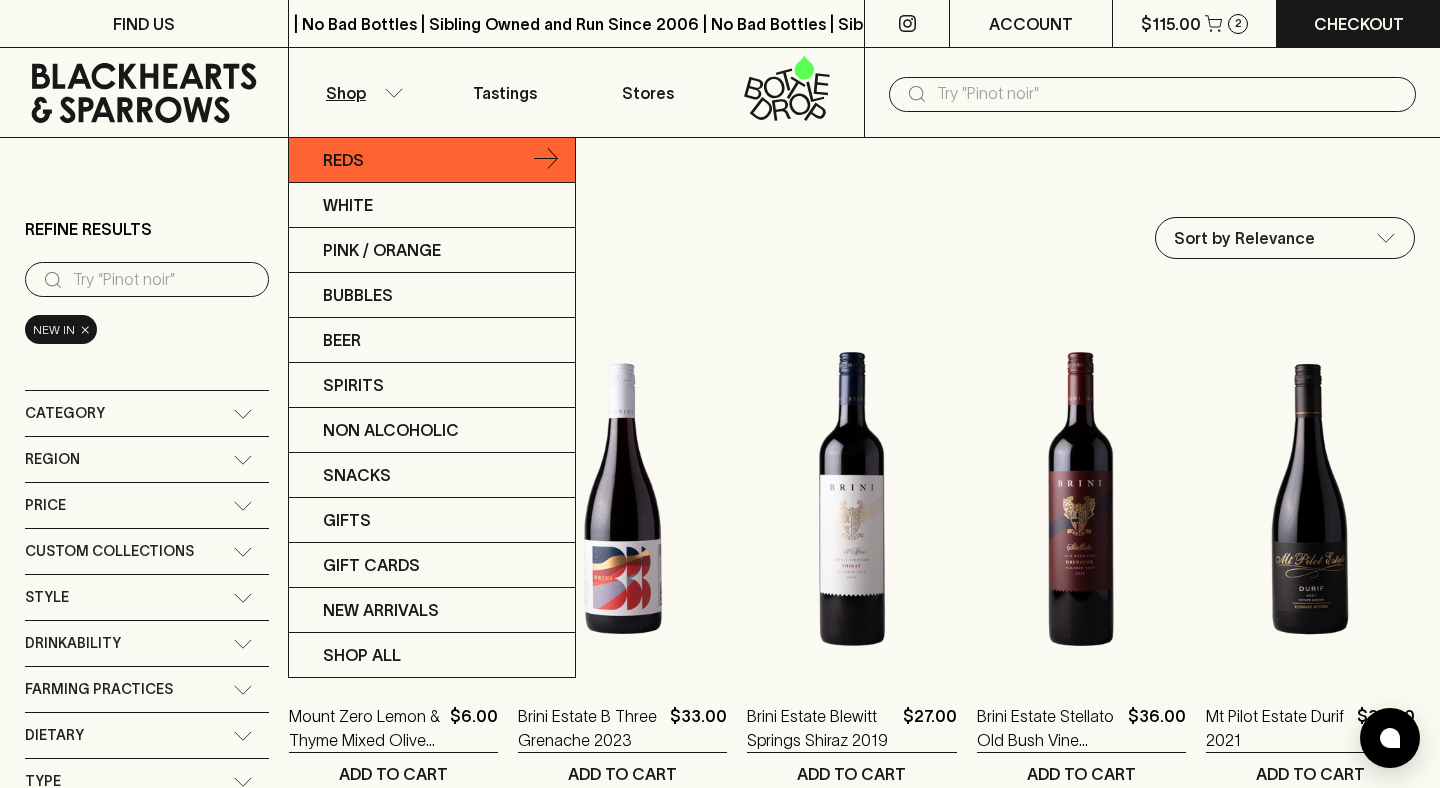 click 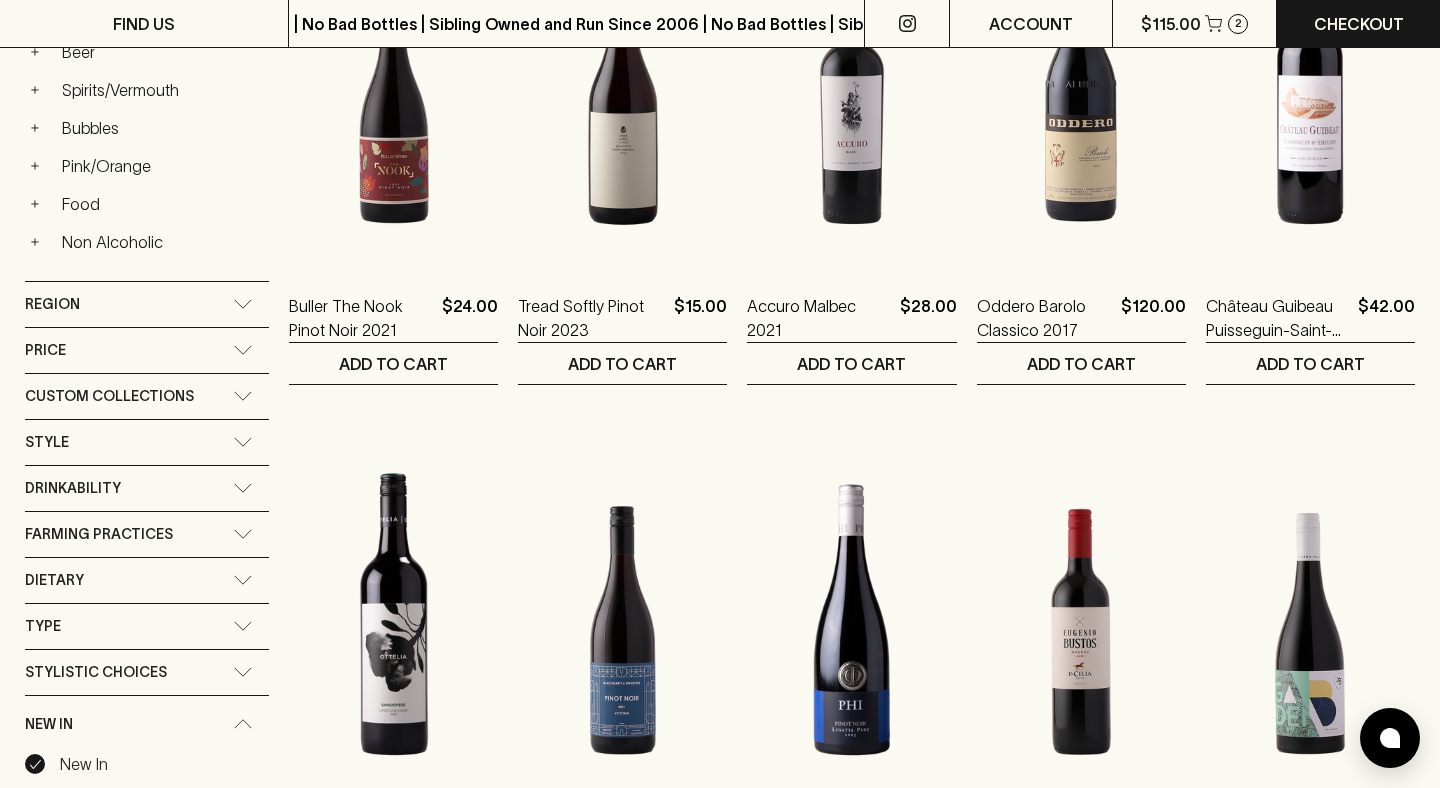 scroll, scrollTop: 539, scrollLeft: 0, axis: vertical 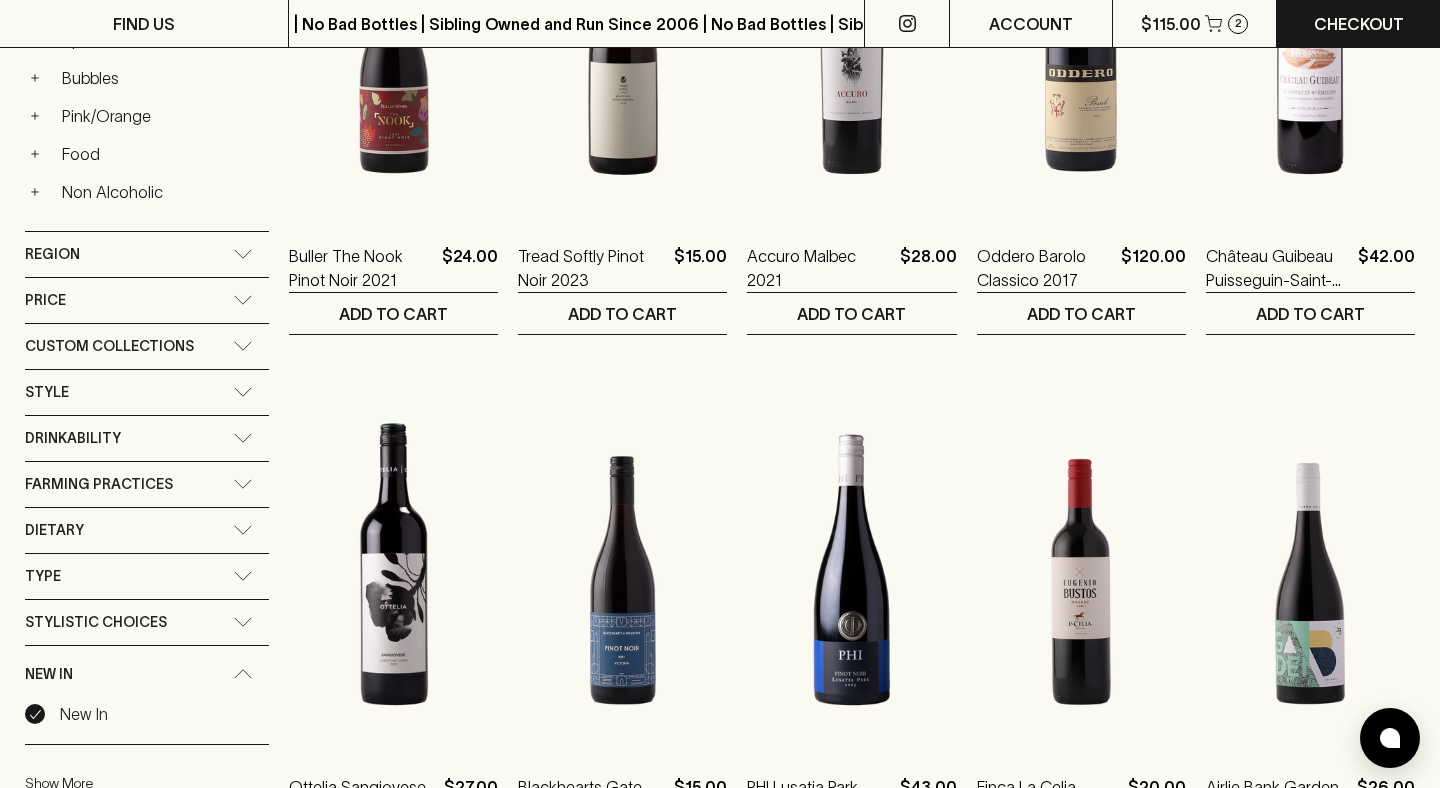 click 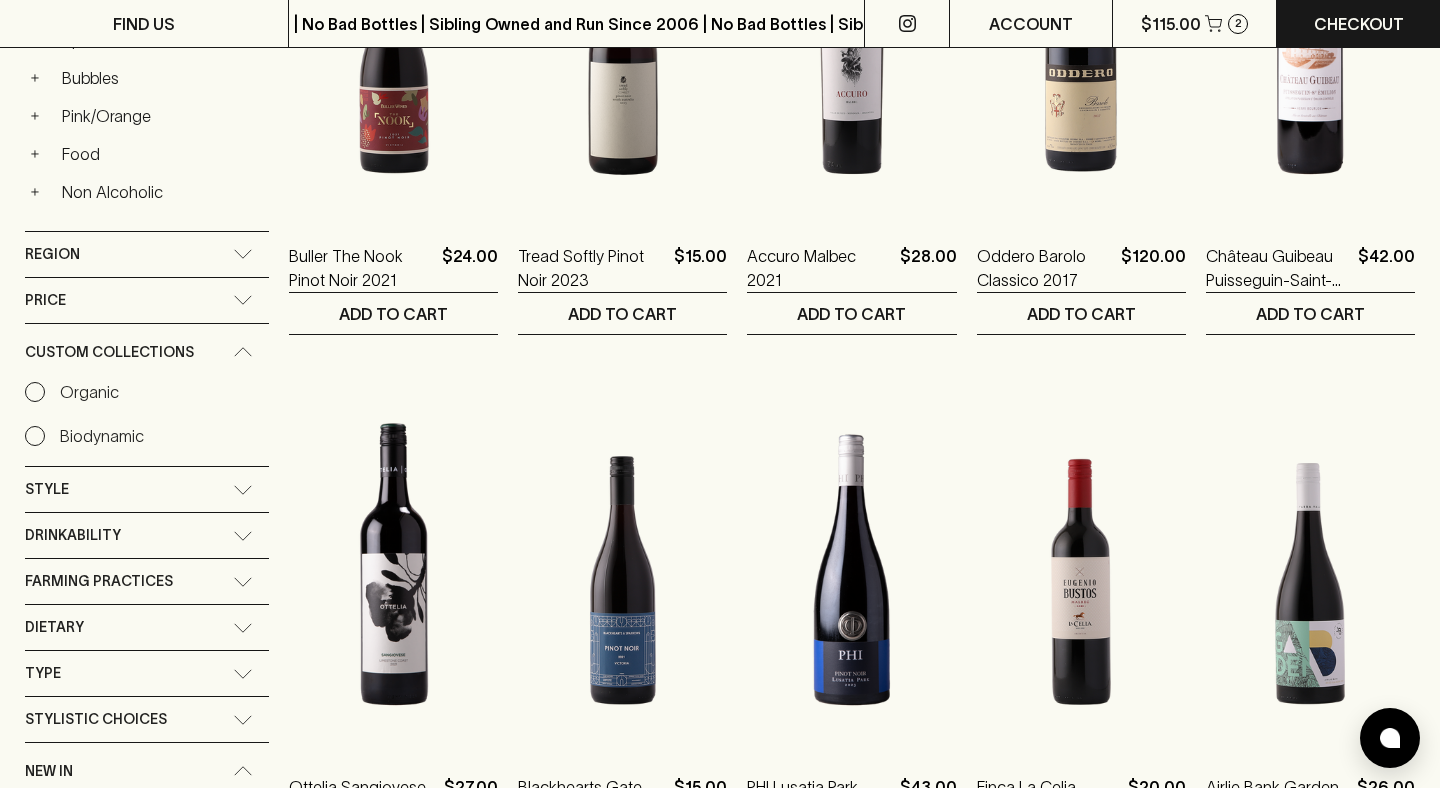 scroll, scrollTop: 0, scrollLeft: 0, axis: both 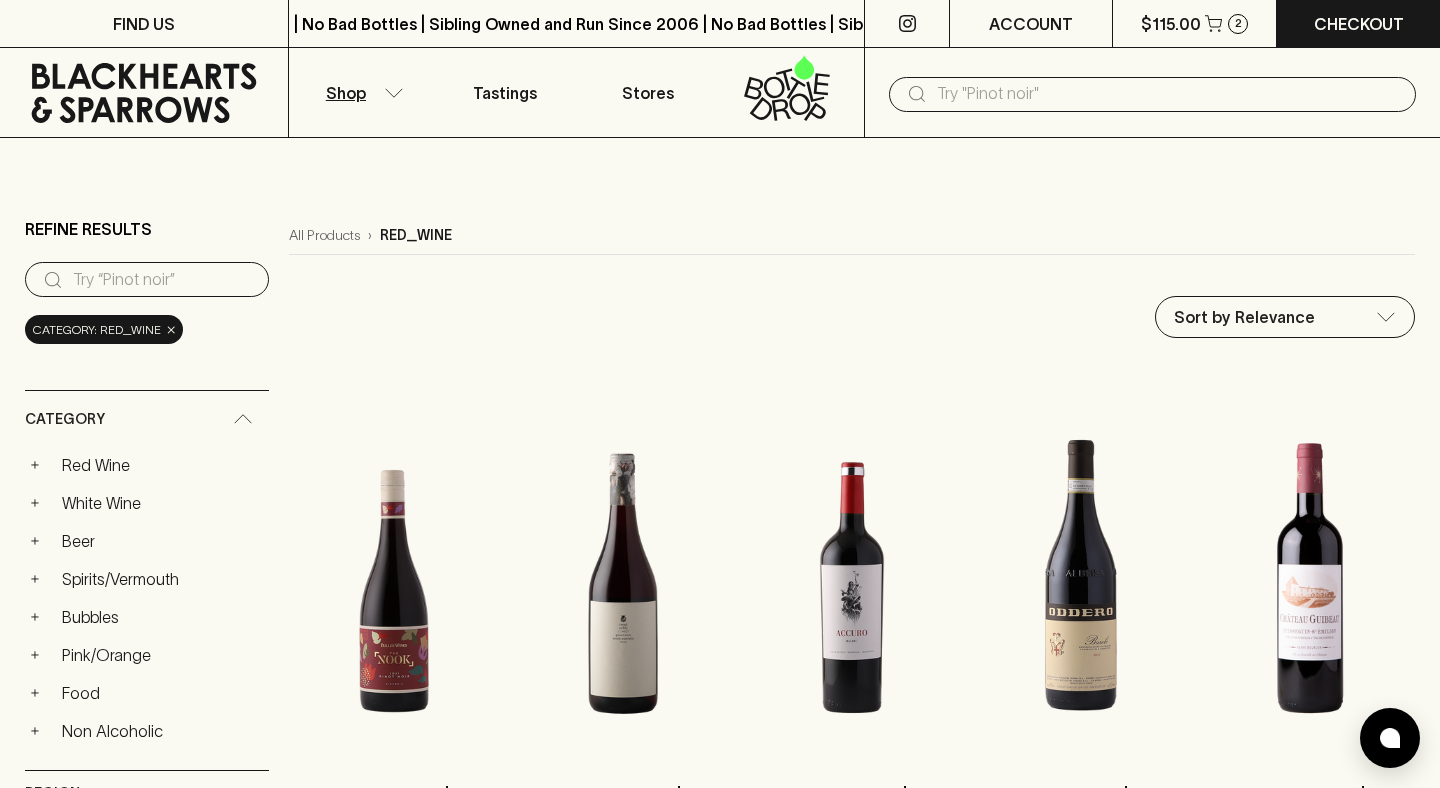 click on "Shop" at bounding box center (361, 92) 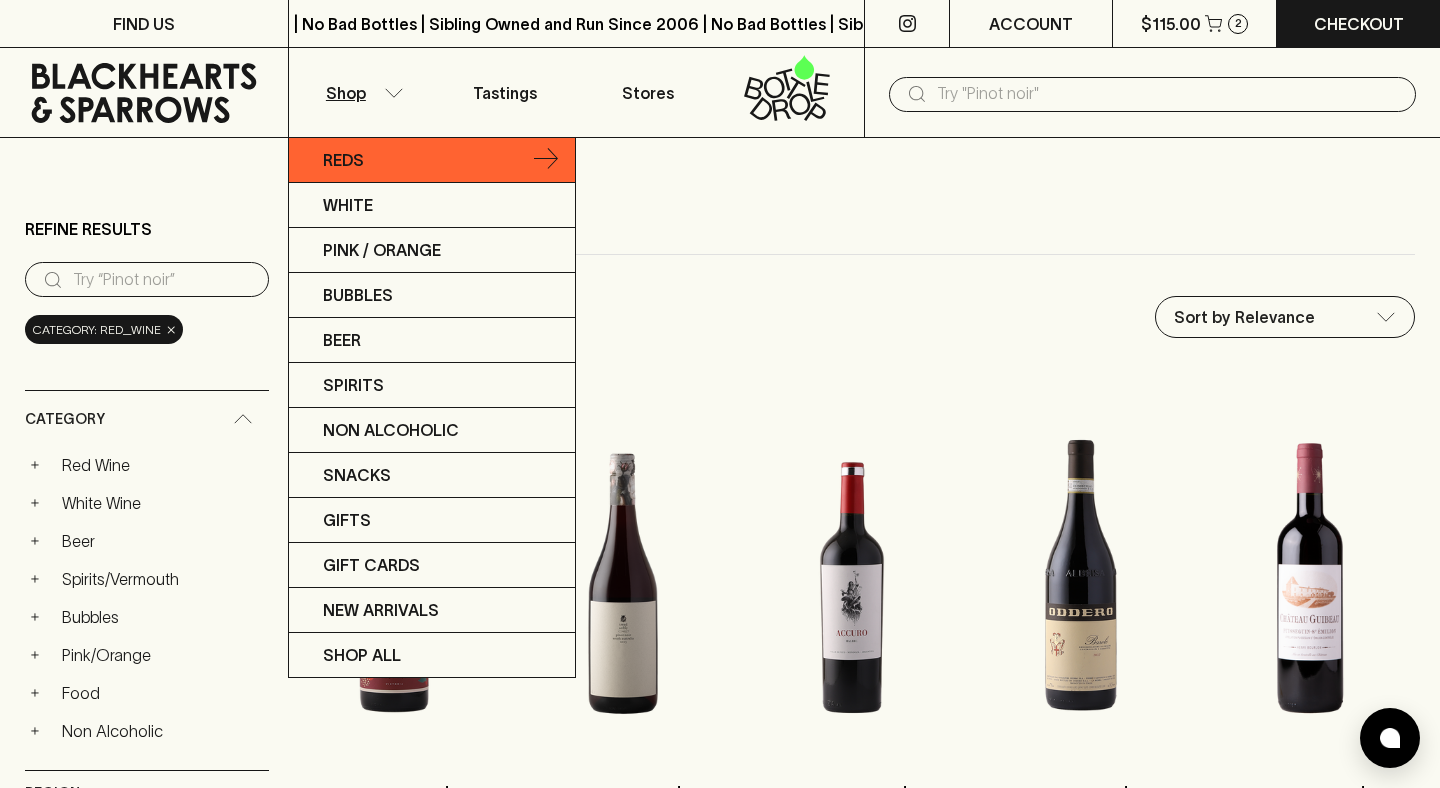 click on "Reds" at bounding box center [432, 160] 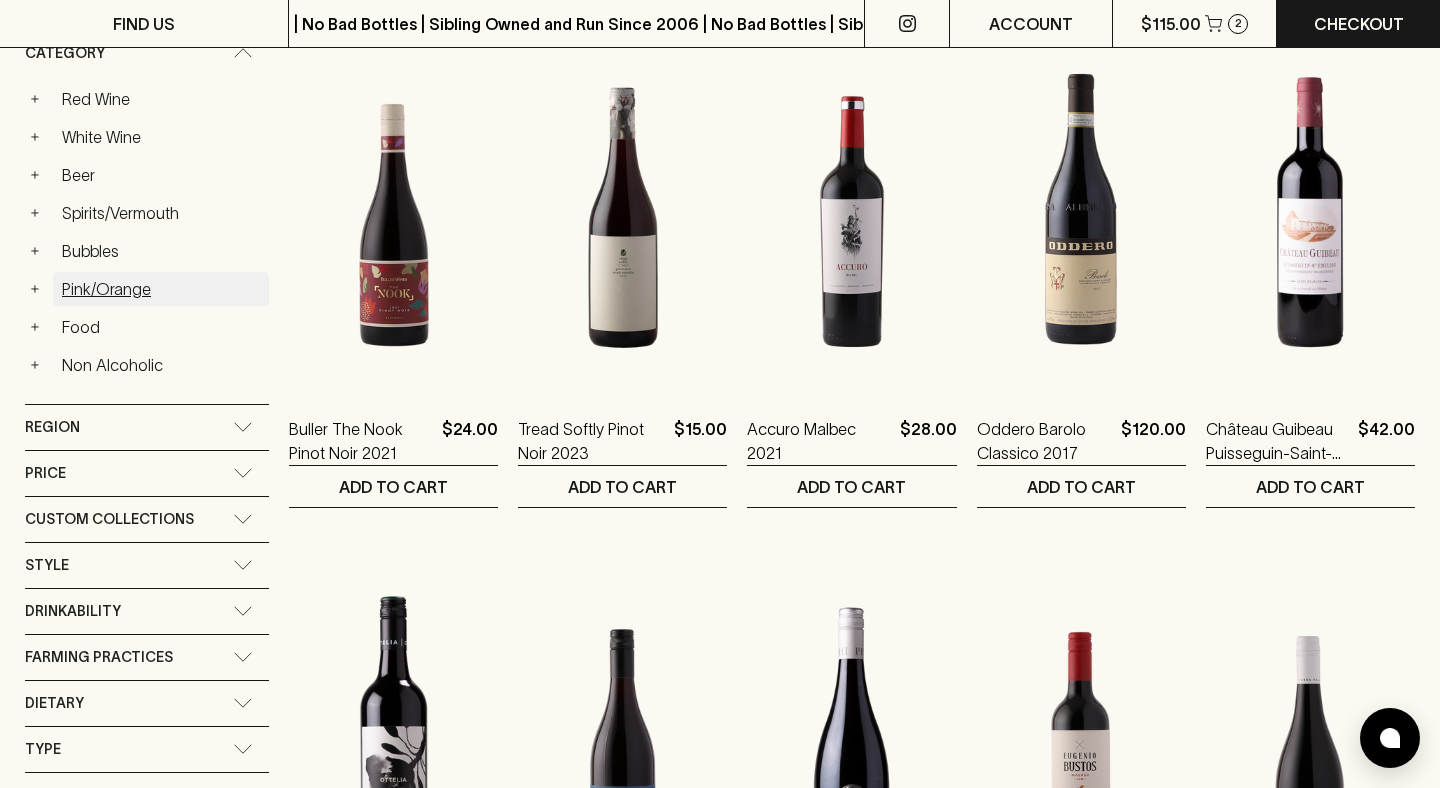 scroll, scrollTop: 368, scrollLeft: 0, axis: vertical 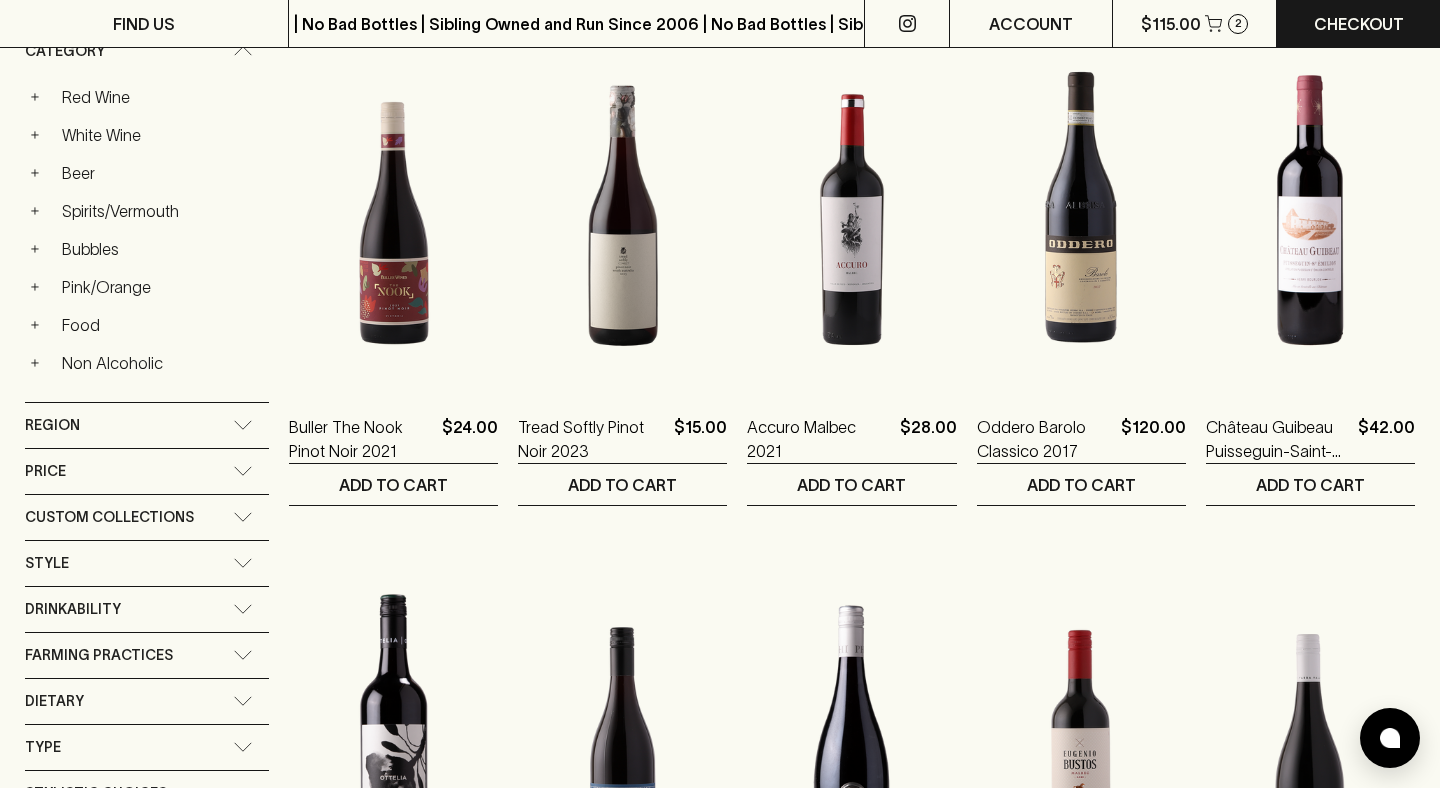 click on "Region" at bounding box center [147, 425] 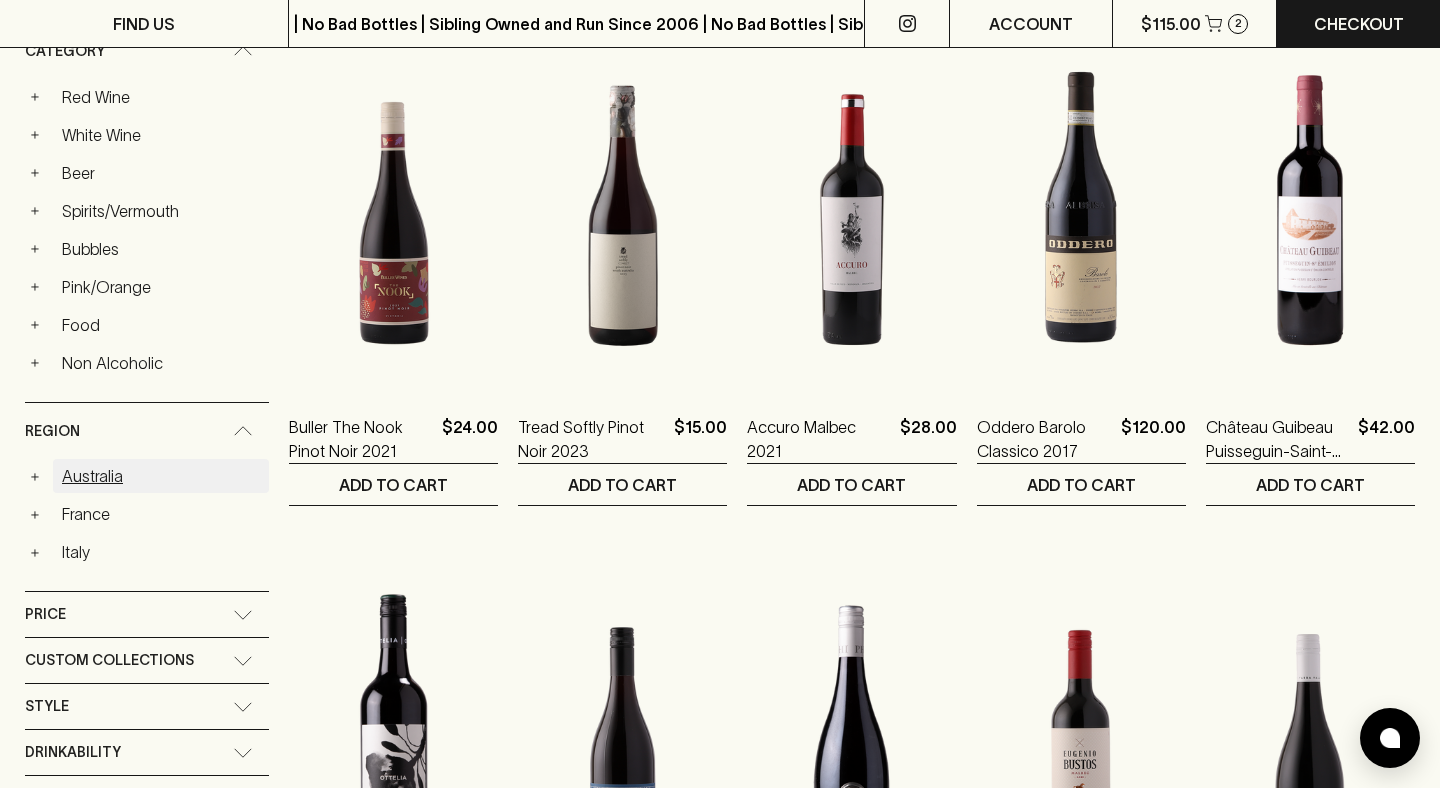 click on "Australia" at bounding box center [161, 476] 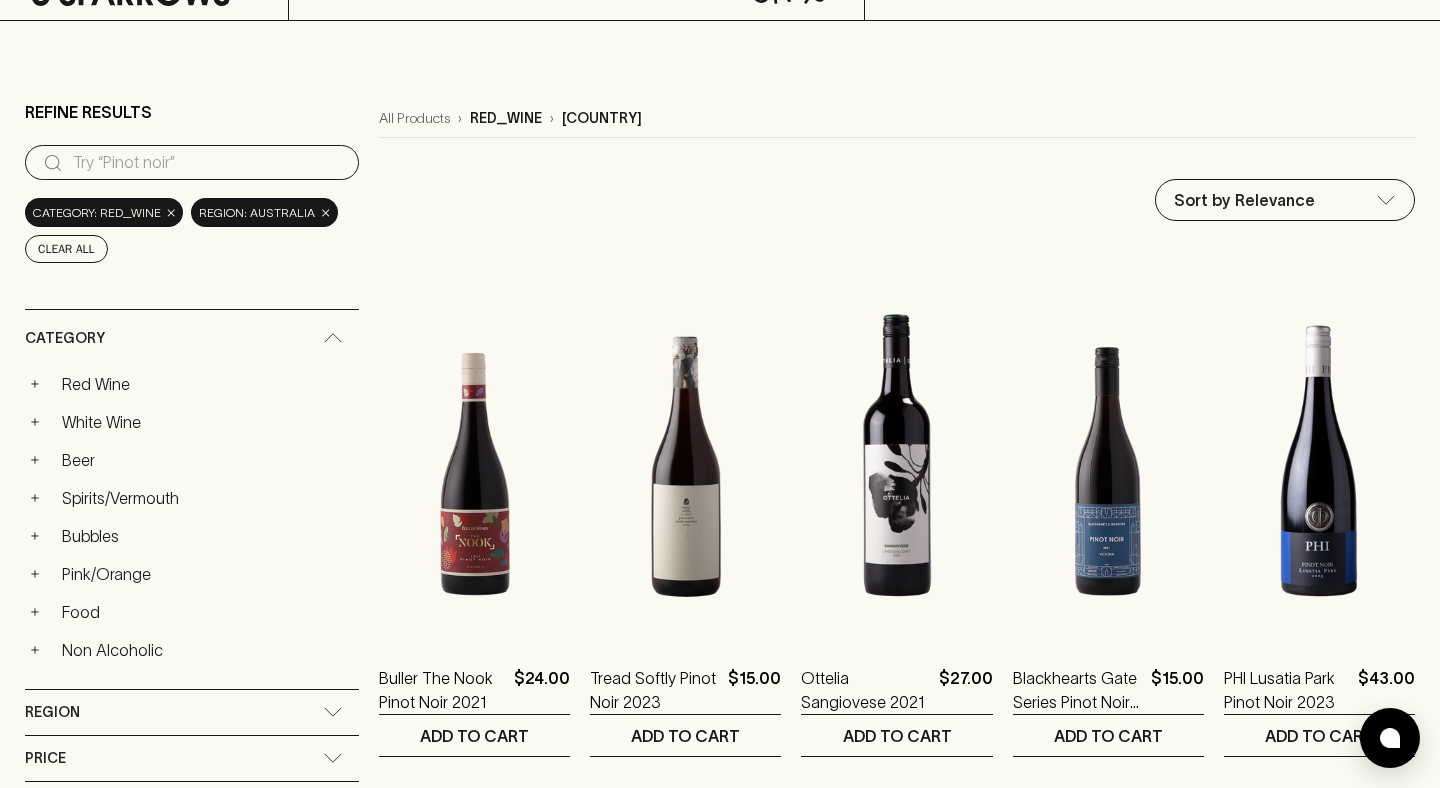 scroll, scrollTop: 120, scrollLeft: 0, axis: vertical 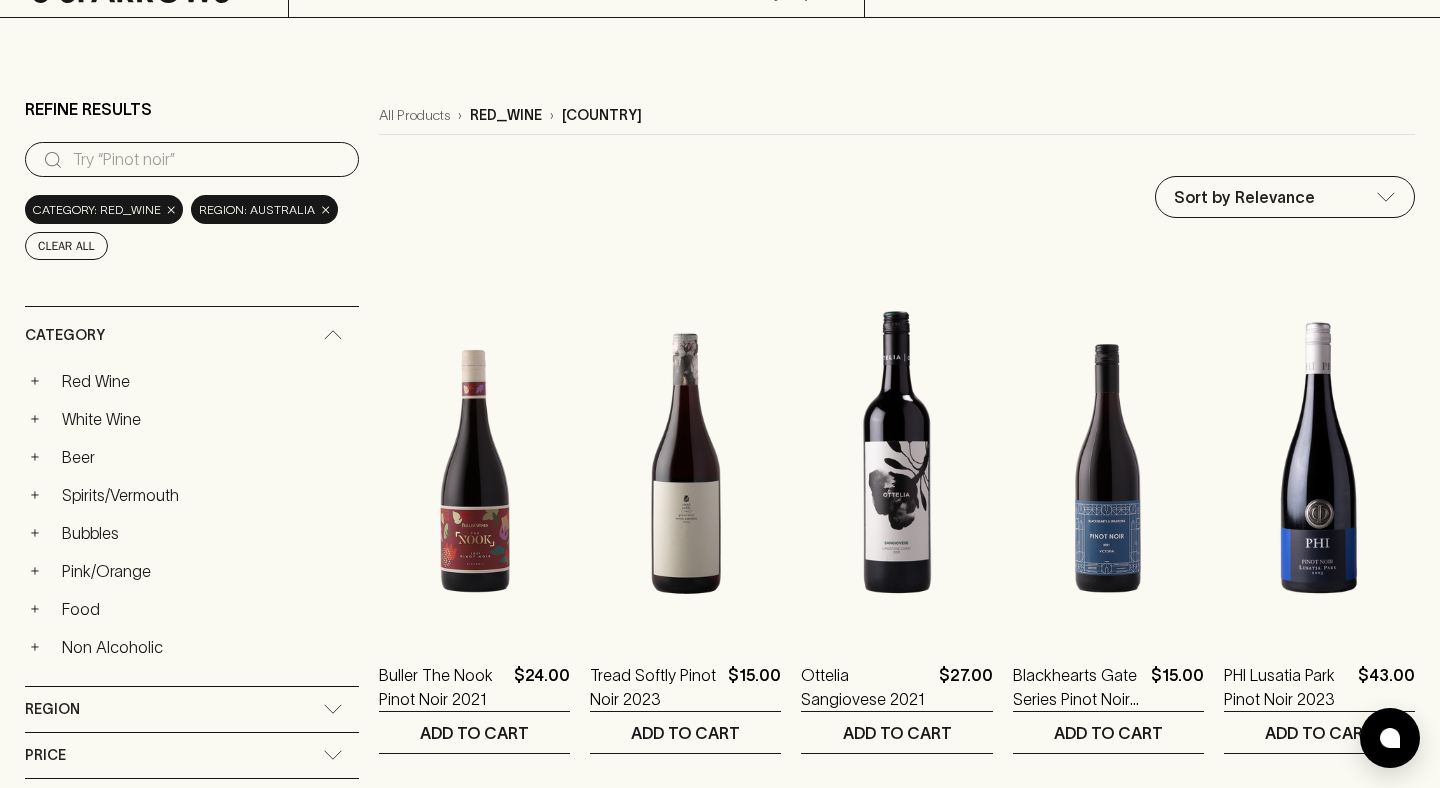 click on "FIND US | No Bad Bottles | Sibling Owned and Run Since 2006 | No Bad Bottles | Sibling Owned and Run Since 2006 | No Bad Bottles | Sibling Owned and Run Since 2006 | No Bad Bottles | Sibling Owned and Run Since 2006 | No Bad Bottles | Sibling Owned and Run Since 2006 | No Bad Bottles | Sibling Owned and Run Since 2006 | No Bad Bottles | Sibling Owned and Run Since 2006 | No Bad Bottles | Sibling Owned and Run Since 2006
⠀ | No Bad Bottles | Sibling Owned and Run Since 2006 | No Bad Bottles | Sibling Owned and Run Since 2006 | No Bad Bottles | Sibling Owned and Run Since 2006 | No Bad Bottles | Sibling Owned and Run Since 2006 | No Bad Bottles | Sibling Owned and Run Since 2006 | No Bad Bottles | Sibling Owned and Run Since 2006 | No Bad Bottles | Sibling Owned and Run Since 2006 | No Bad Bottles | Sibling Owned and Run Since 2006
⠀ ACCOUNT $115.00 2 Checkout Shop Tastings Stores ​ Refine Results ​ Category: red_wine × region: australia × Clear All Category + Red Wine + +" at bounding box center [720, 1799] 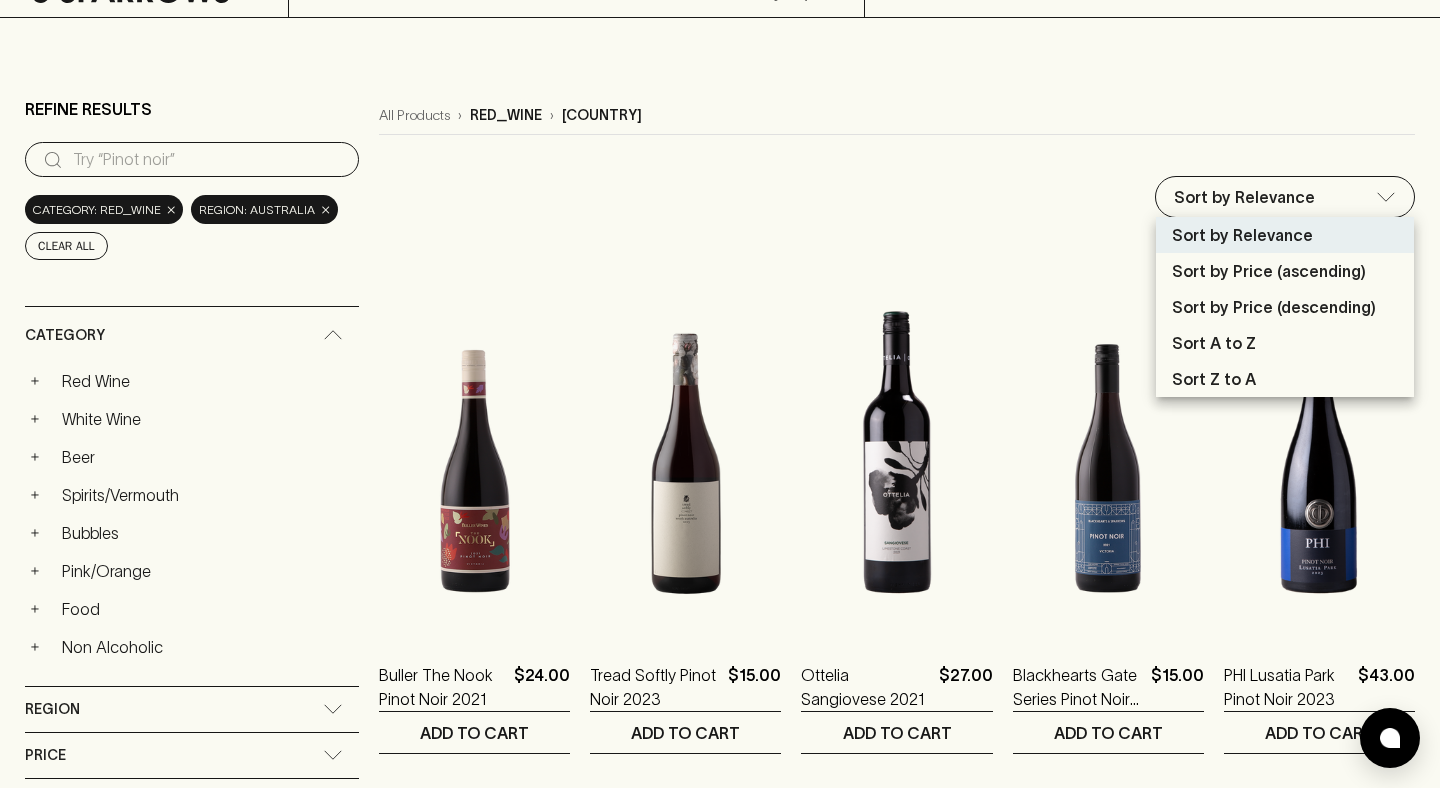 click at bounding box center [720, 394] 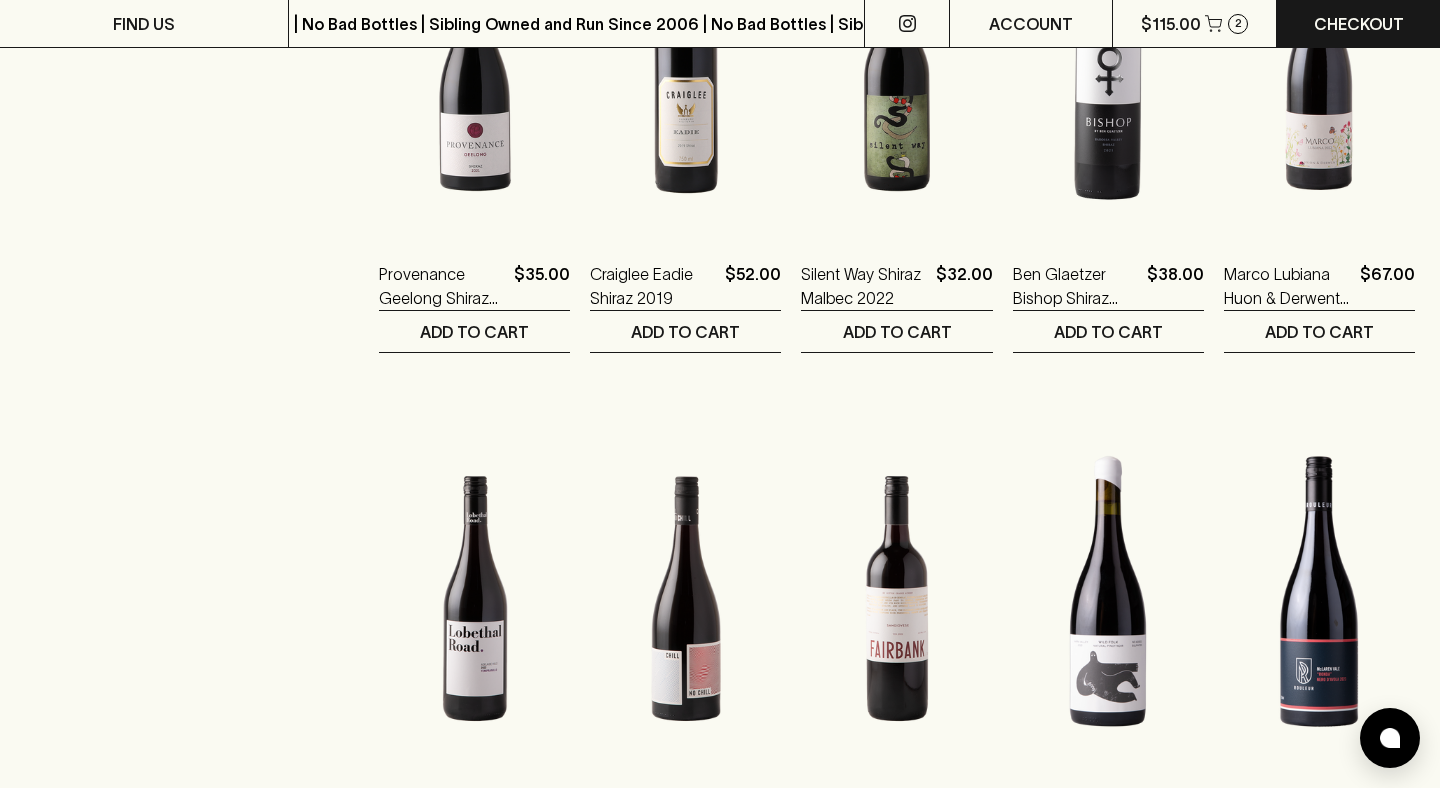 scroll, scrollTop: 1832, scrollLeft: 0, axis: vertical 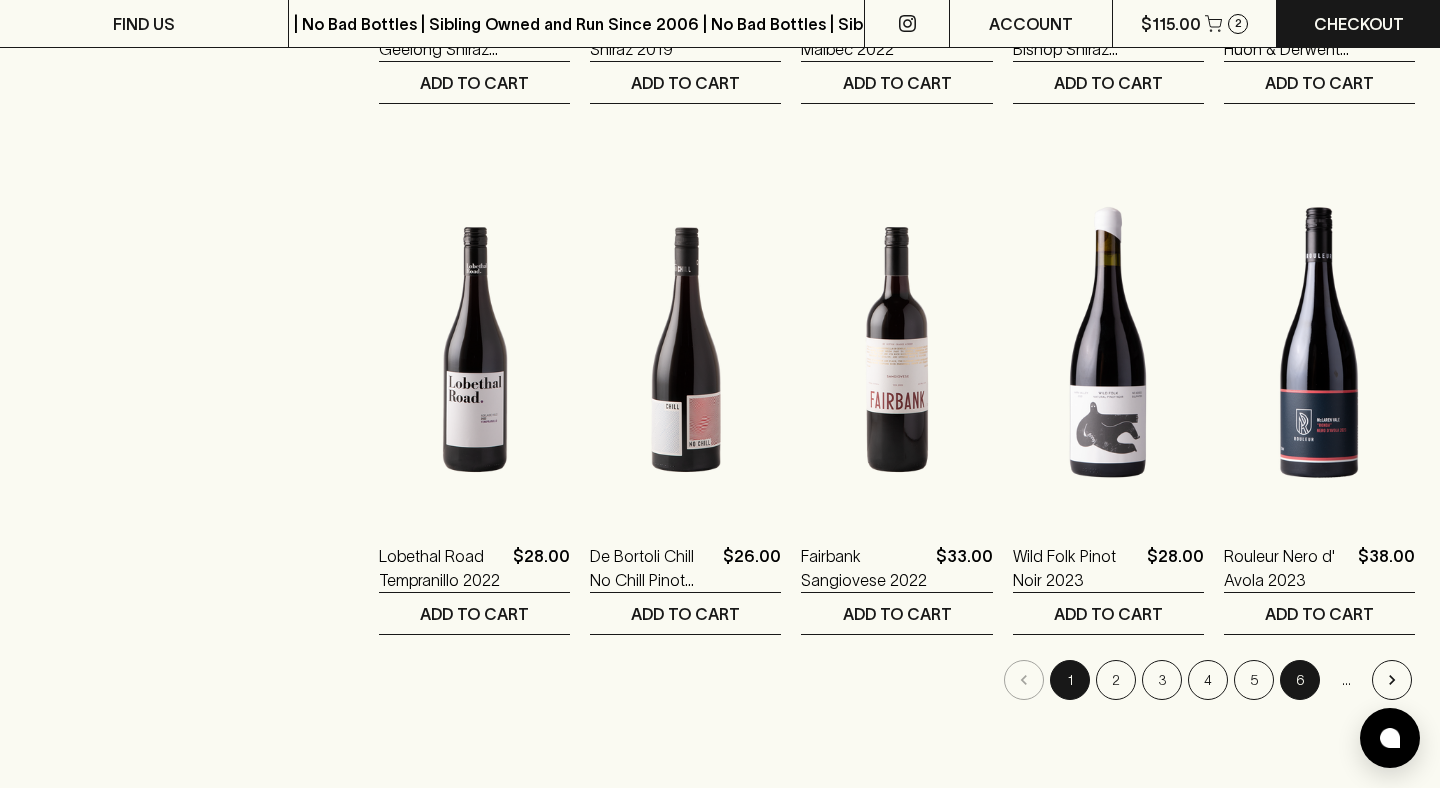 click on "6" at bounding box center (1300, 680) 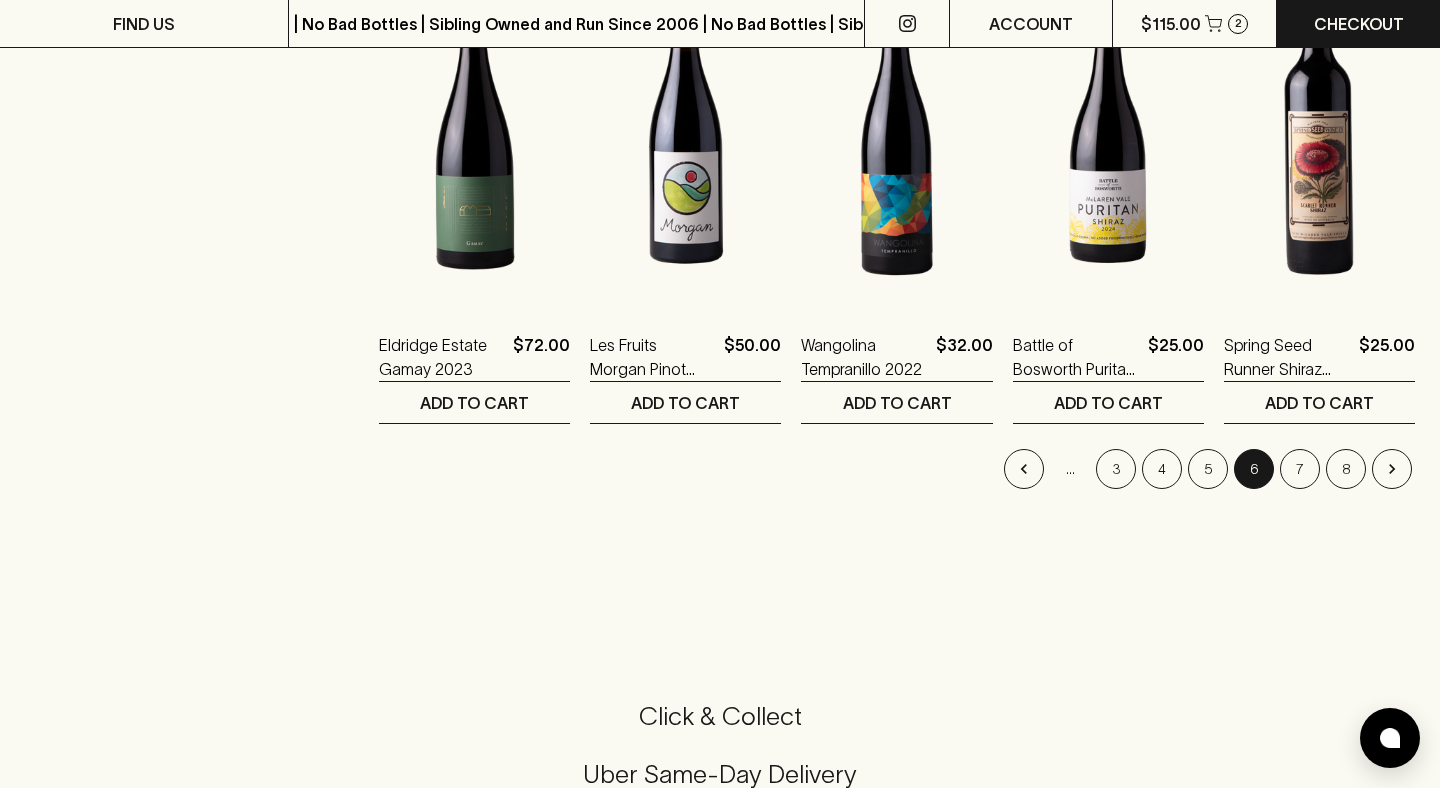 scroll, scrollTop: 2046, scrollLeft: 0, axis: vertical 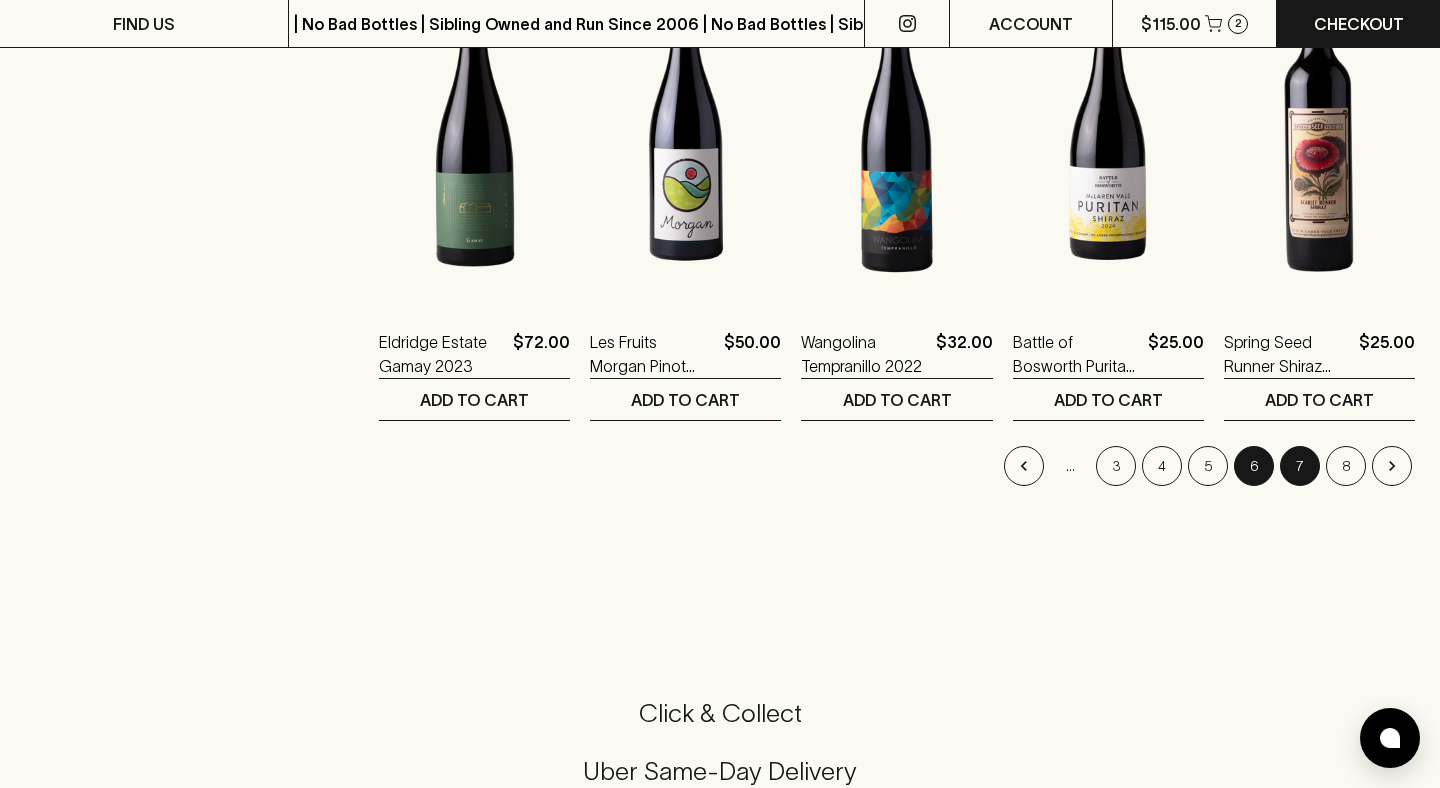 click on "7" at bounding box center [1300, 466] 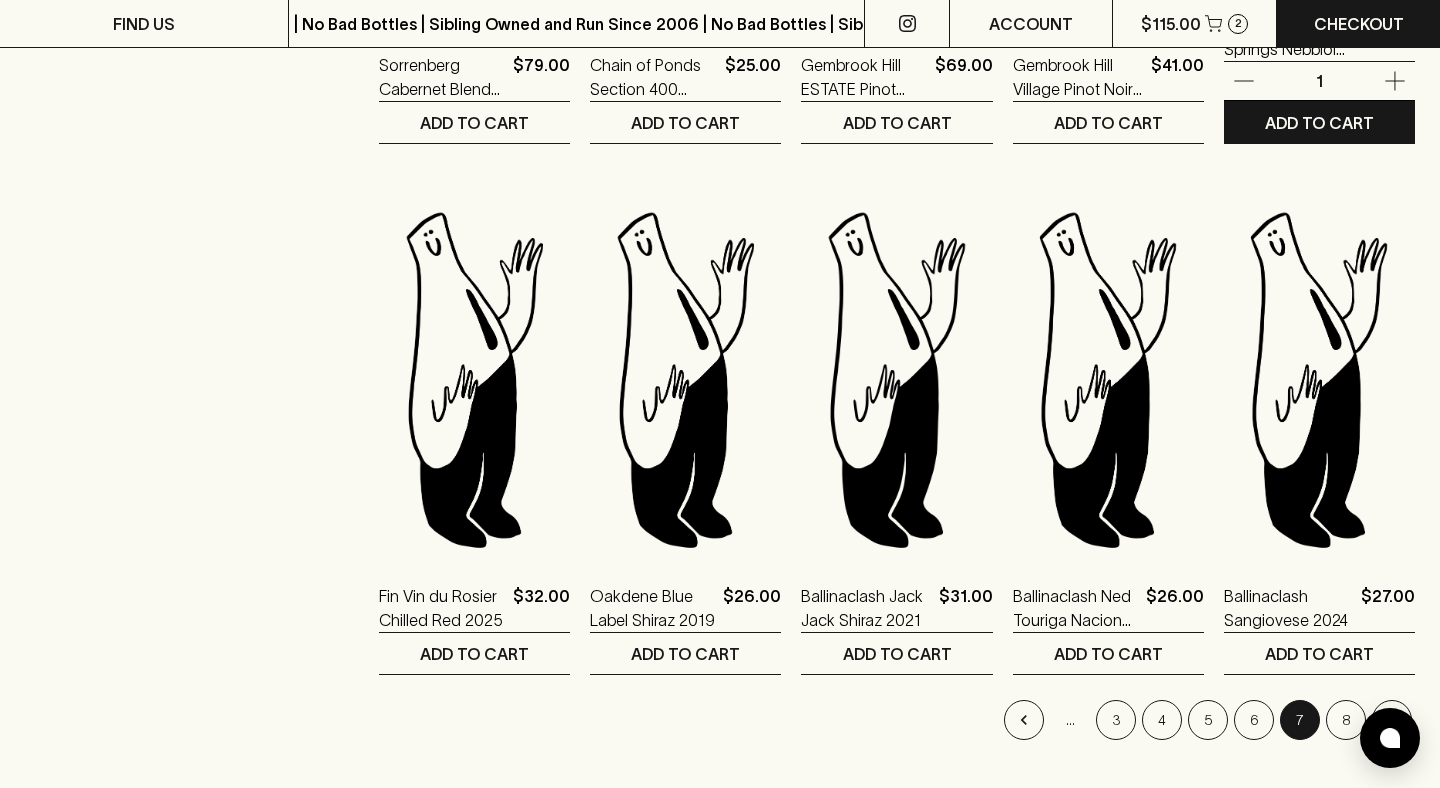 scroll, scrollTop: 1822, scrollLeft: 0, axis: vertical 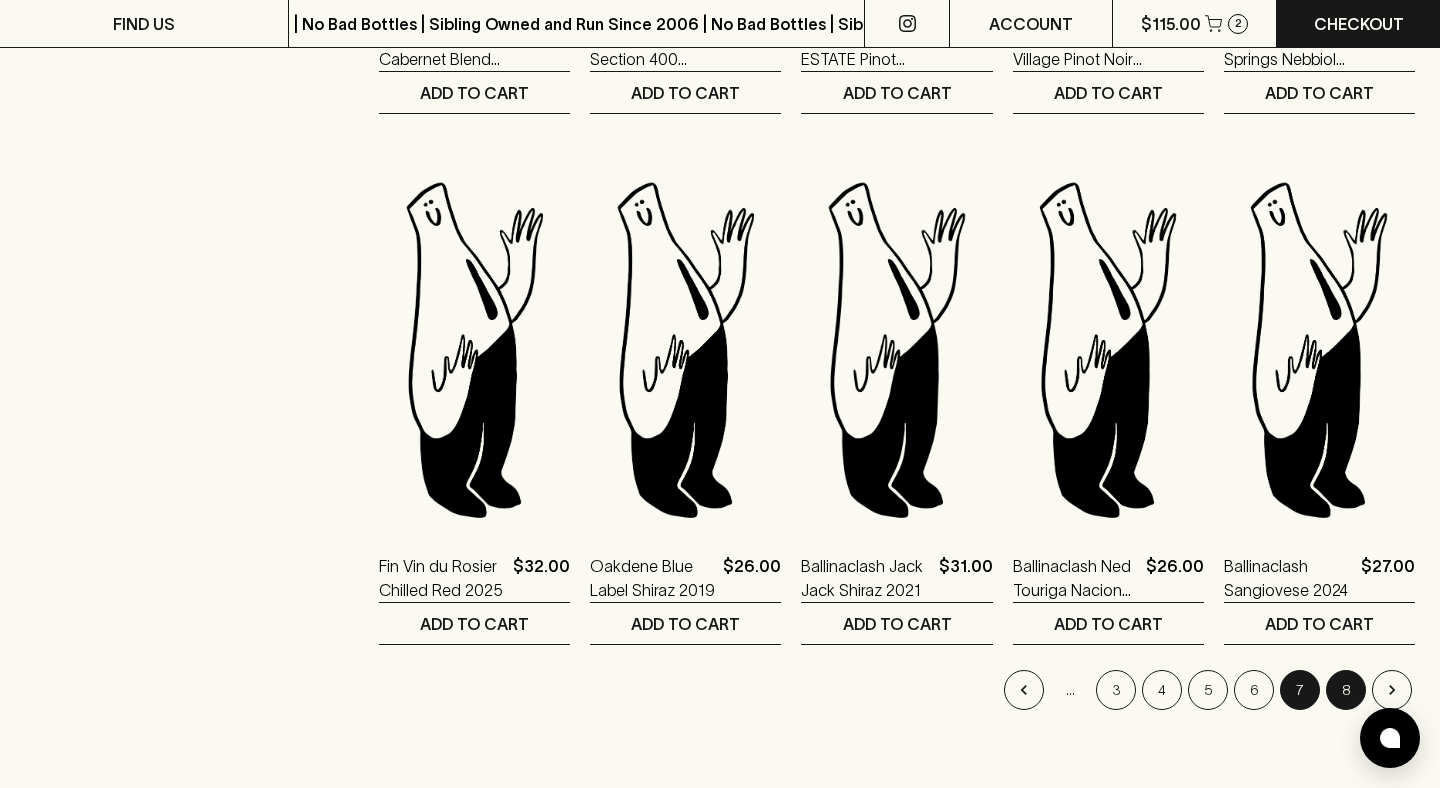 click on "8" at bounding box center [1346, 690] 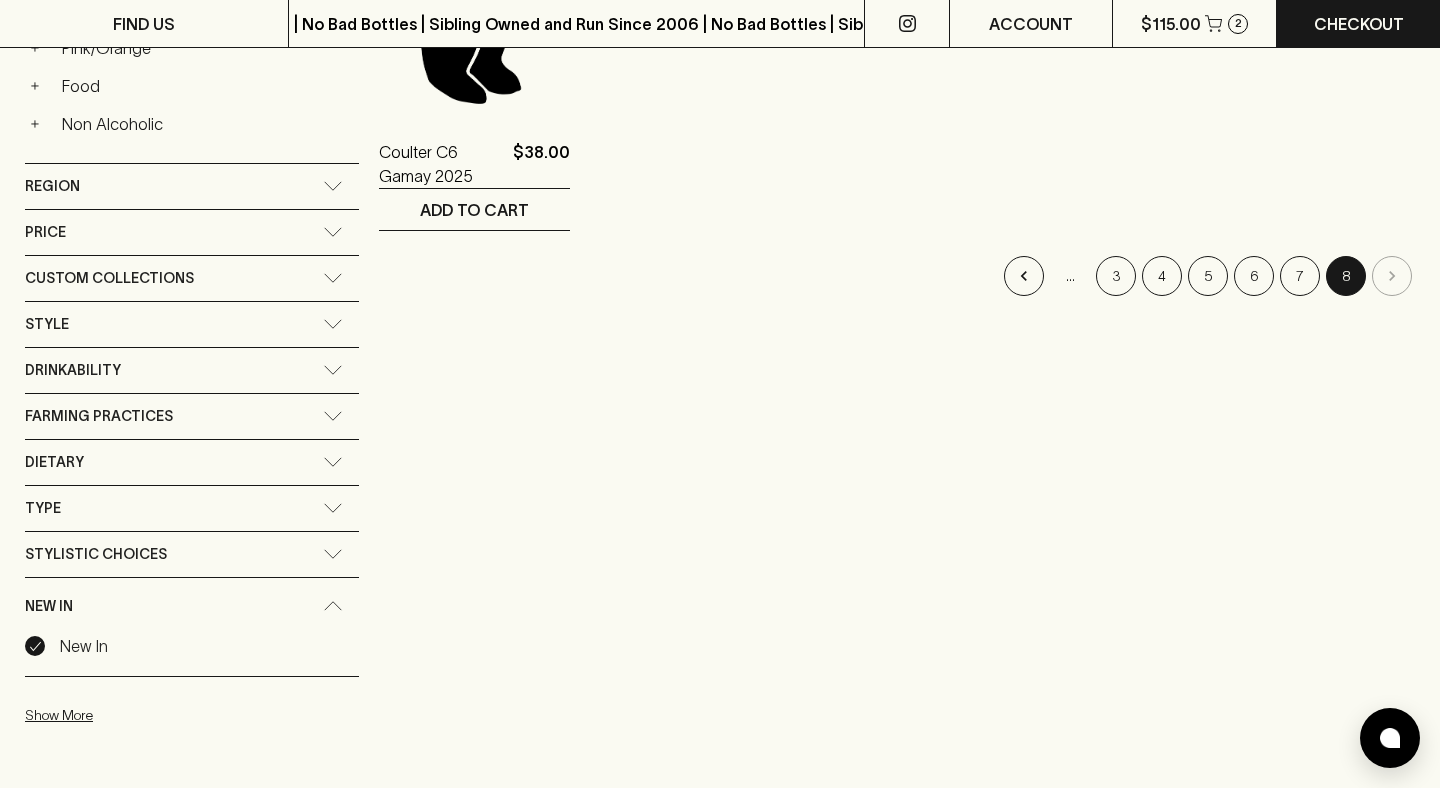 scroll, scrollTop: 625, scrollLeft: 0, axis: vertical 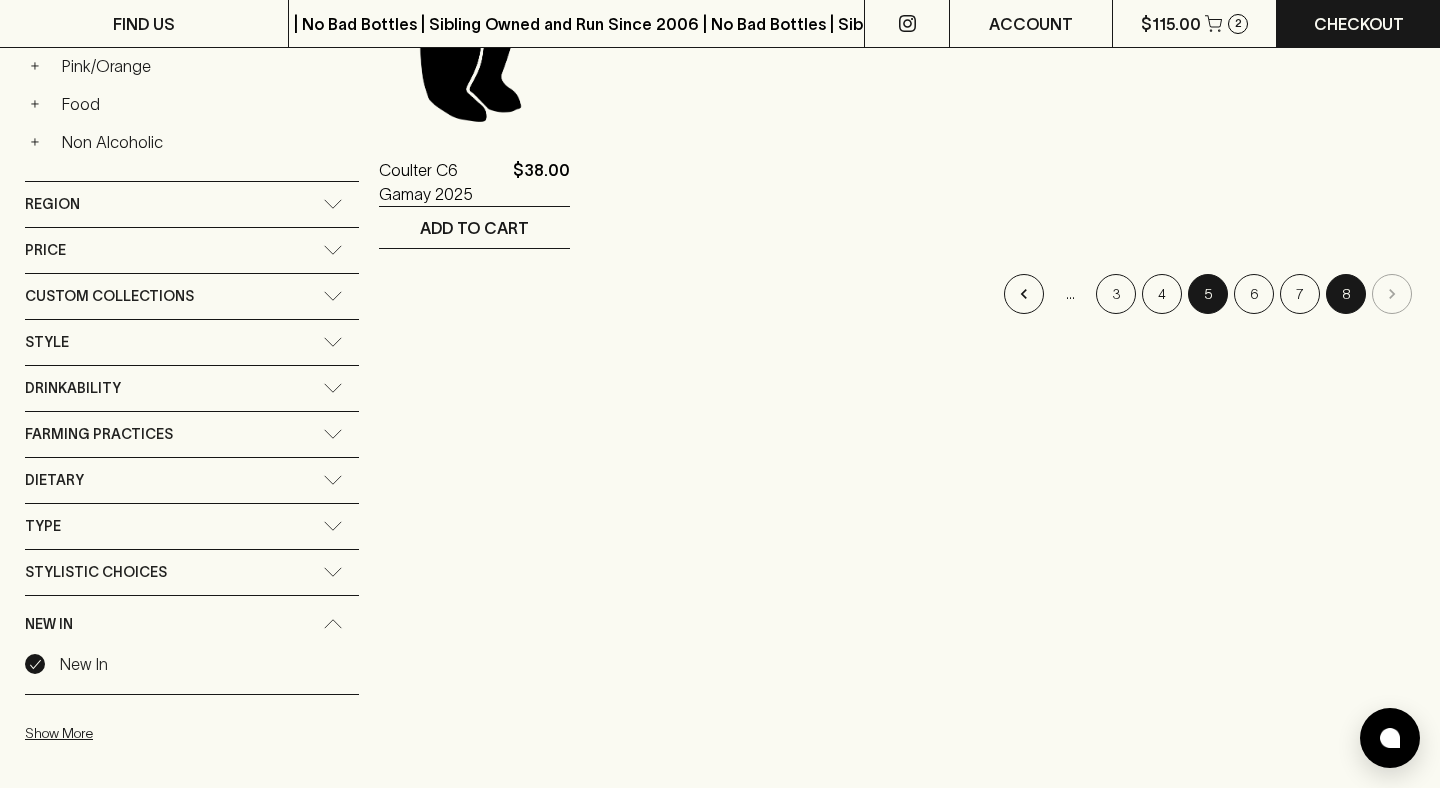click on "5" at bounding box center [1208, 294] 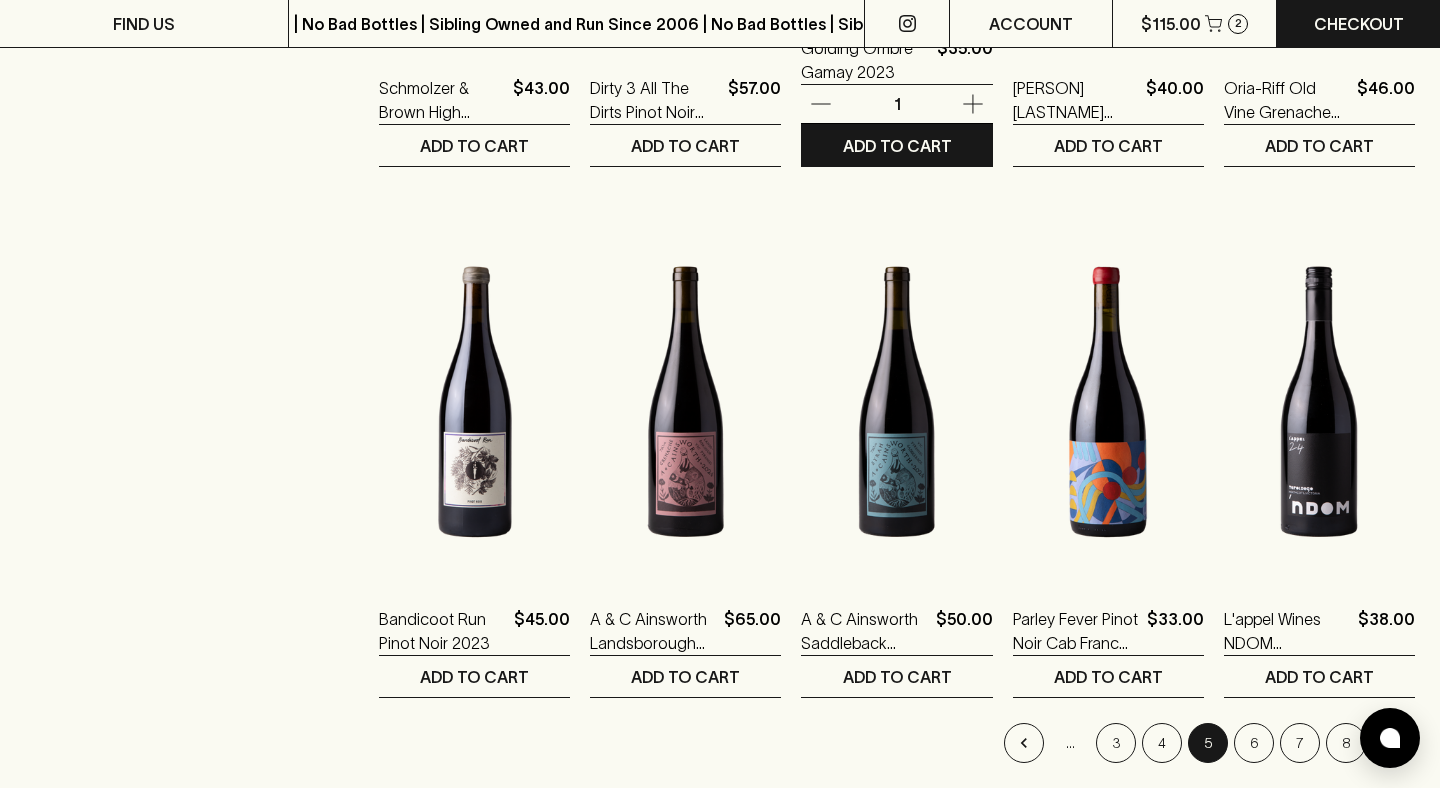 scroll, scrollTop: 1785, scrollLeft: 0, axis: vertical 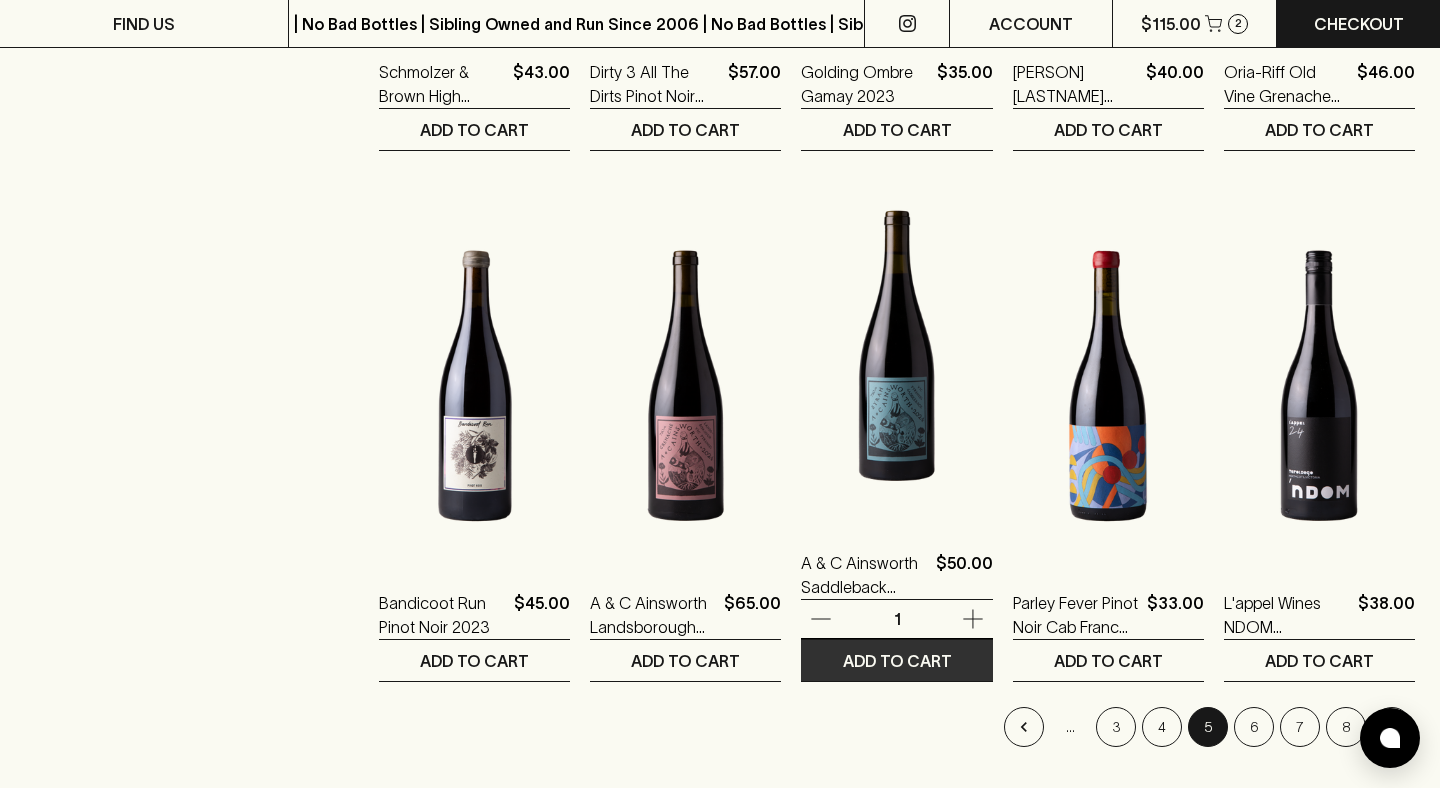 click on "ADD TO CART" at bounding box center (897, 661) 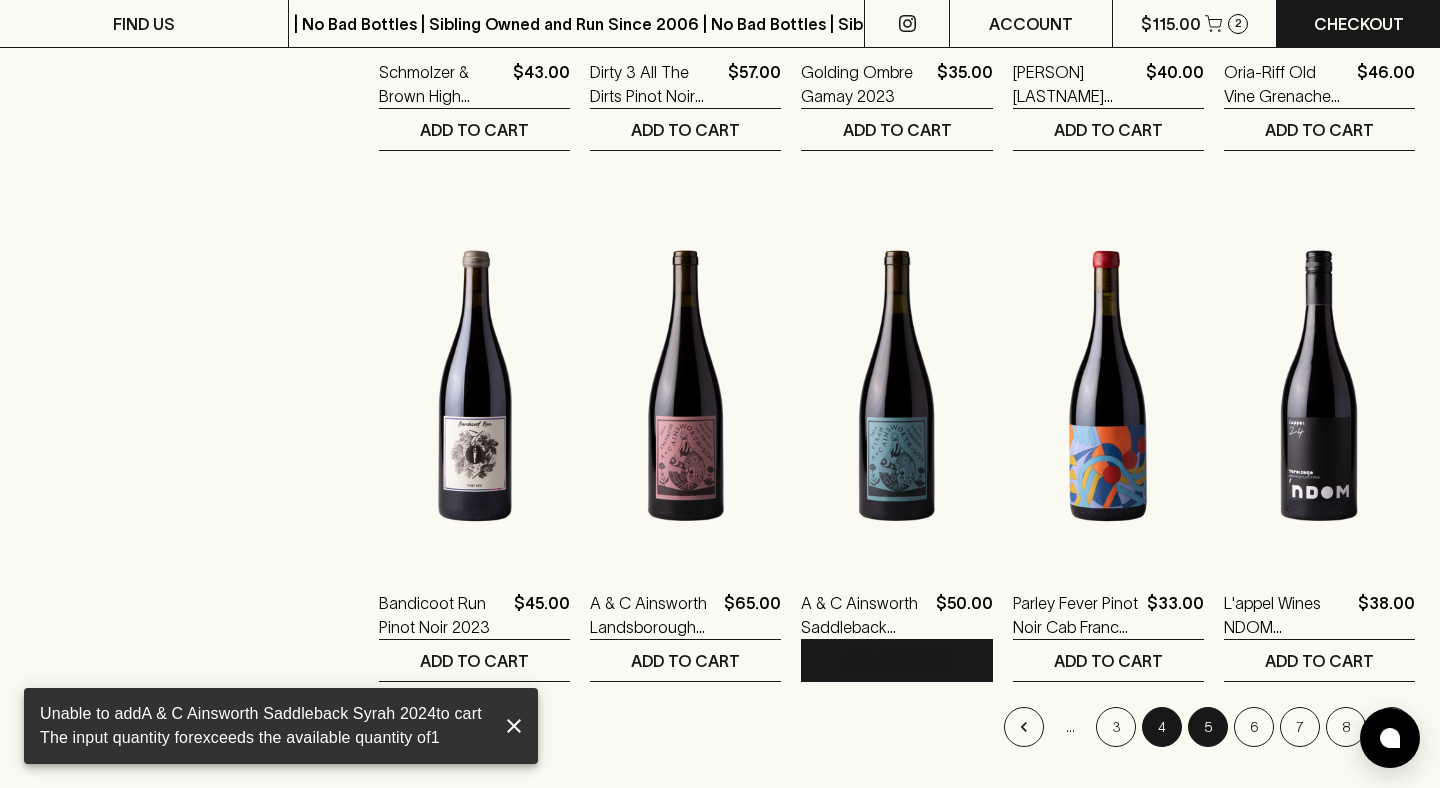 click on "4" at bounding box center (1162, 727) 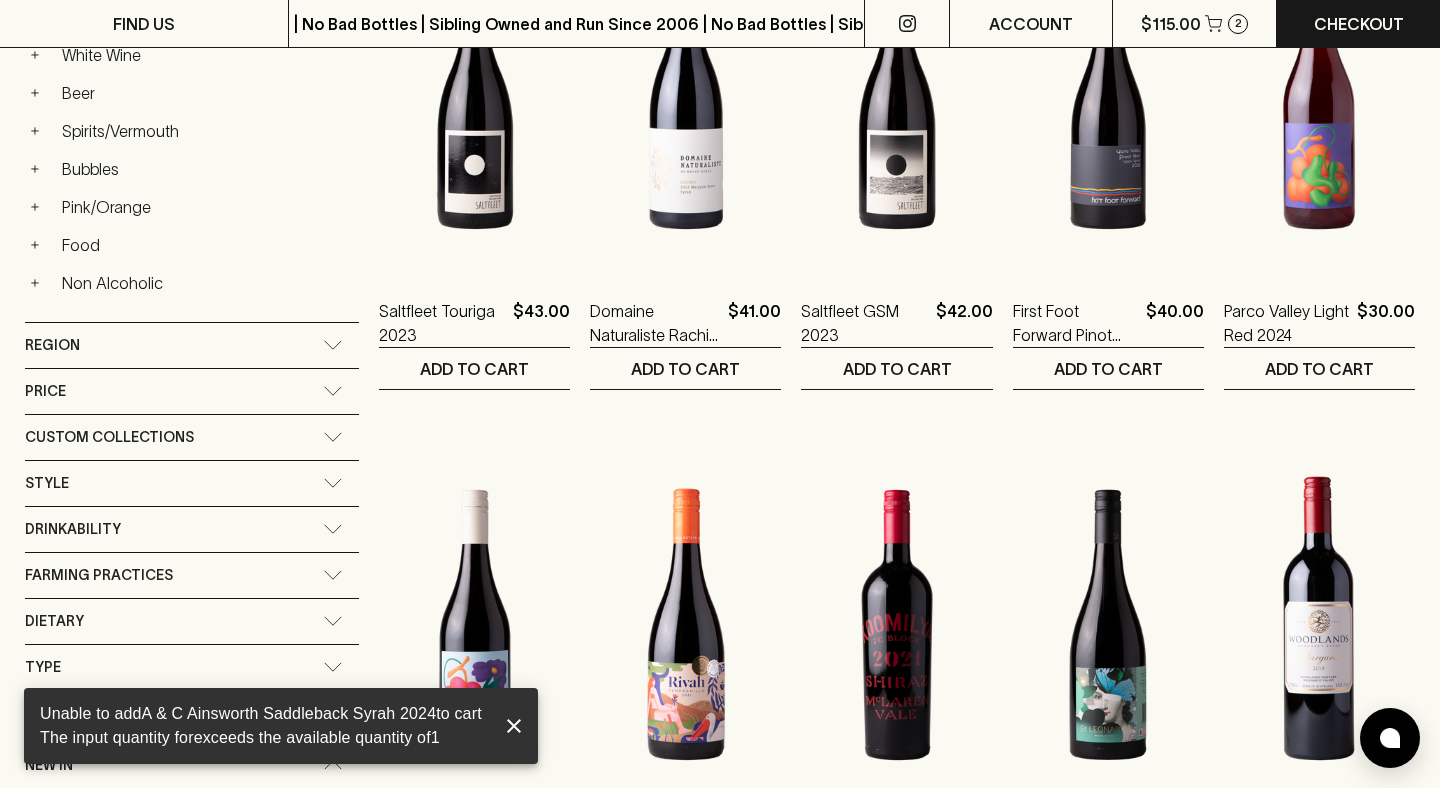 scroll, scrollTop: 488, scrollLeft: 0, axis: vertical 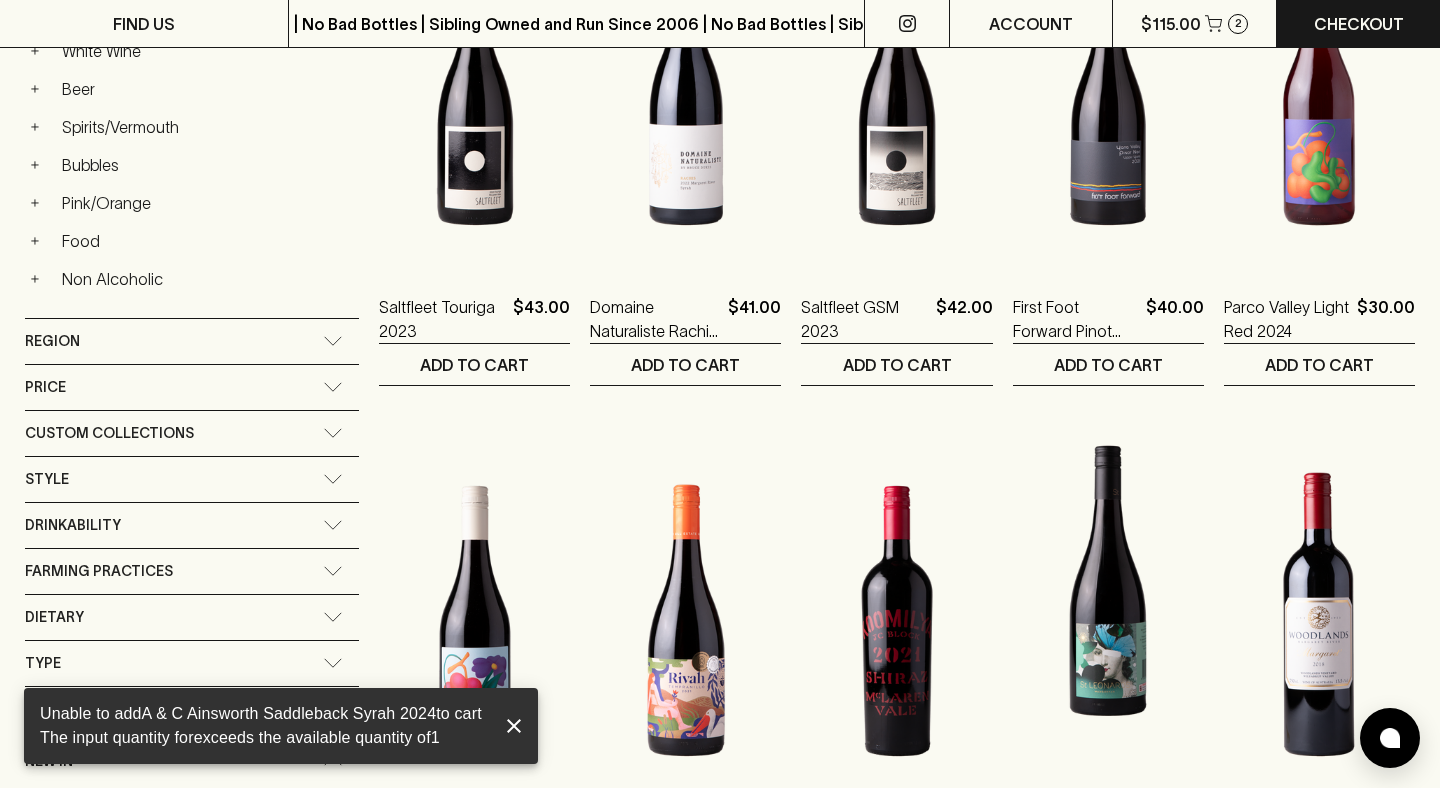 type 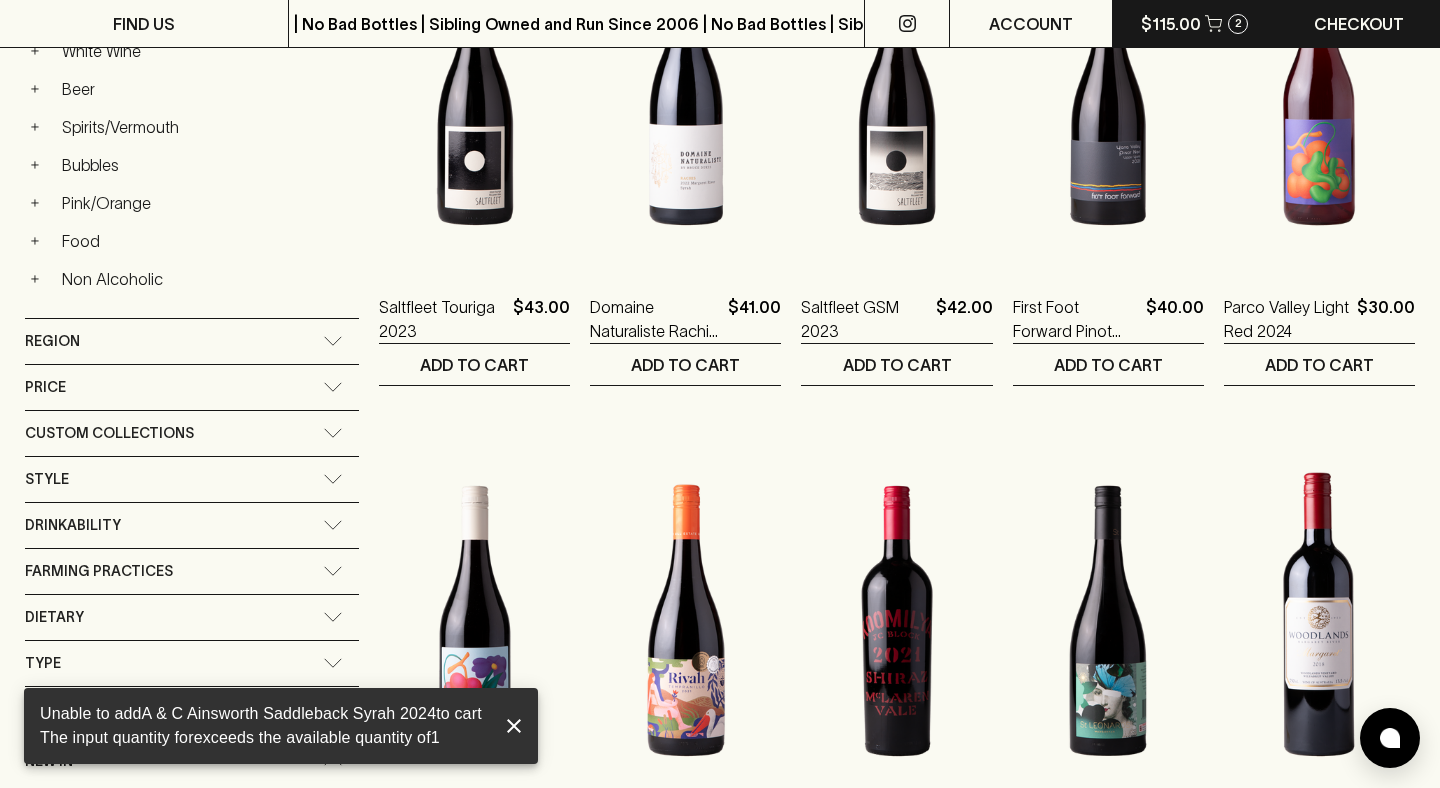 click on "$115.00" at bounding box center (1171, 24) 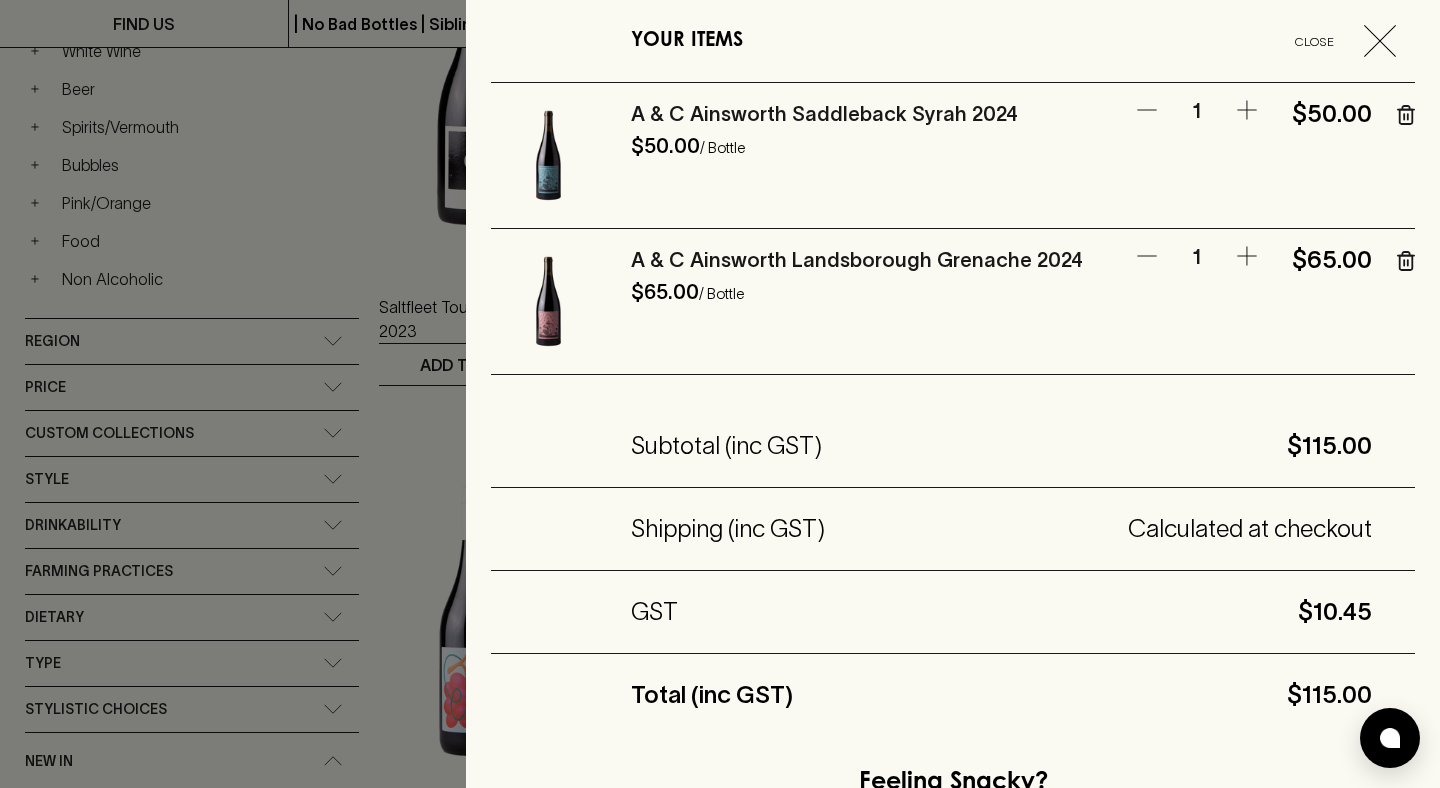 click 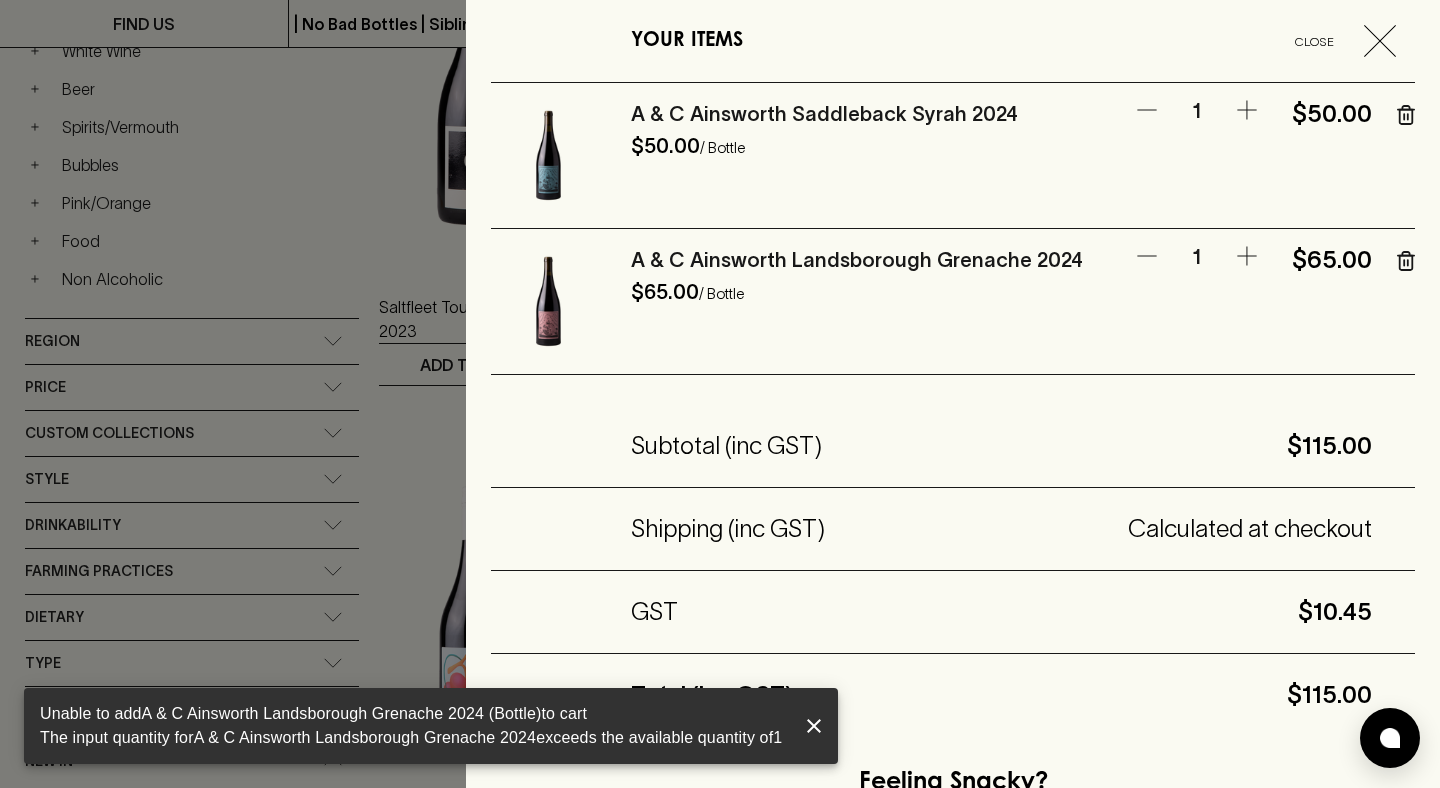 click at bounding box center (720, 394) 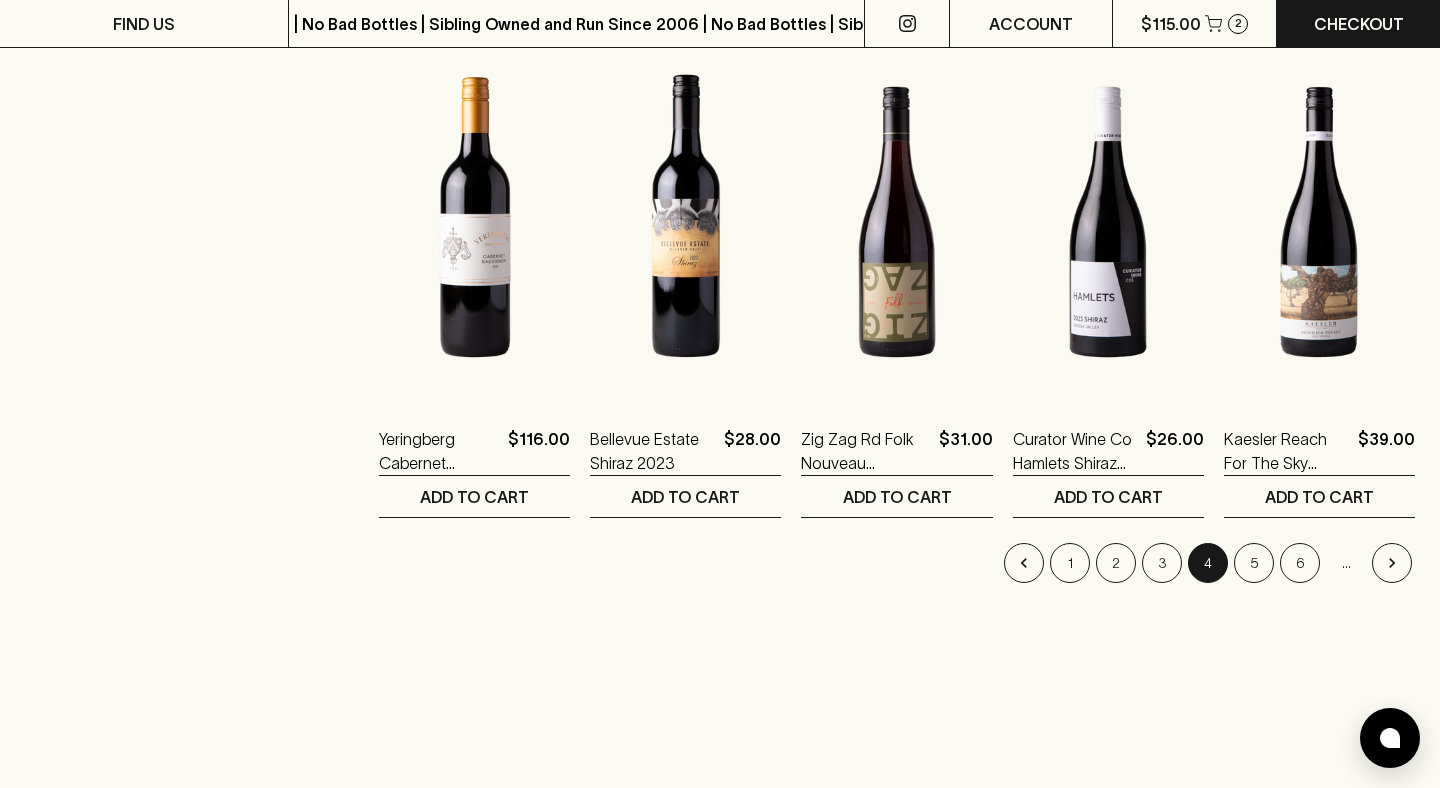 scroll, scrollTop: 1951, scrollLeft: 0, axis: vertical 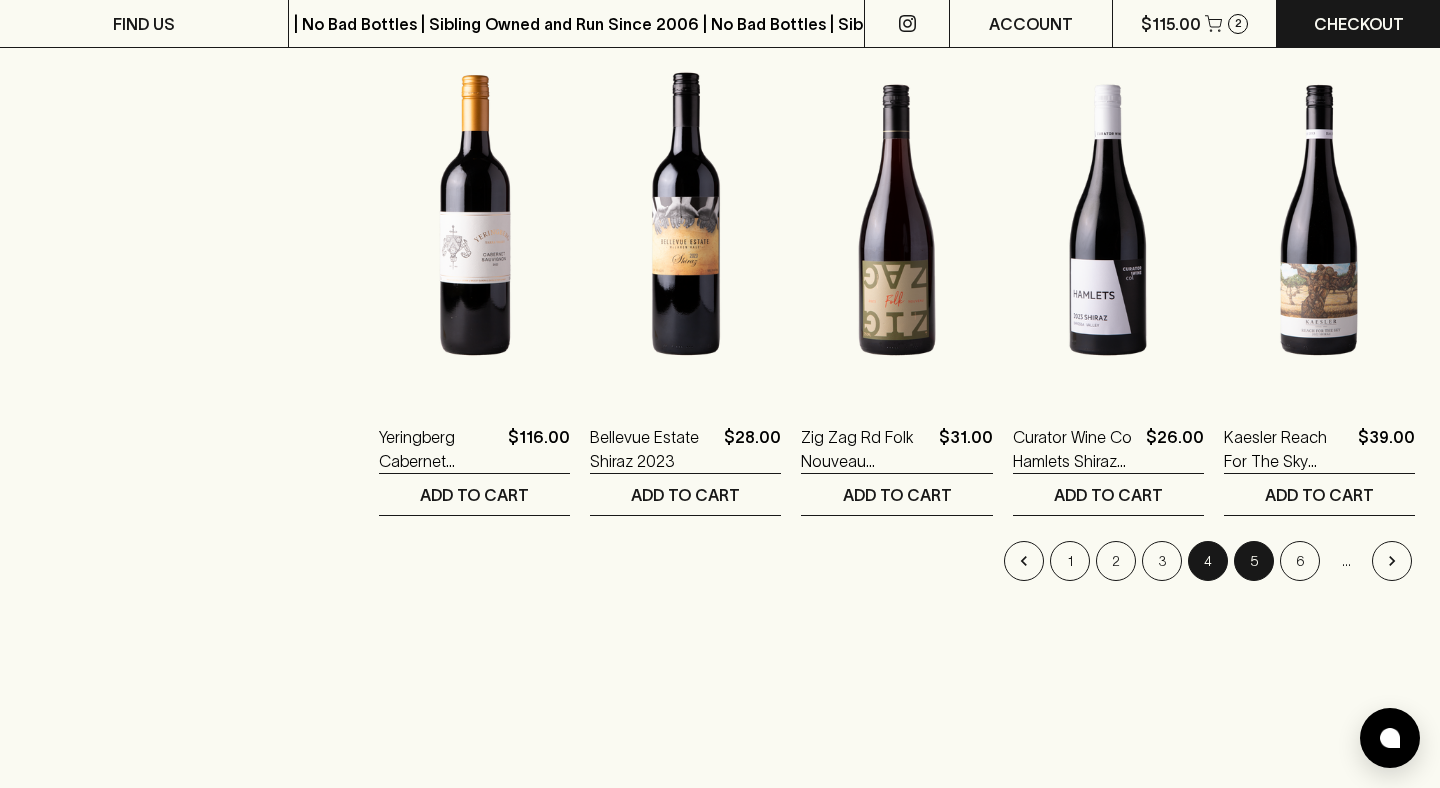 click on "5" at bounding box center (1254, 561) 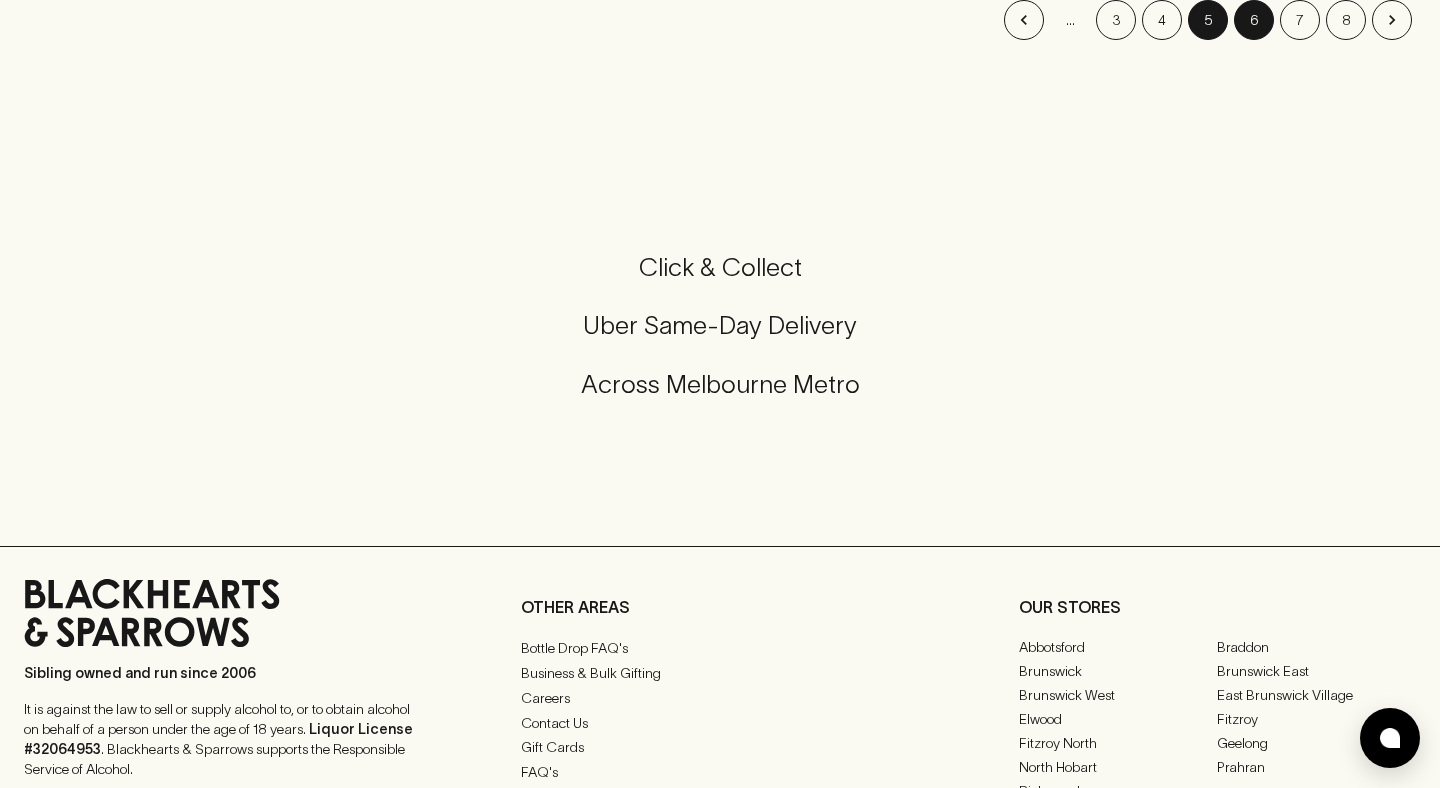 scroll, scrollTop: 0, scrollLeft: 0, axis: both 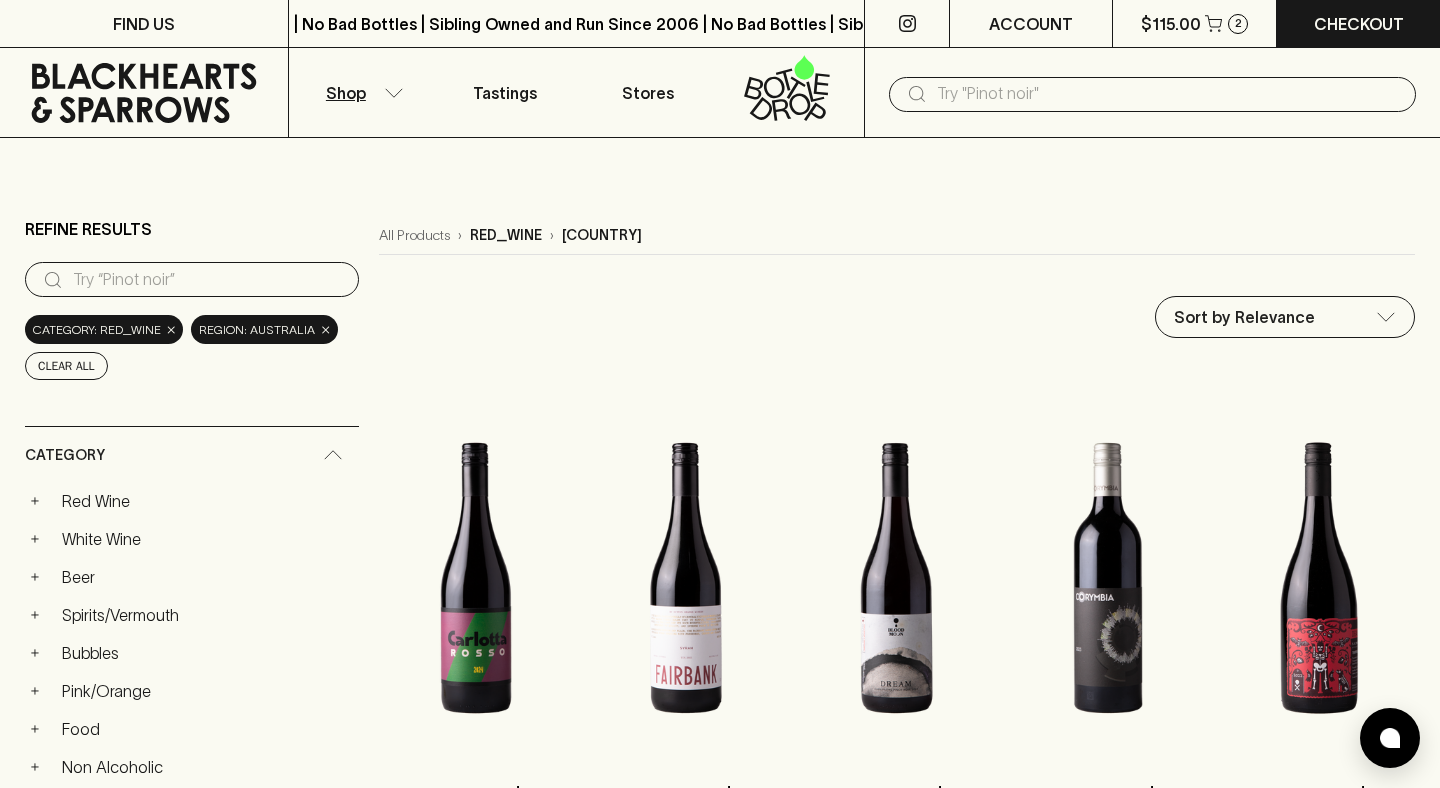 click at bounding box center (1168, 94) 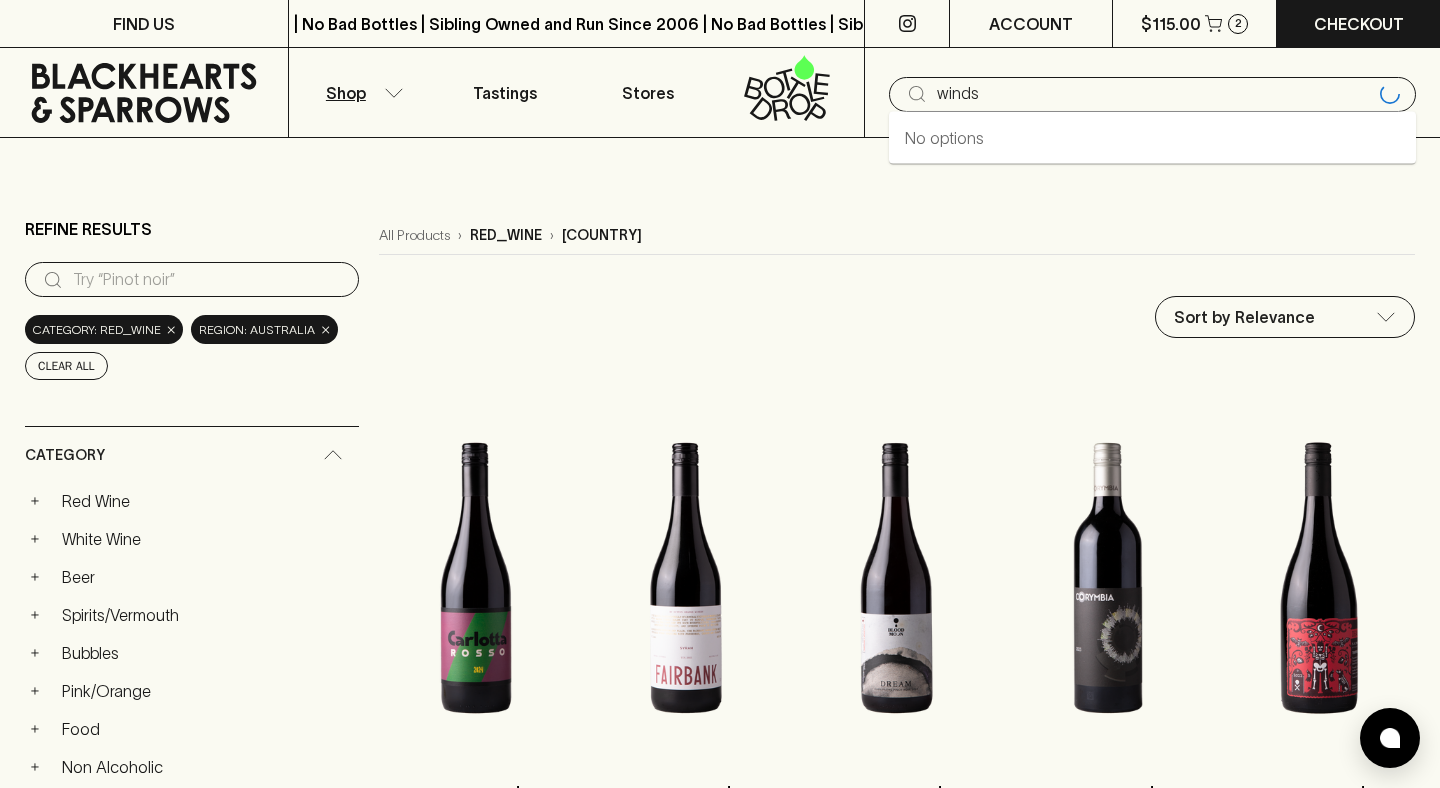 type on "winds" 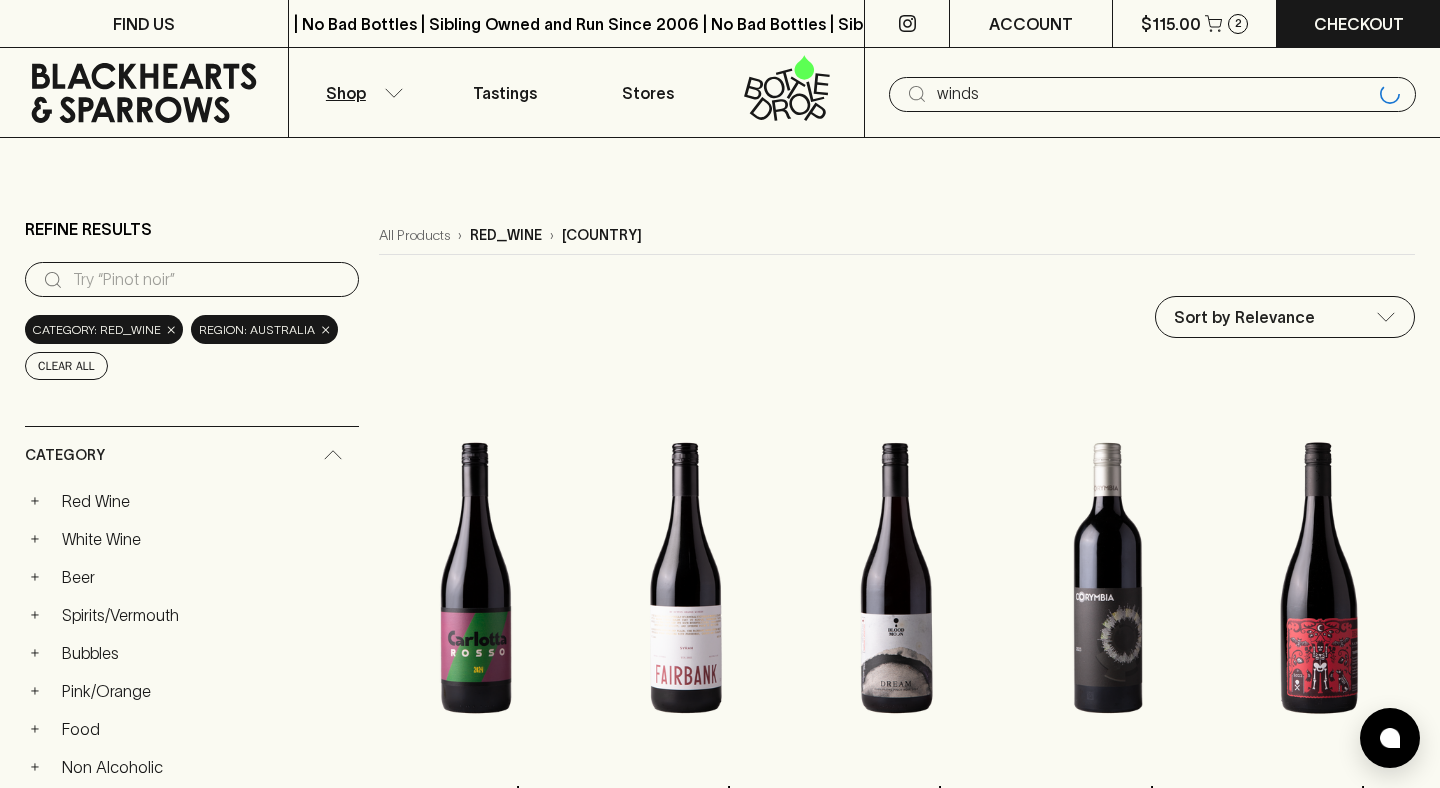 type on "winds" 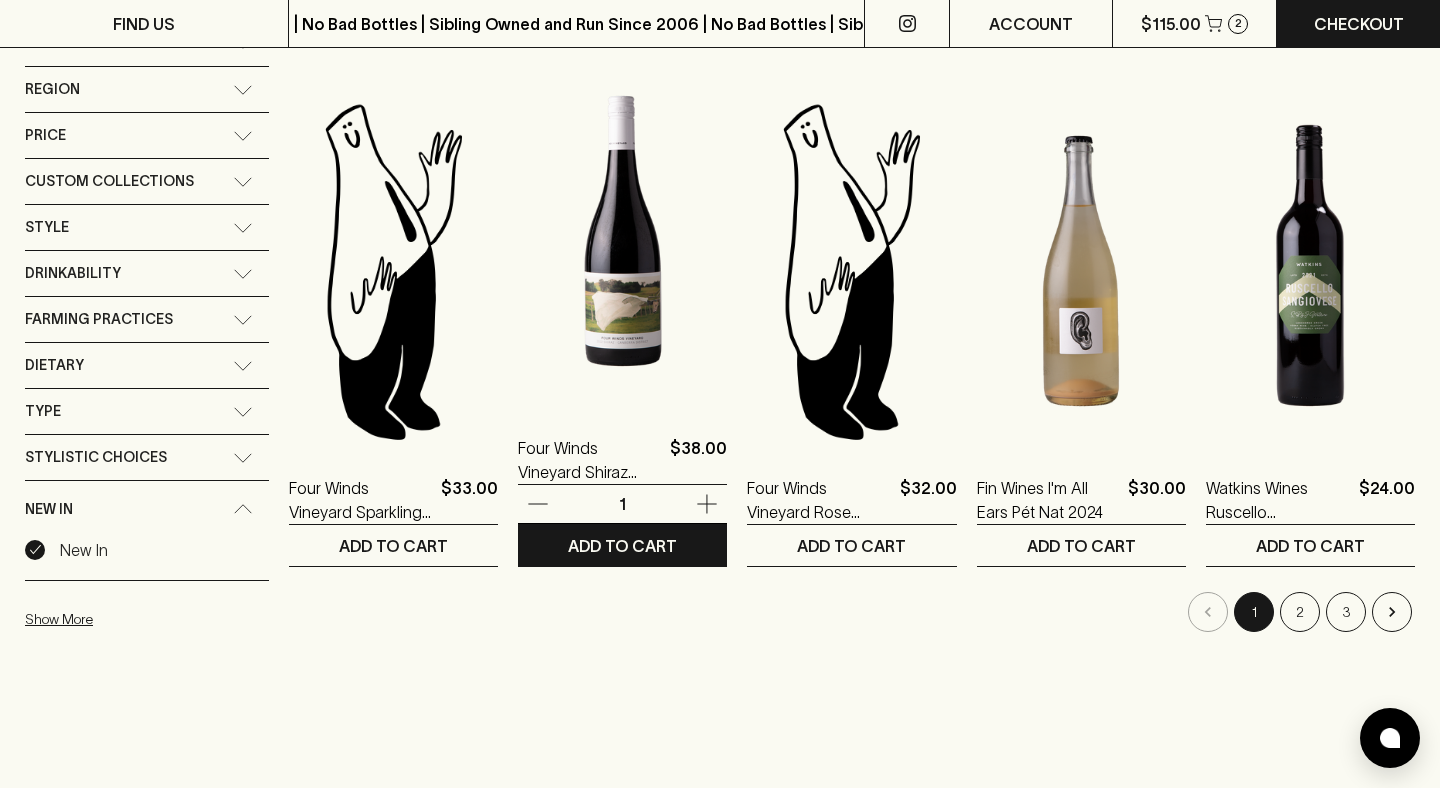 scroll, scrollTop: 309, scrollLeft: 0, axis: vertical 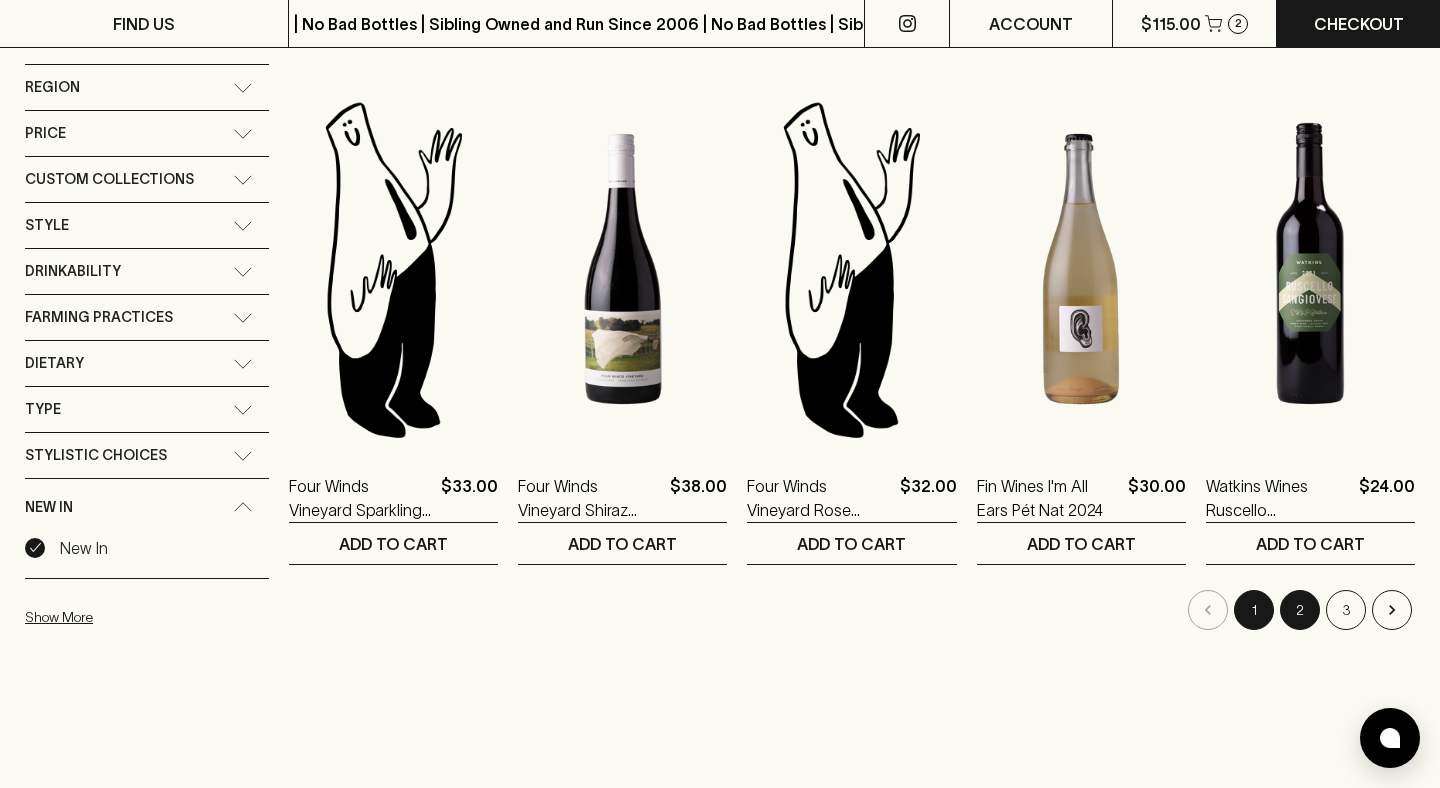click on "2" at bounding box center (1300, 610) 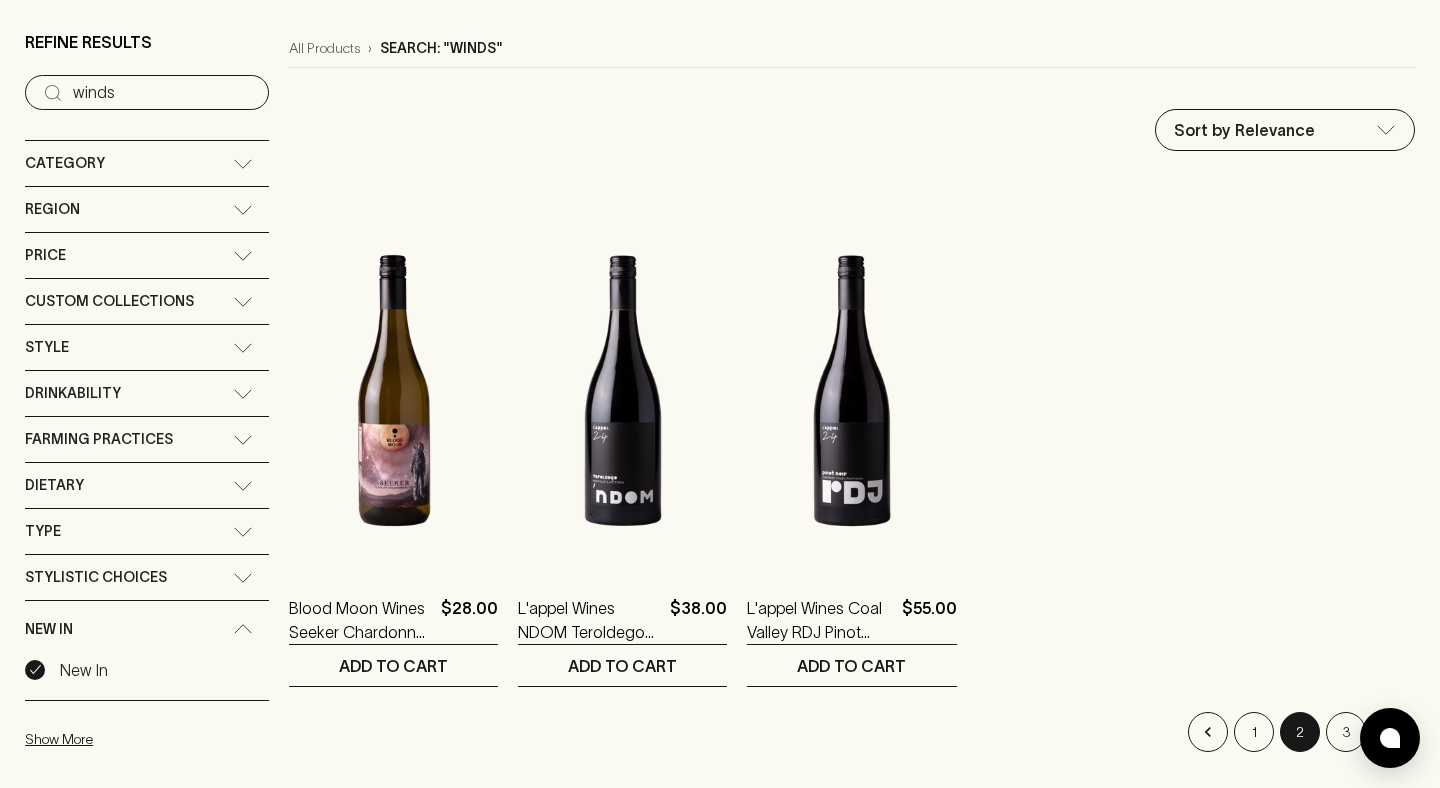 scroll, scrollTop: 237, scrollLeft: 0, axis: vertical 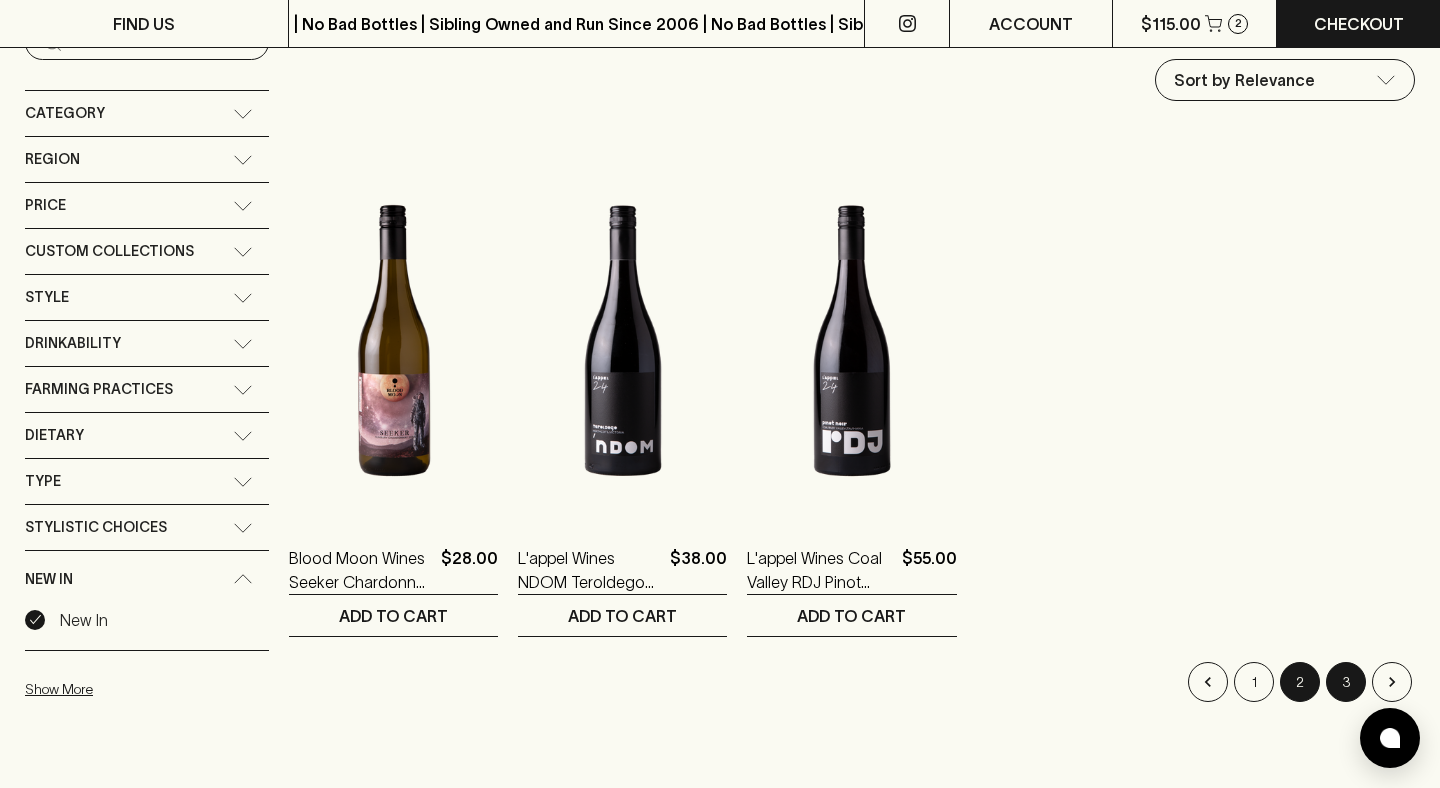 click on "3" at bounding box center (1346, 682) 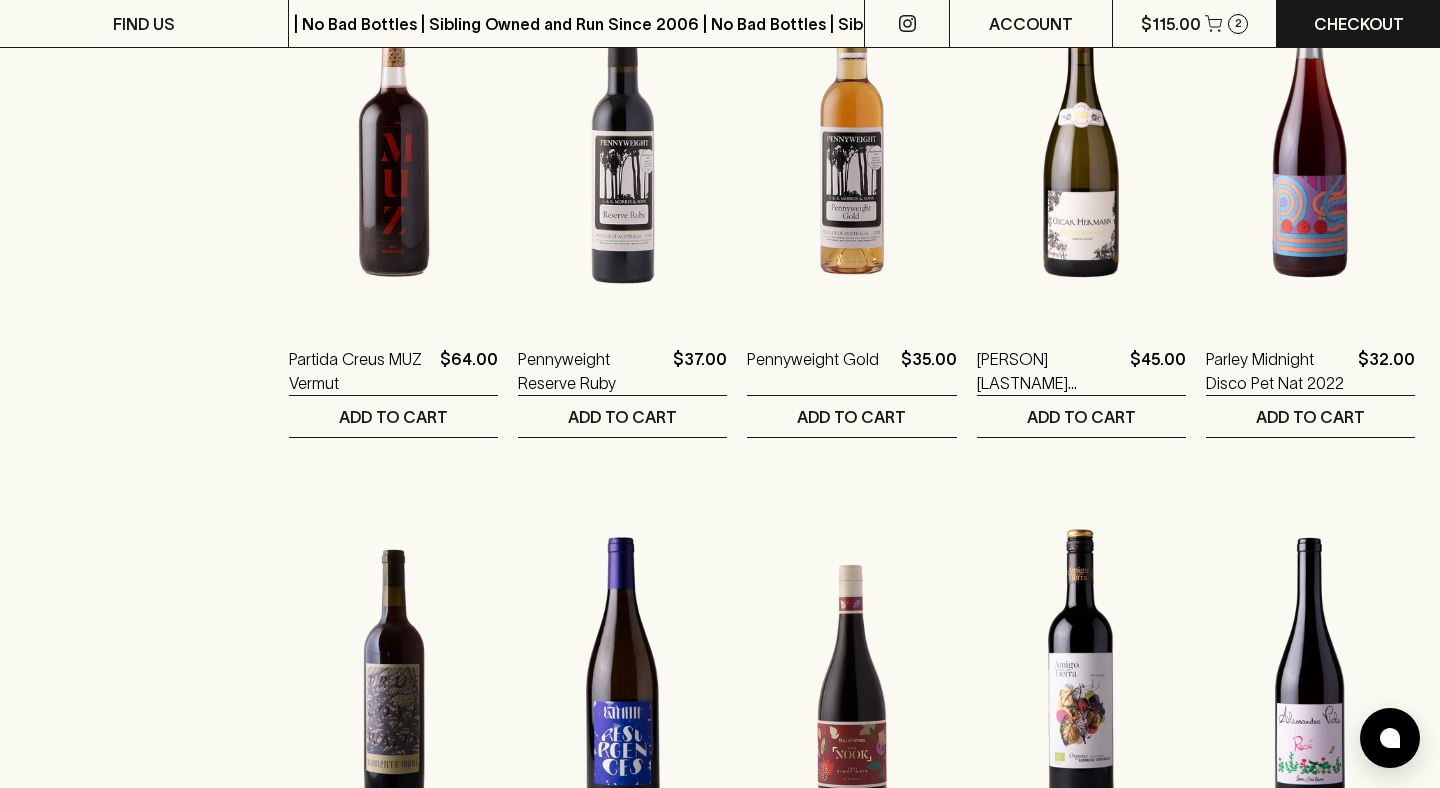 scroll, scrollTop: 0, scrollLeft: 0, axis: both 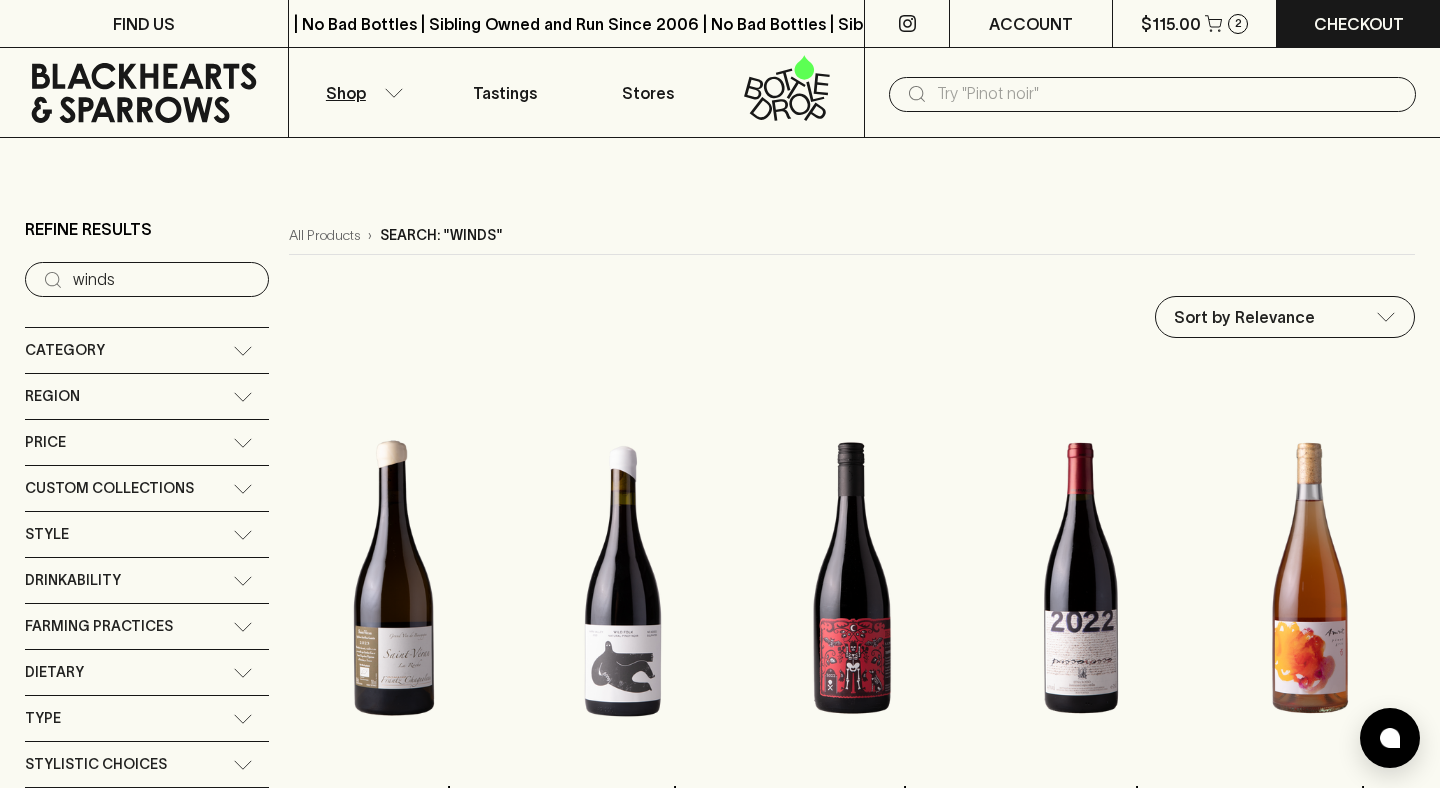 click at bounding box center (1168, 94) 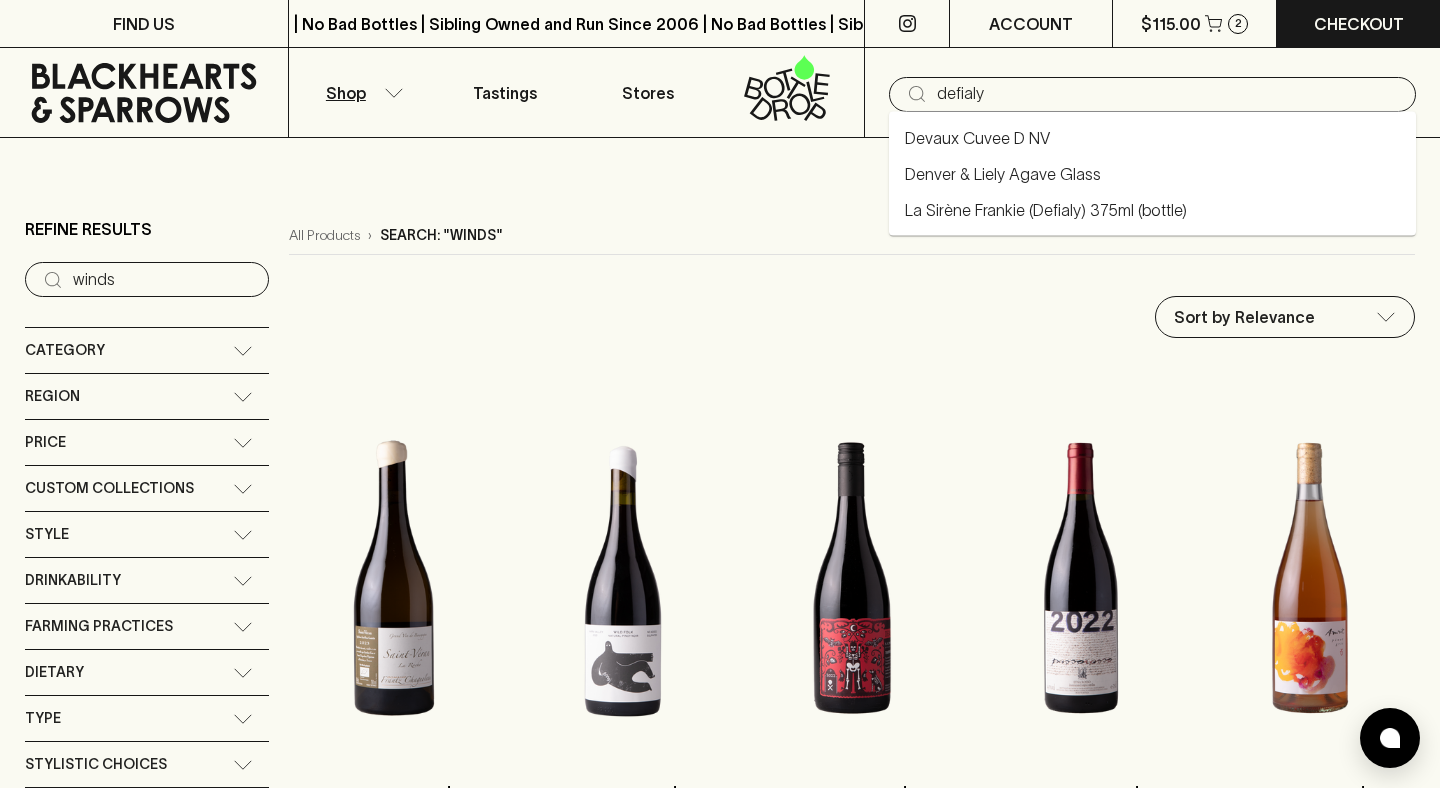type on "defialy" 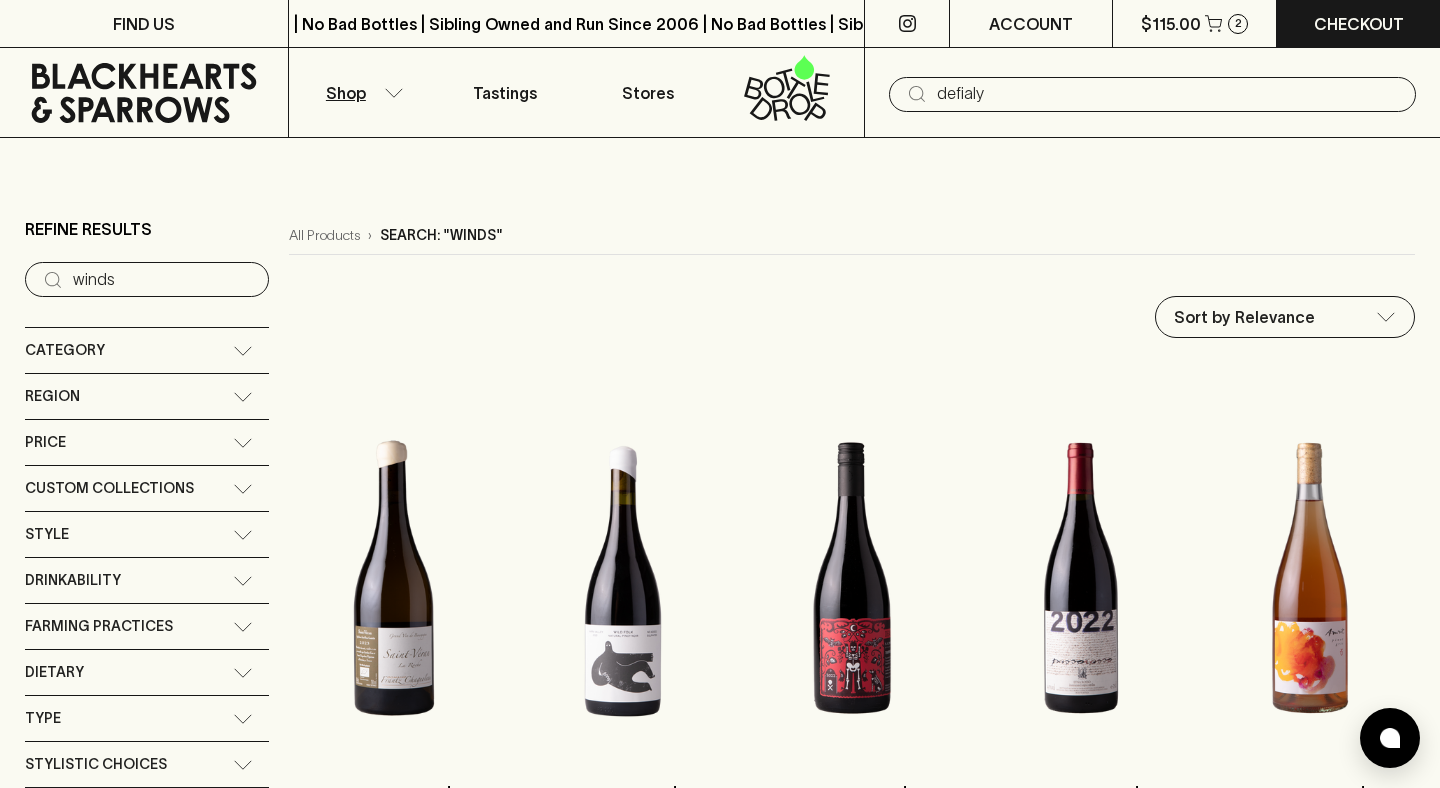 type on "defialy" 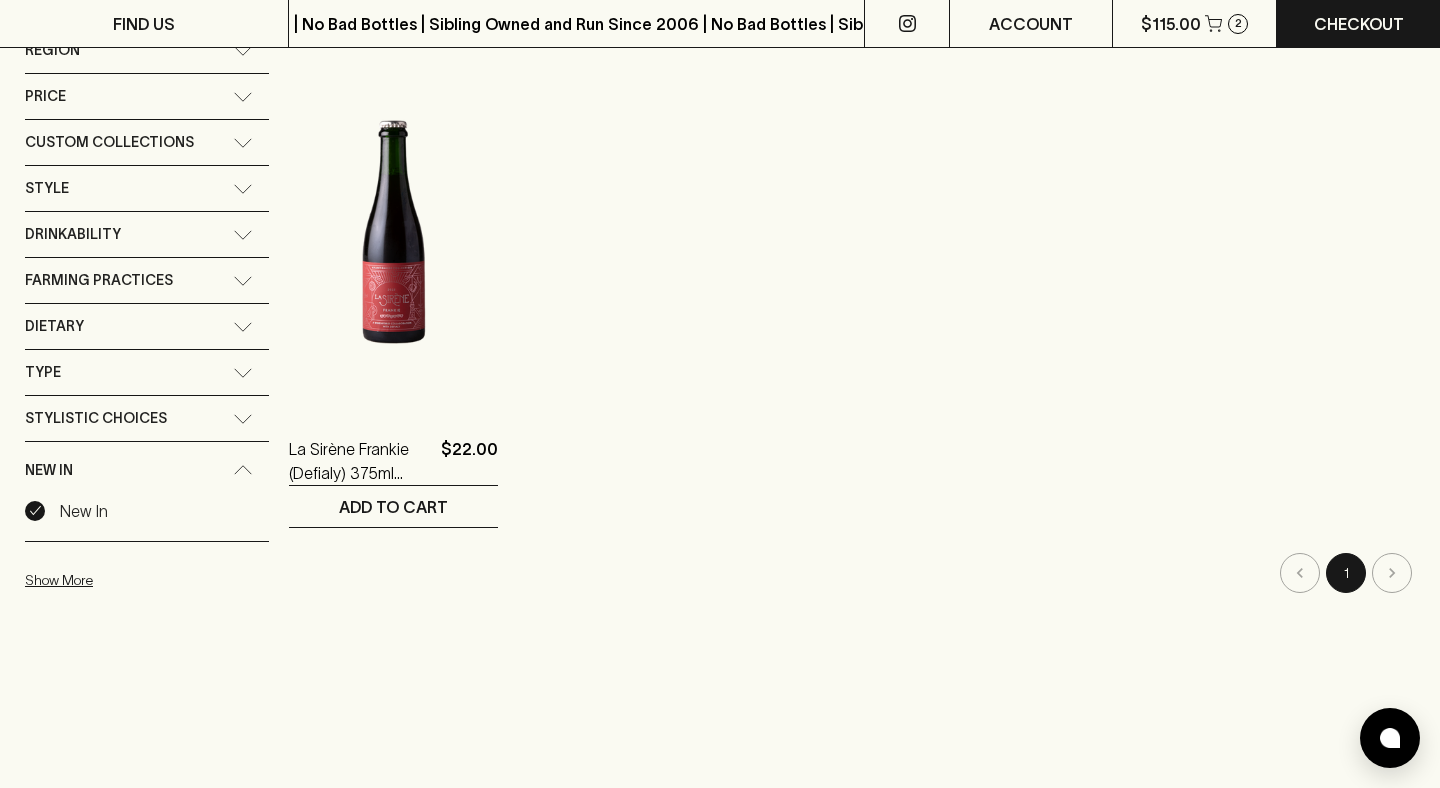 scroll, scrollTop: 352, scrollLeft: 0, axis: vertical 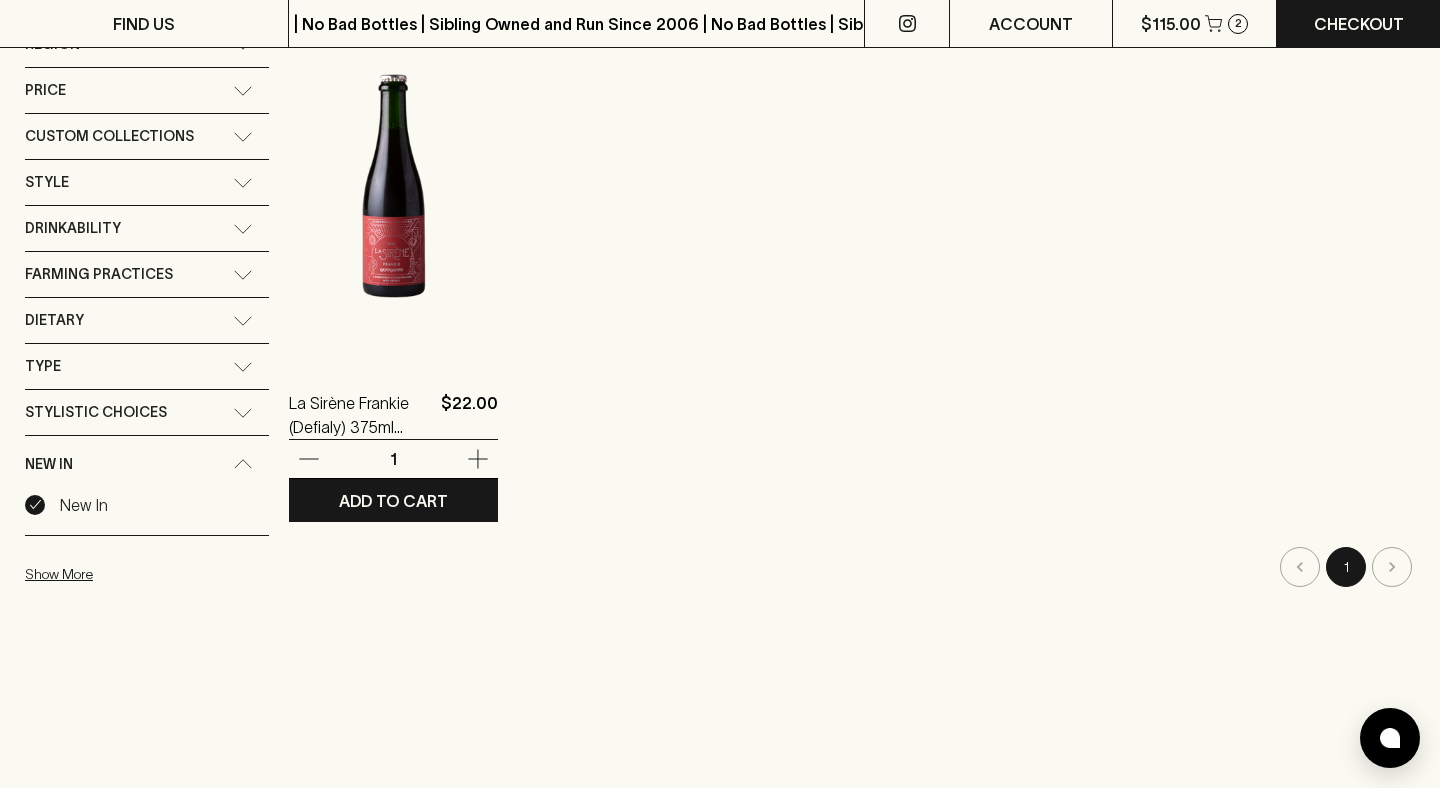 click at bounding box center (393, 186) 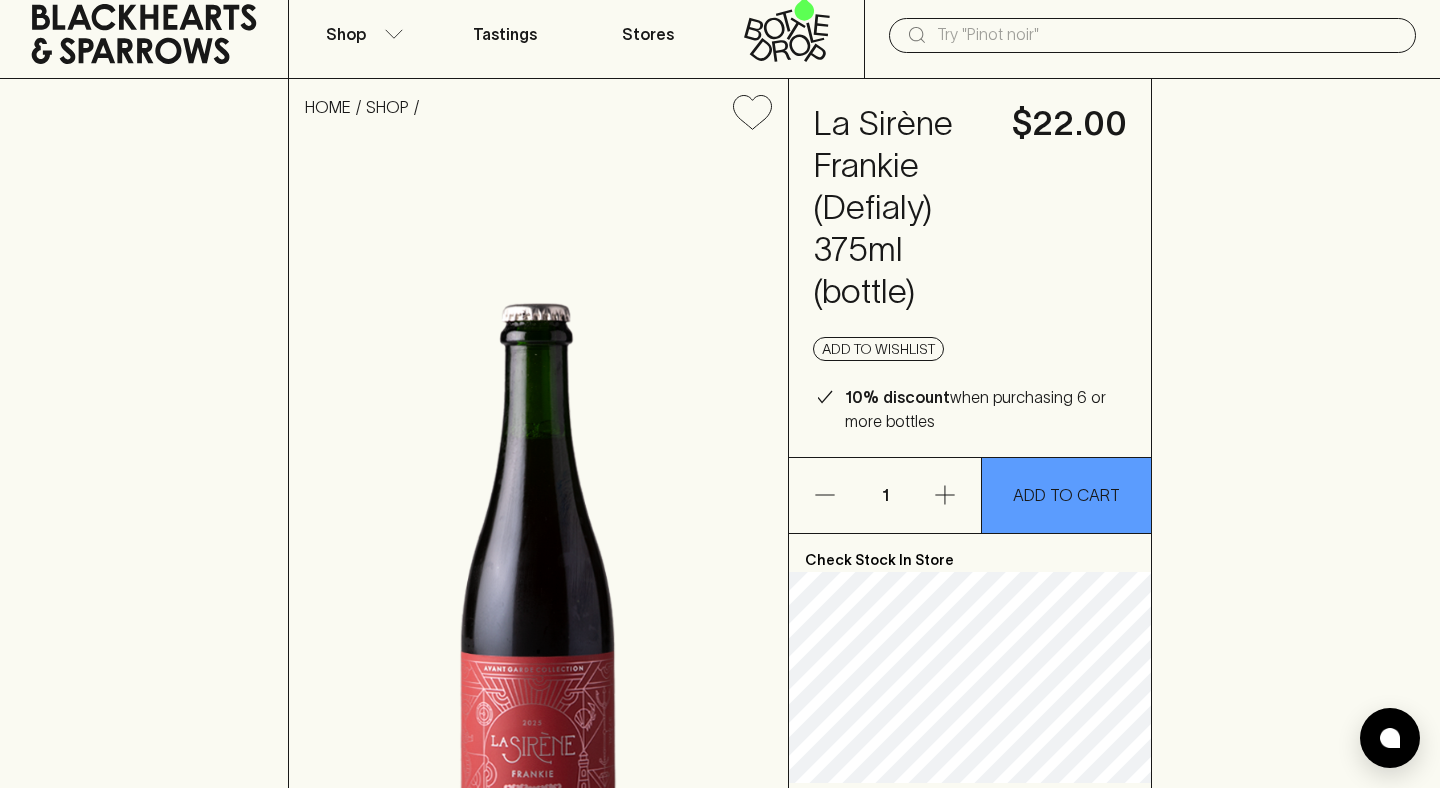 scroll, scrollTop: 43, scrollLeft: 0, axis: vertical 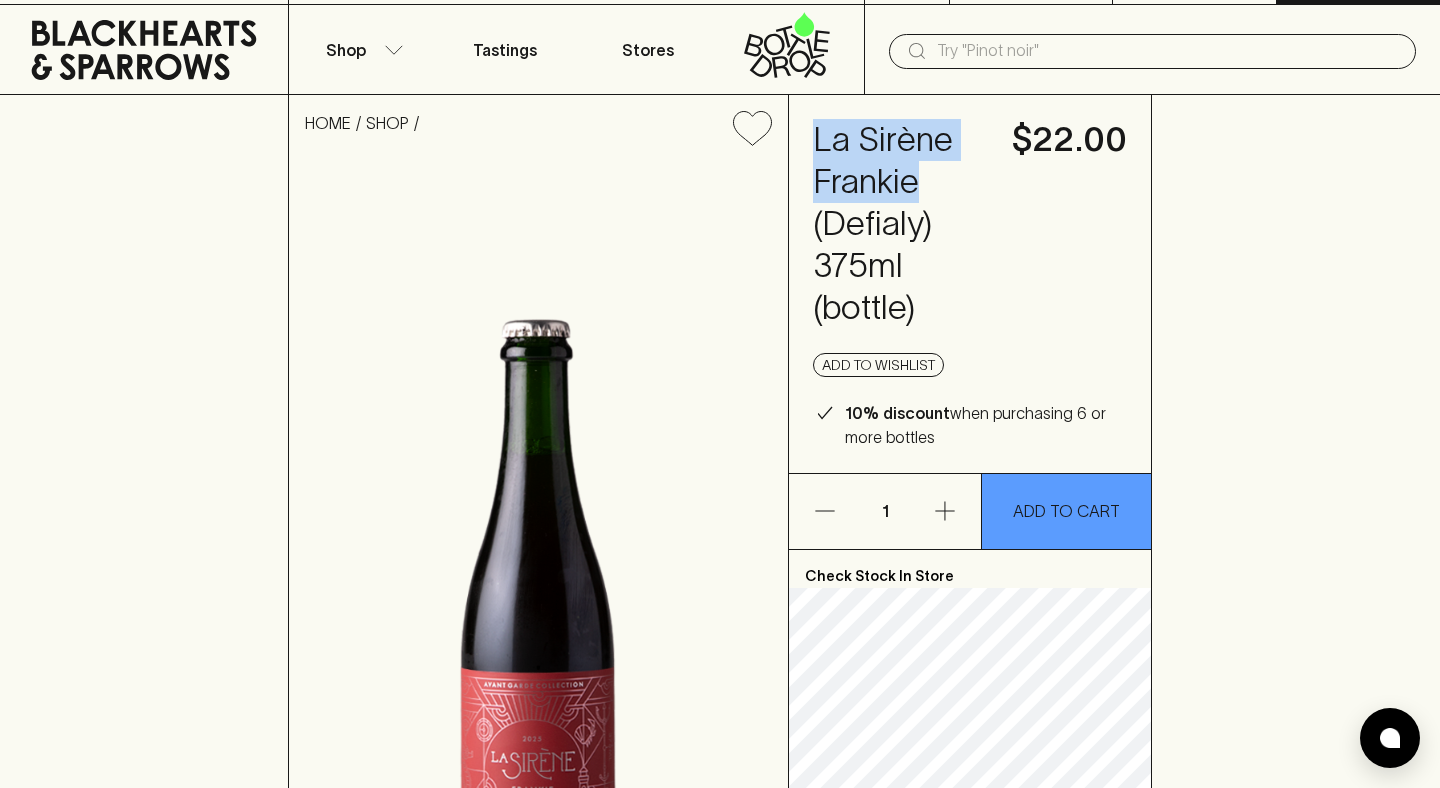 copy on "La Sirène Frankie" 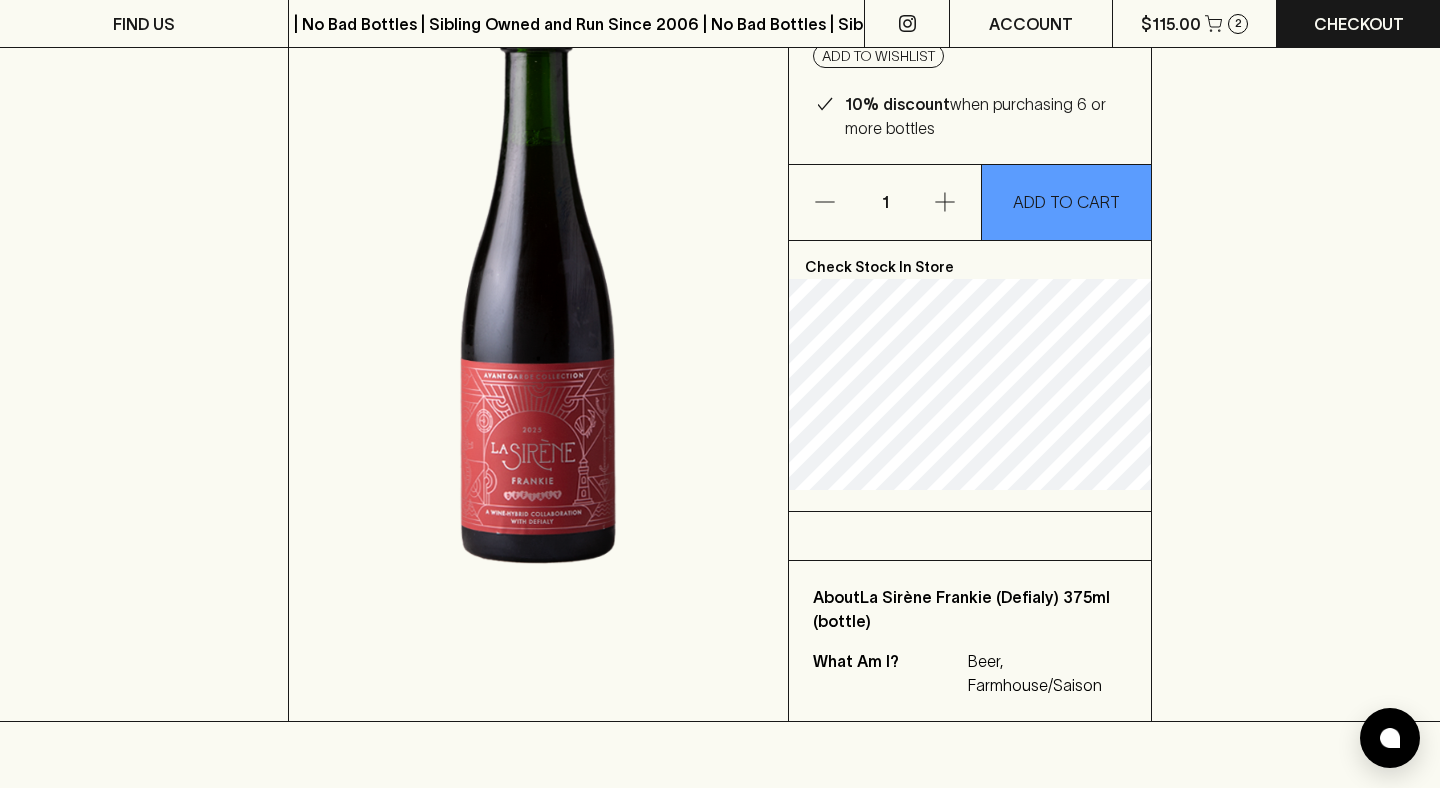 scroll, scrollTop: 0, scrollLeft: 0, axis: both 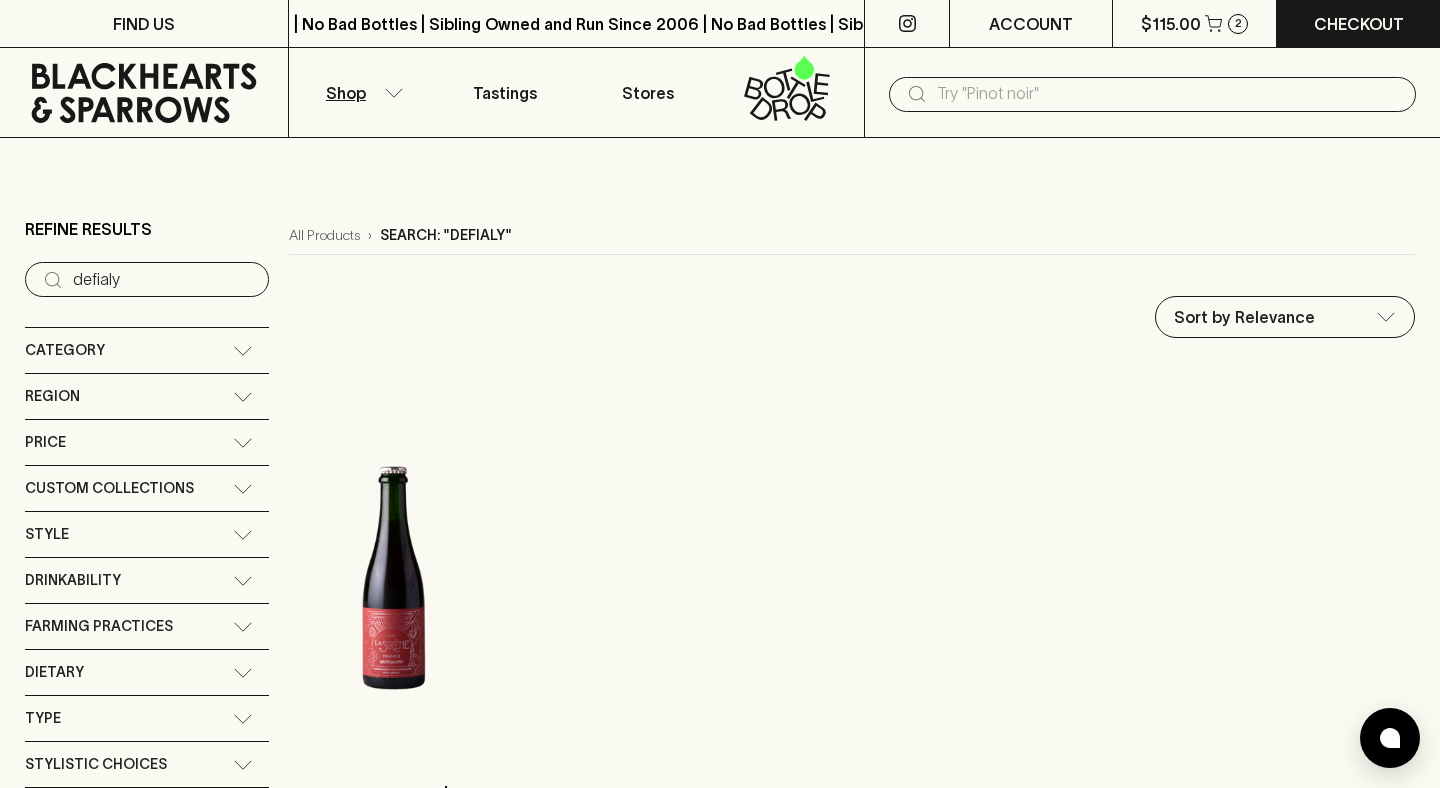 click on "Shop" at bounding box center (361, 92) 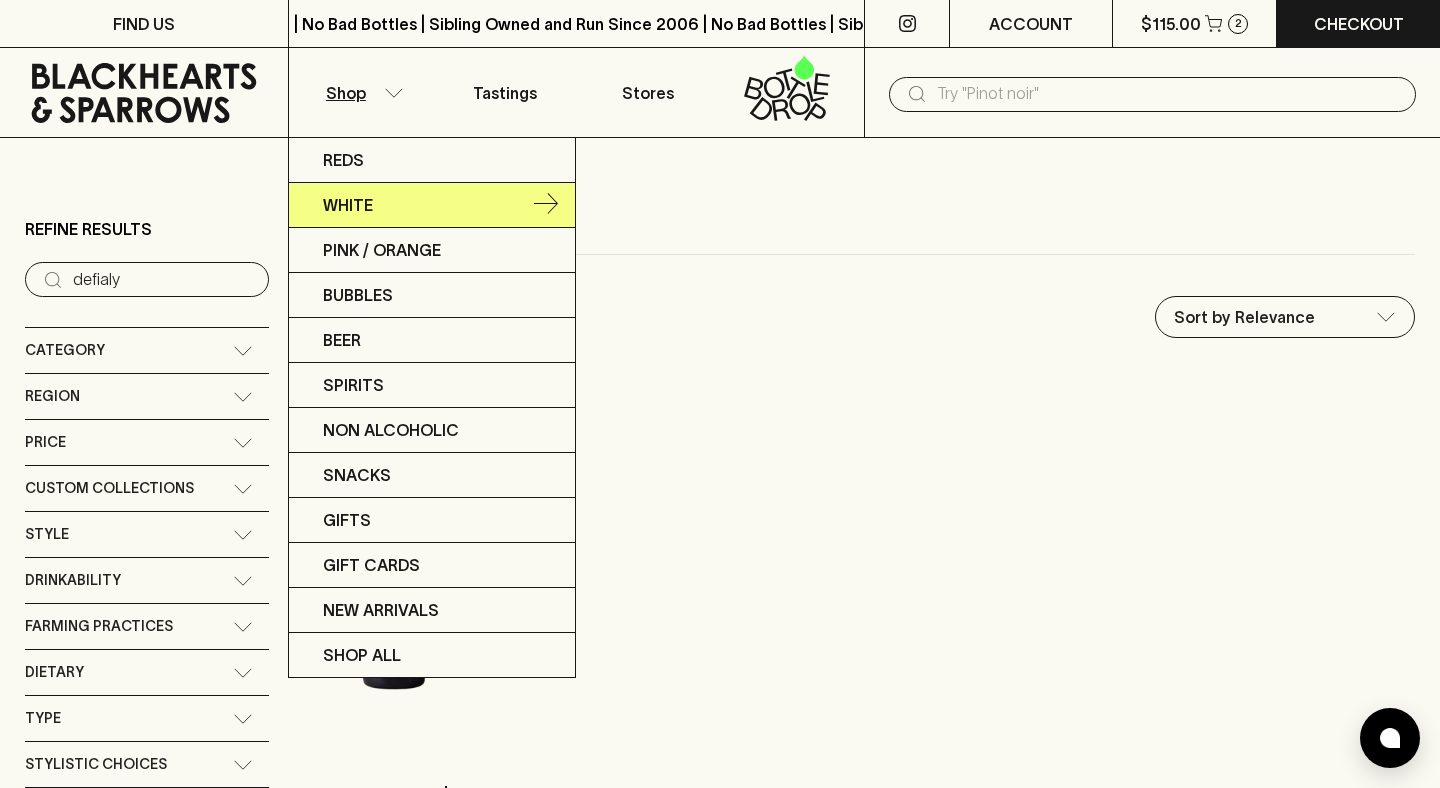 click on "White" at bounding box center (432, 205) 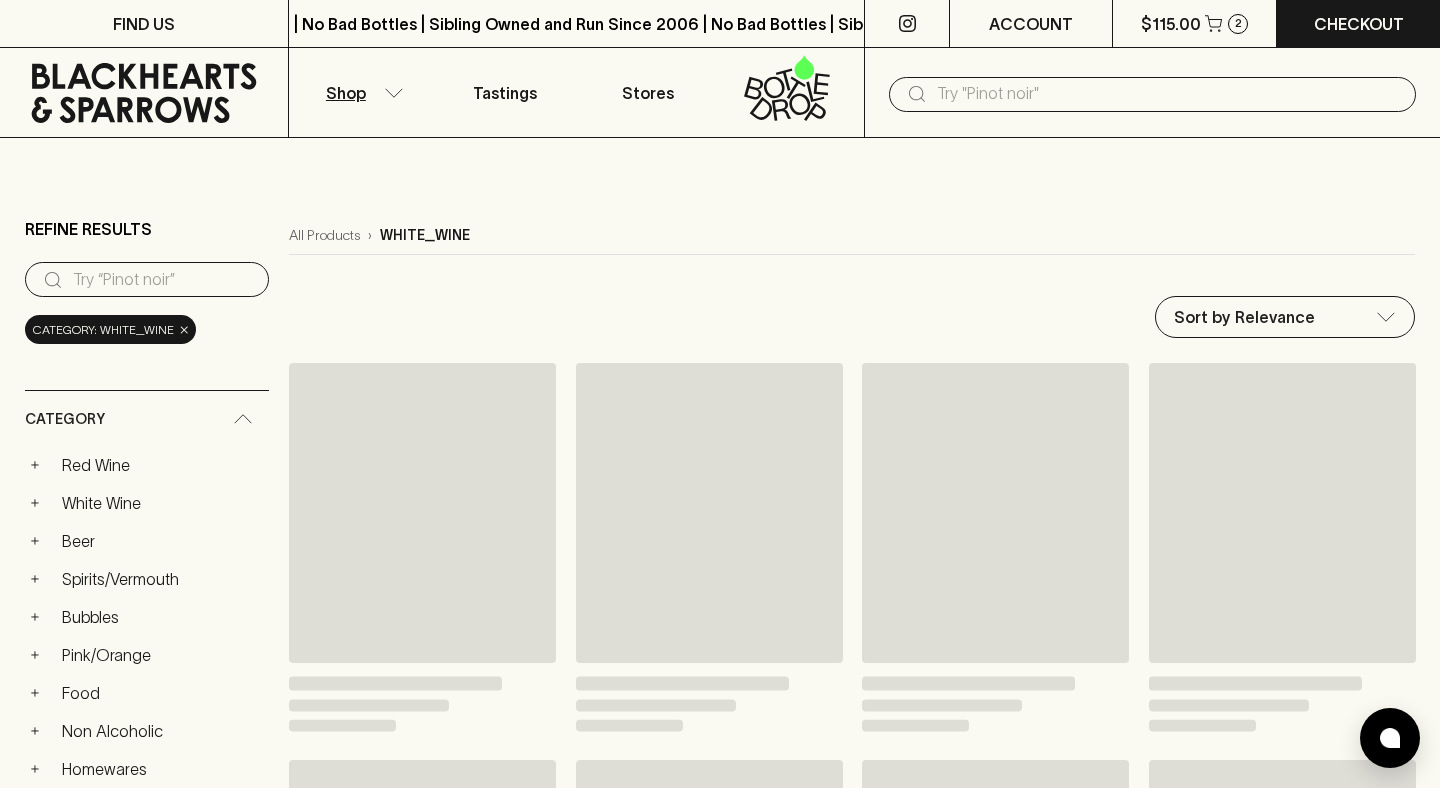 type 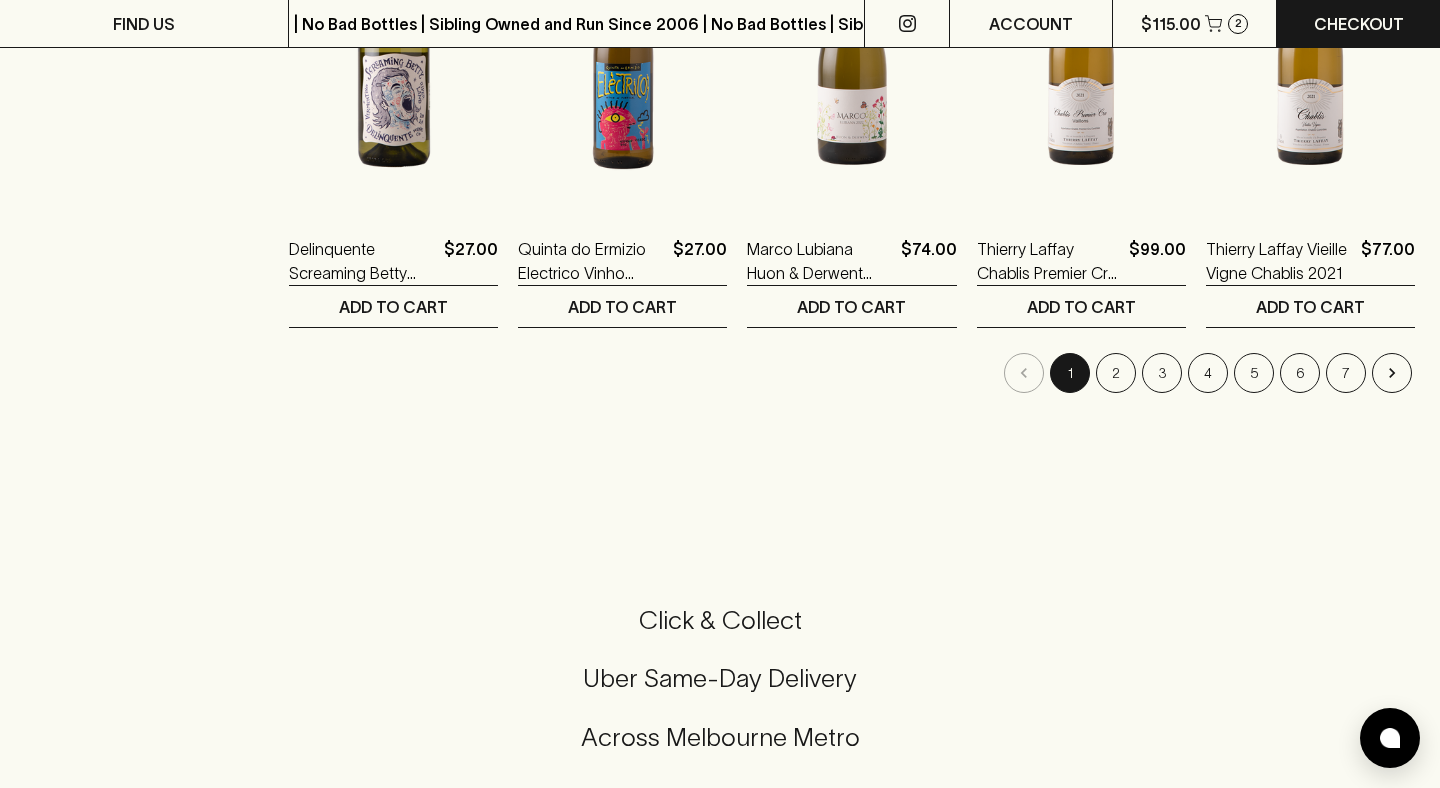 scroll, scrollTop: 2143, scrollLeft: 0, axis: vertical 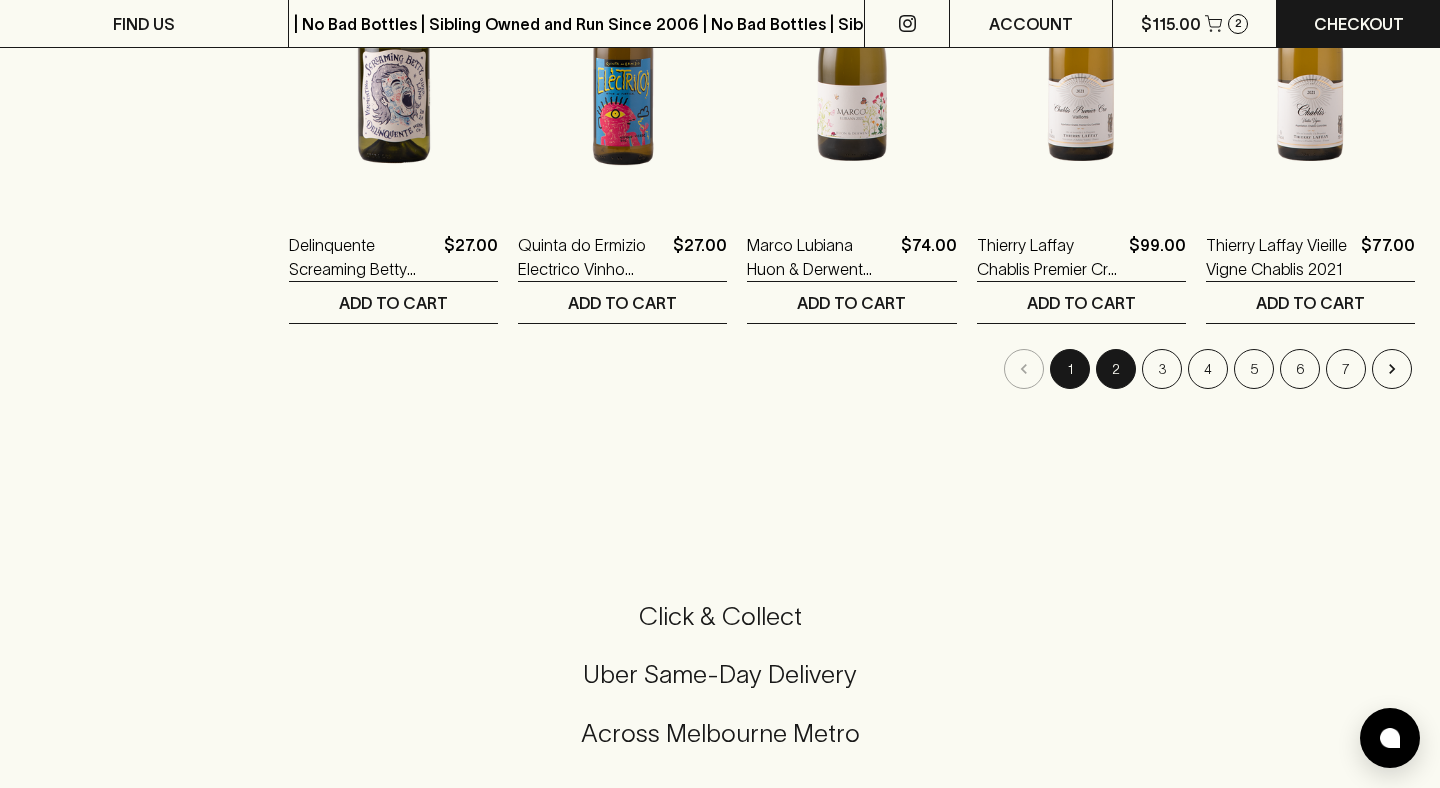 click on "2" at bounding box center (1116, 369) 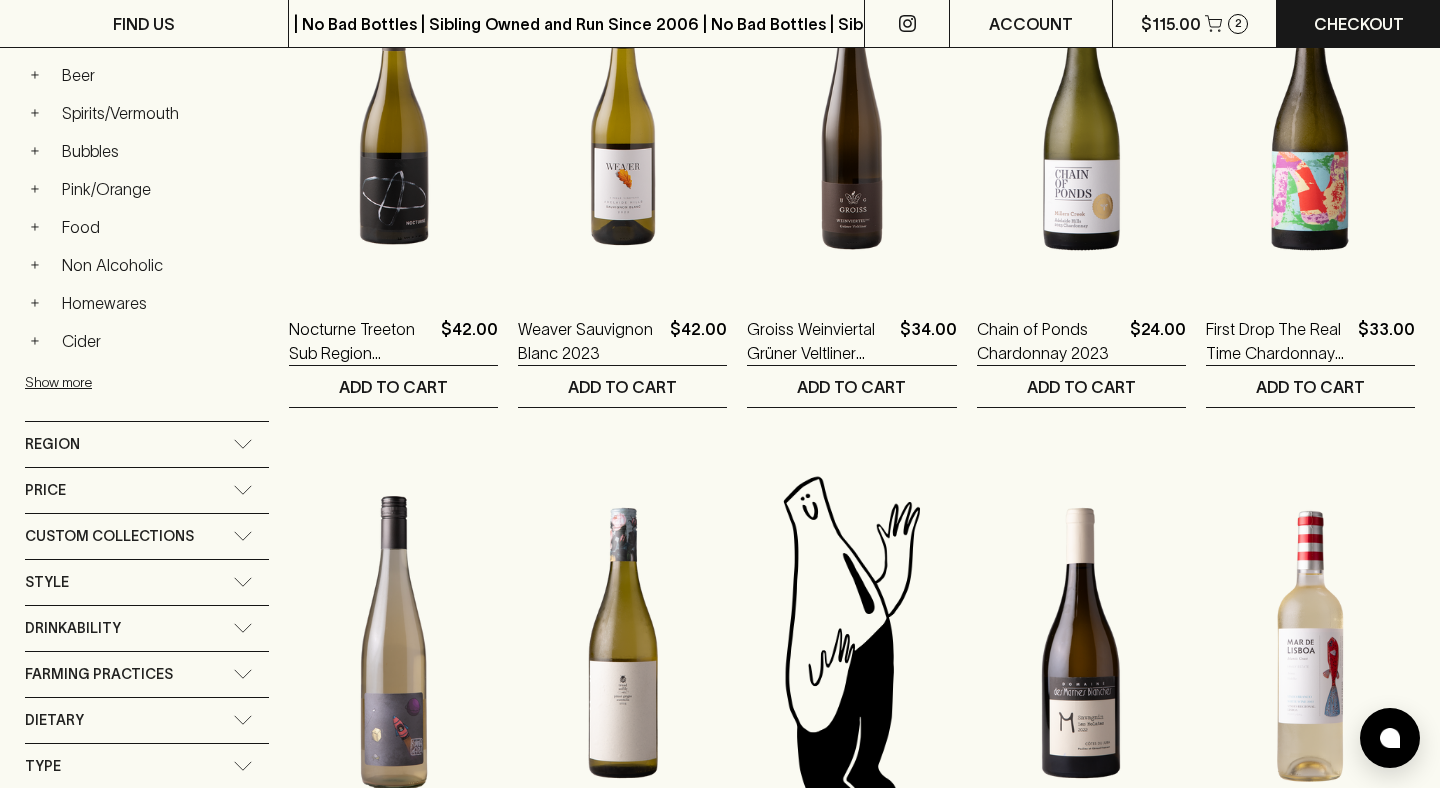 scroll, scrollTop: 471, scrollLeft: 0, axis: vertical 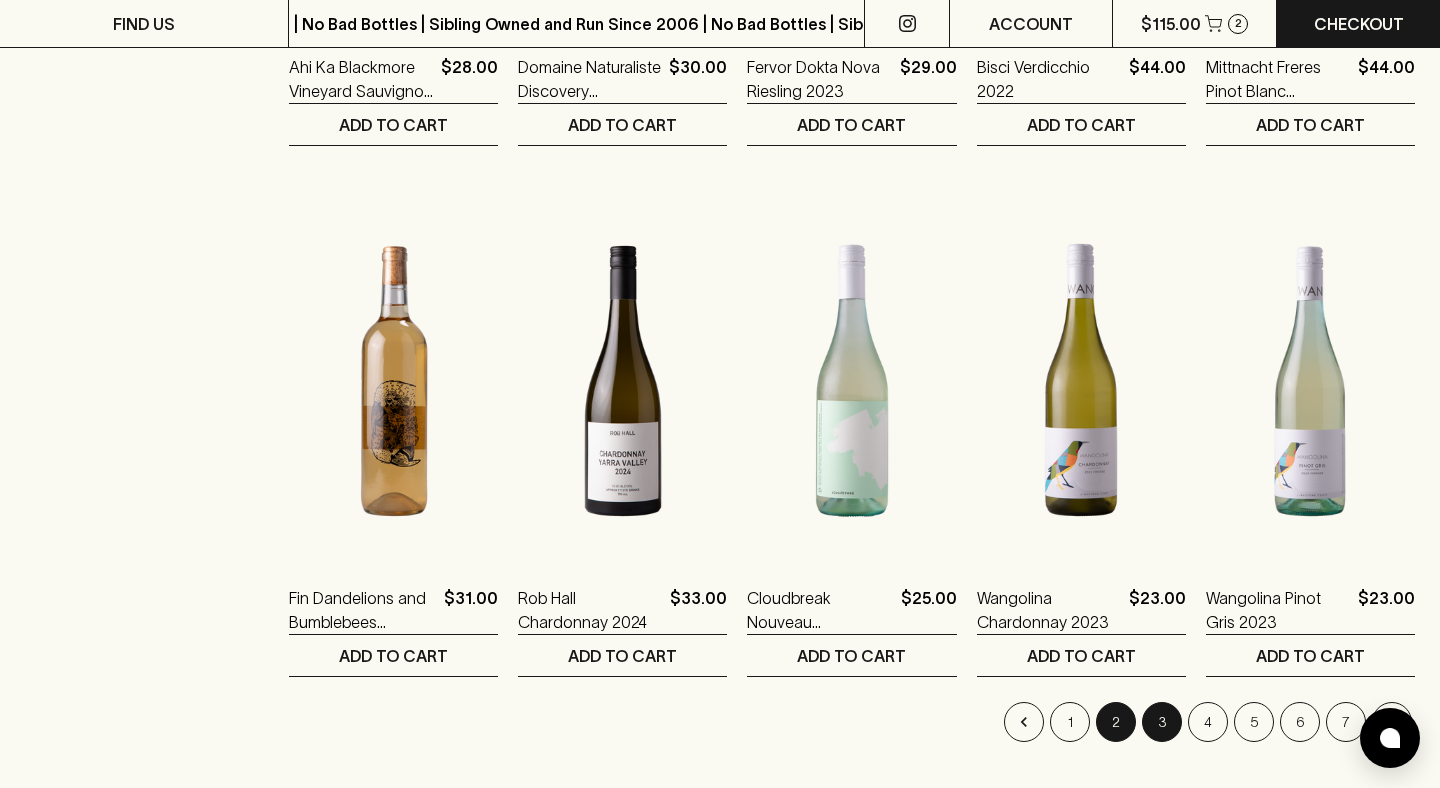 click on "3" at bounding box center (1162, 722) 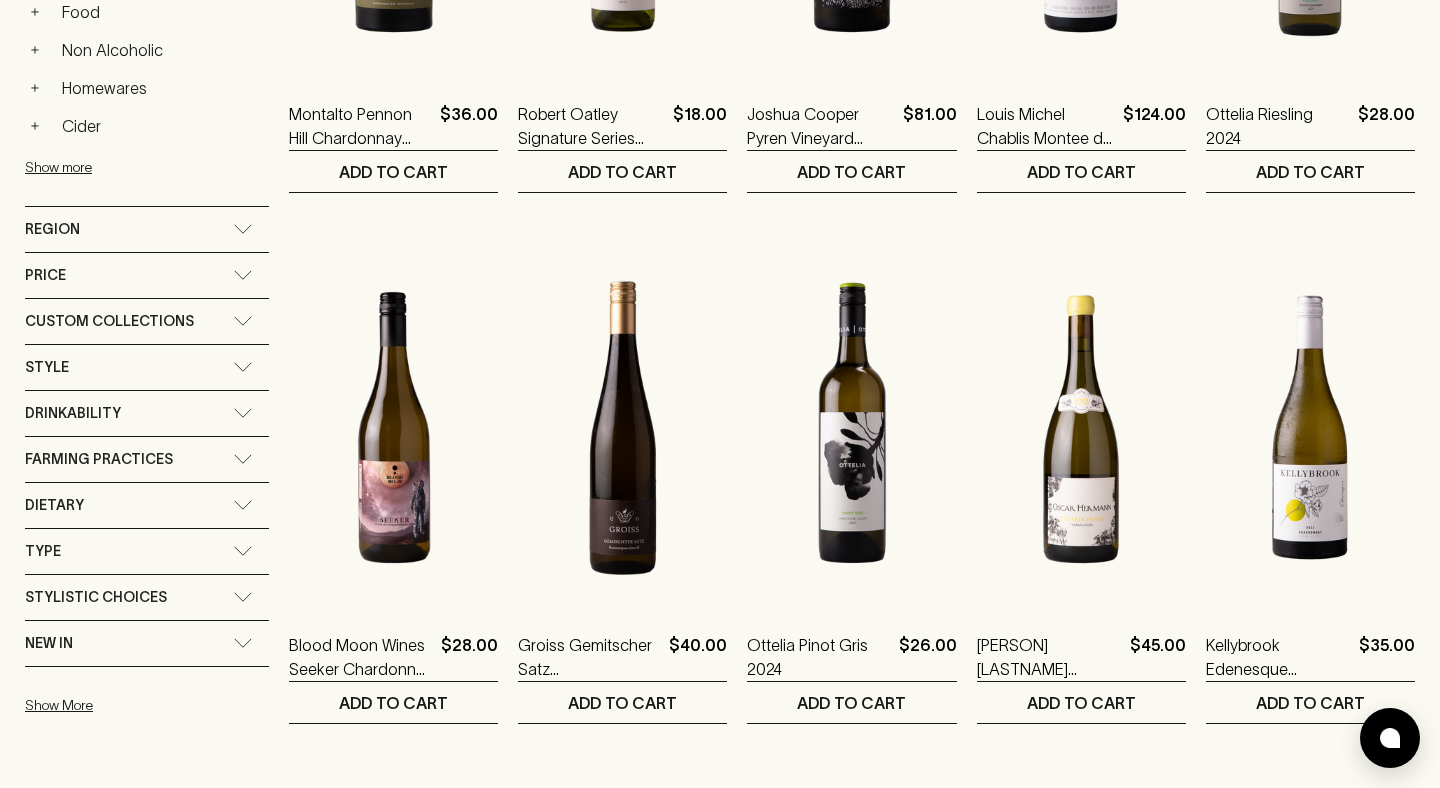scroll, scrollTop: 0, scrollLeft: 0, axis: both 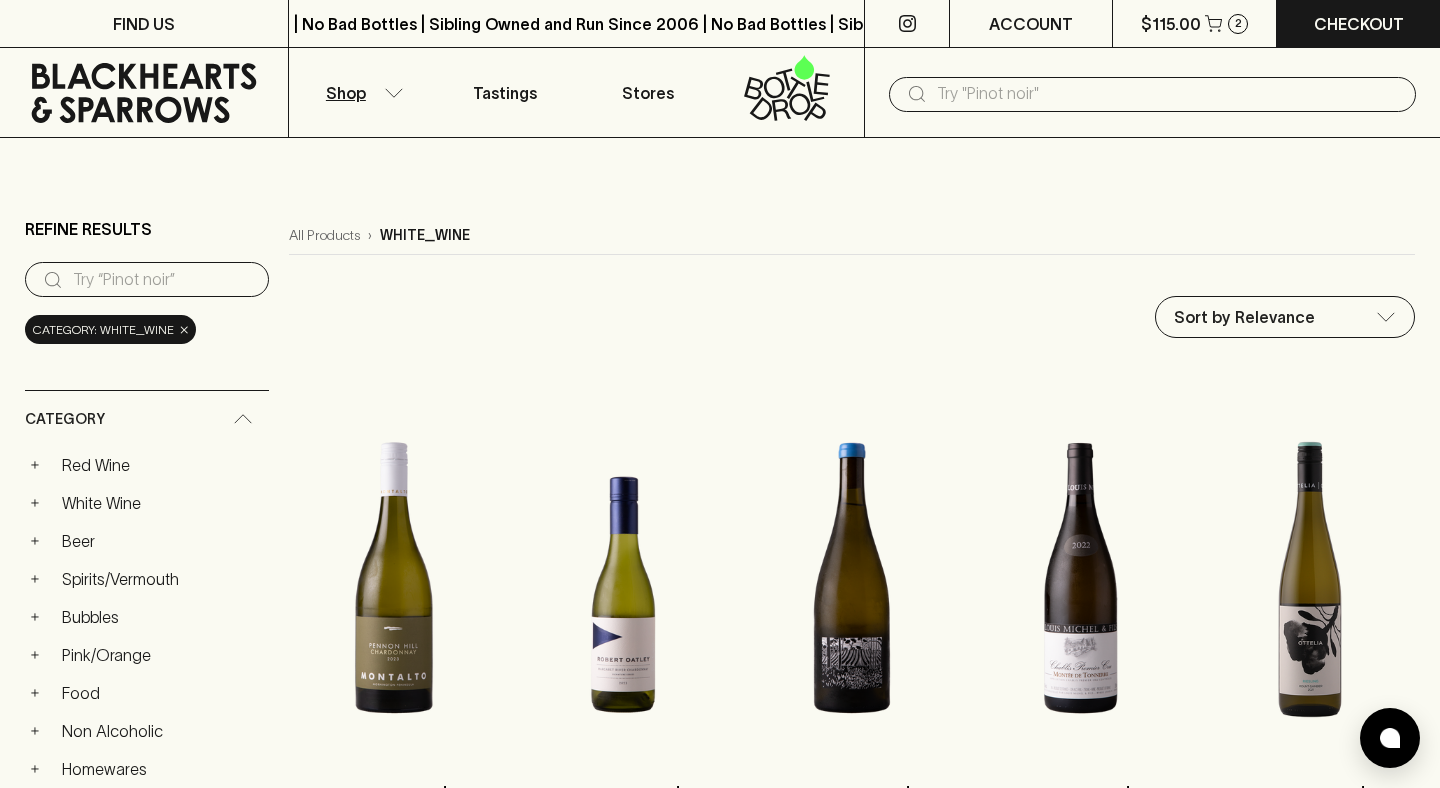 click at bounding box center (1168, 94) 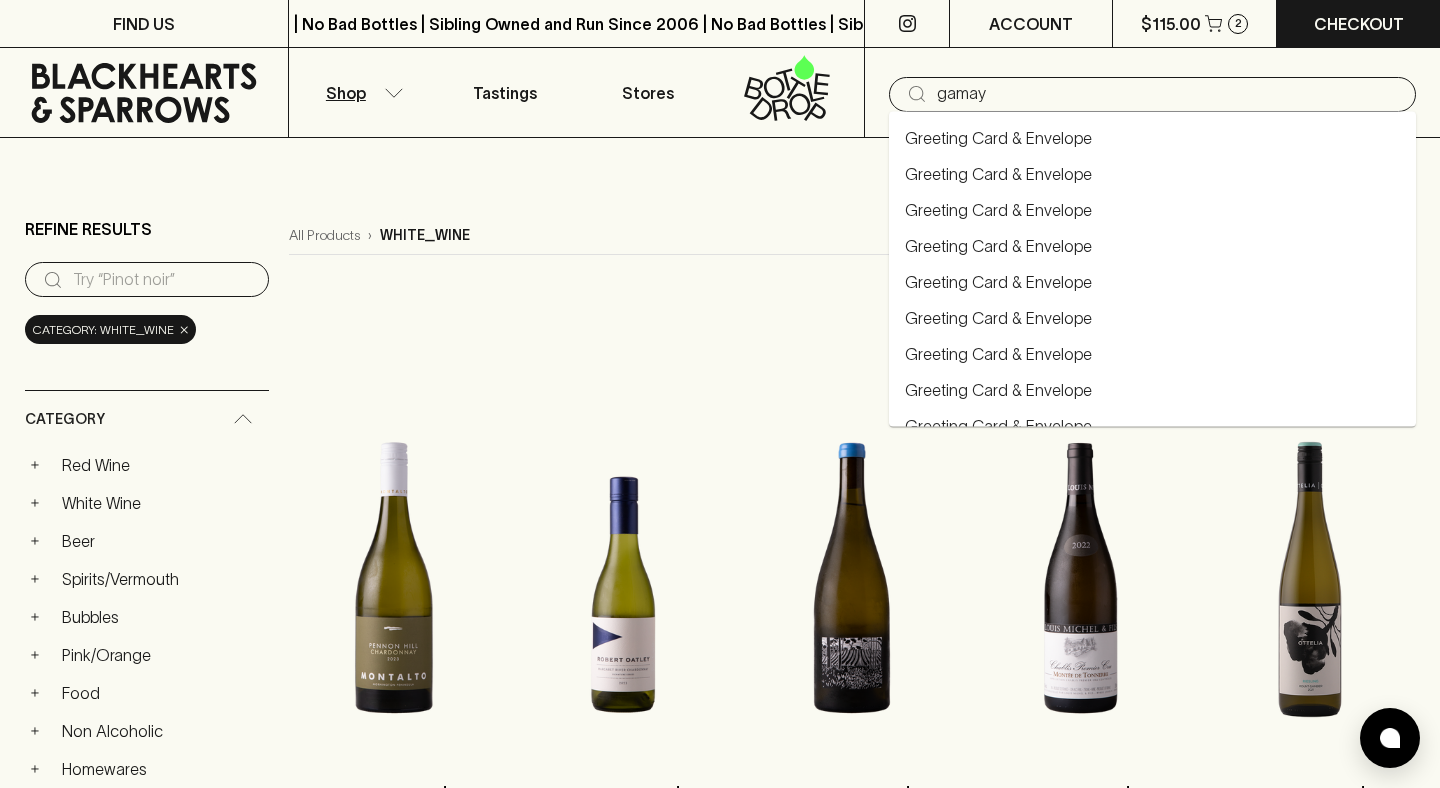 type on "gamay" 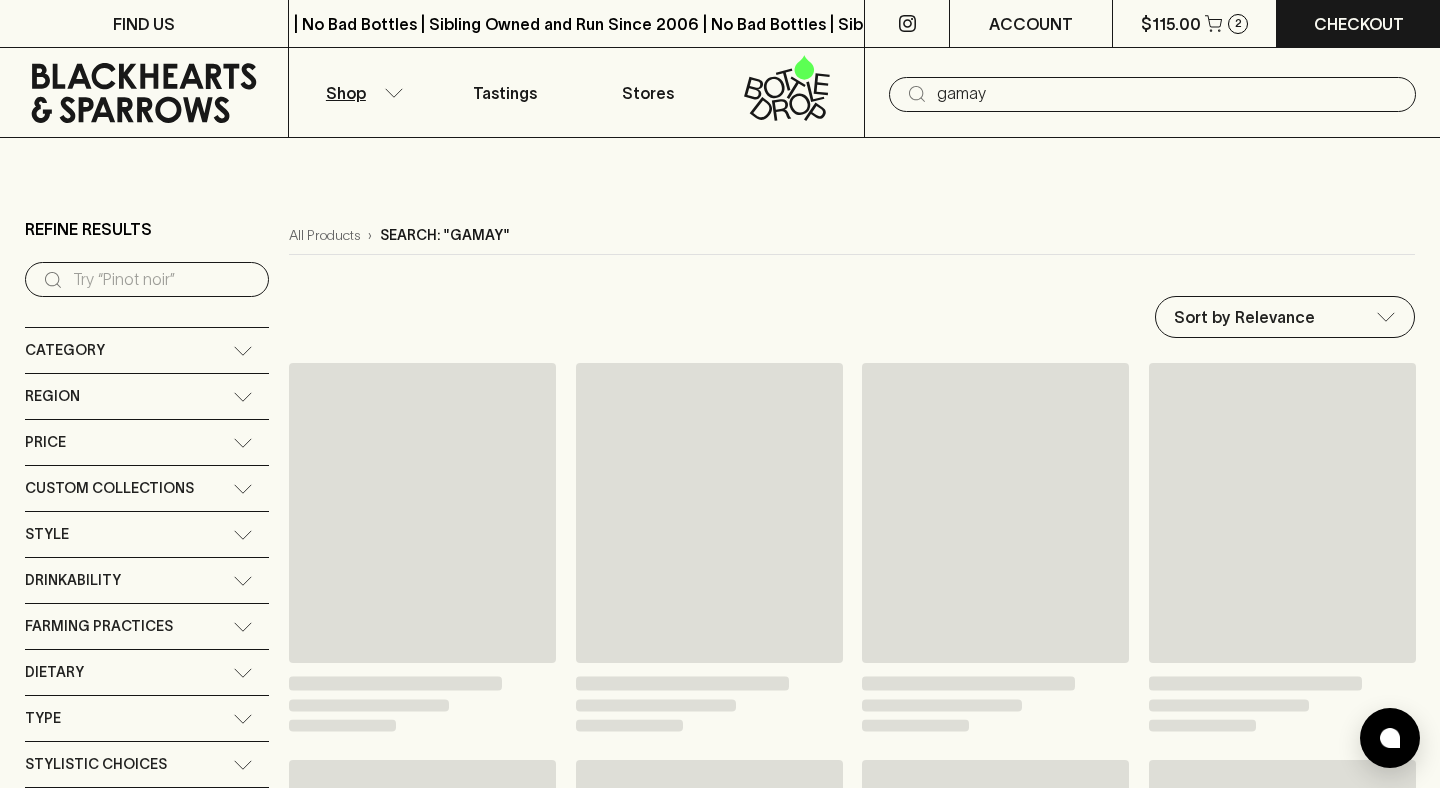 type on "gamay" 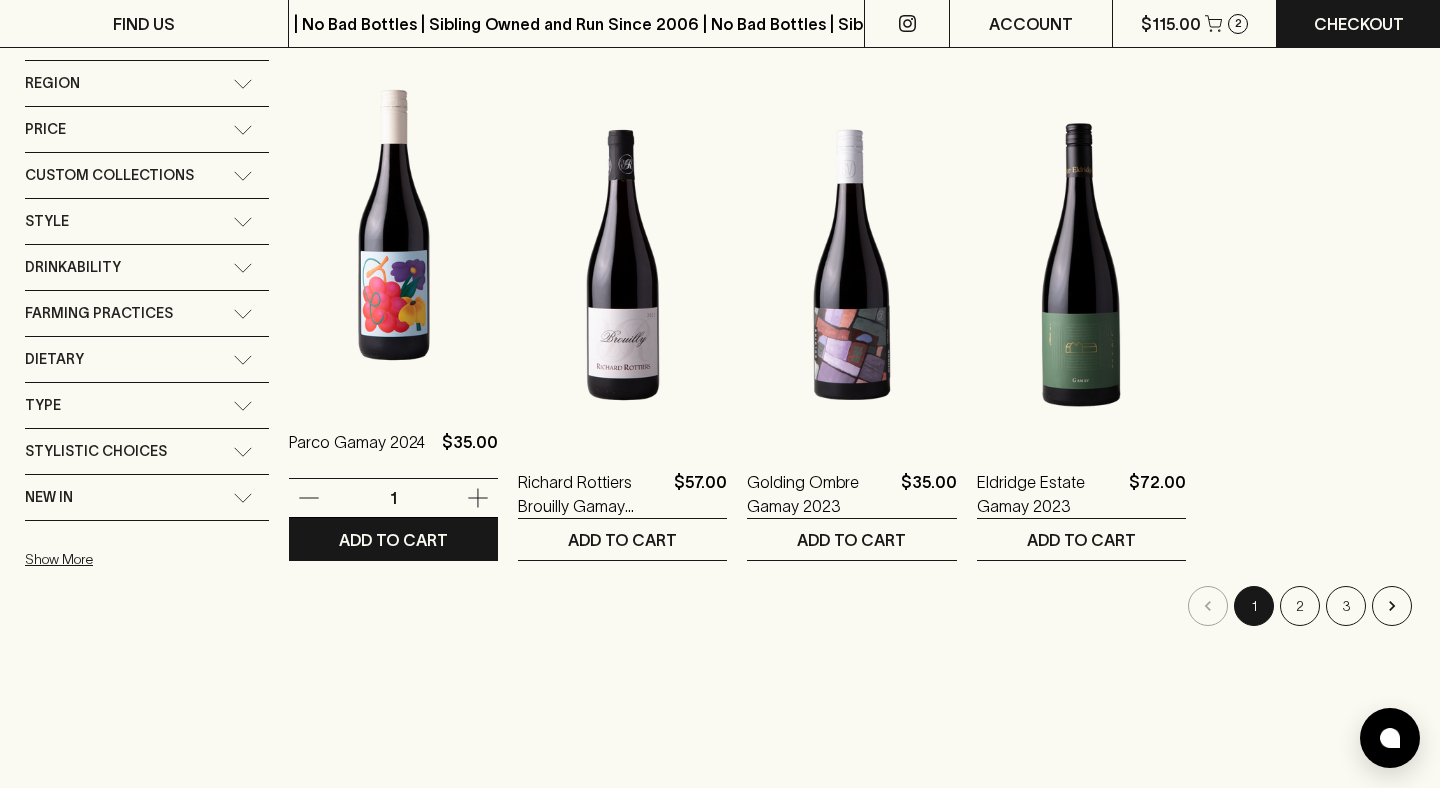 scroll, scrollTop: 315, scrollLeft: 0, axis: vertical 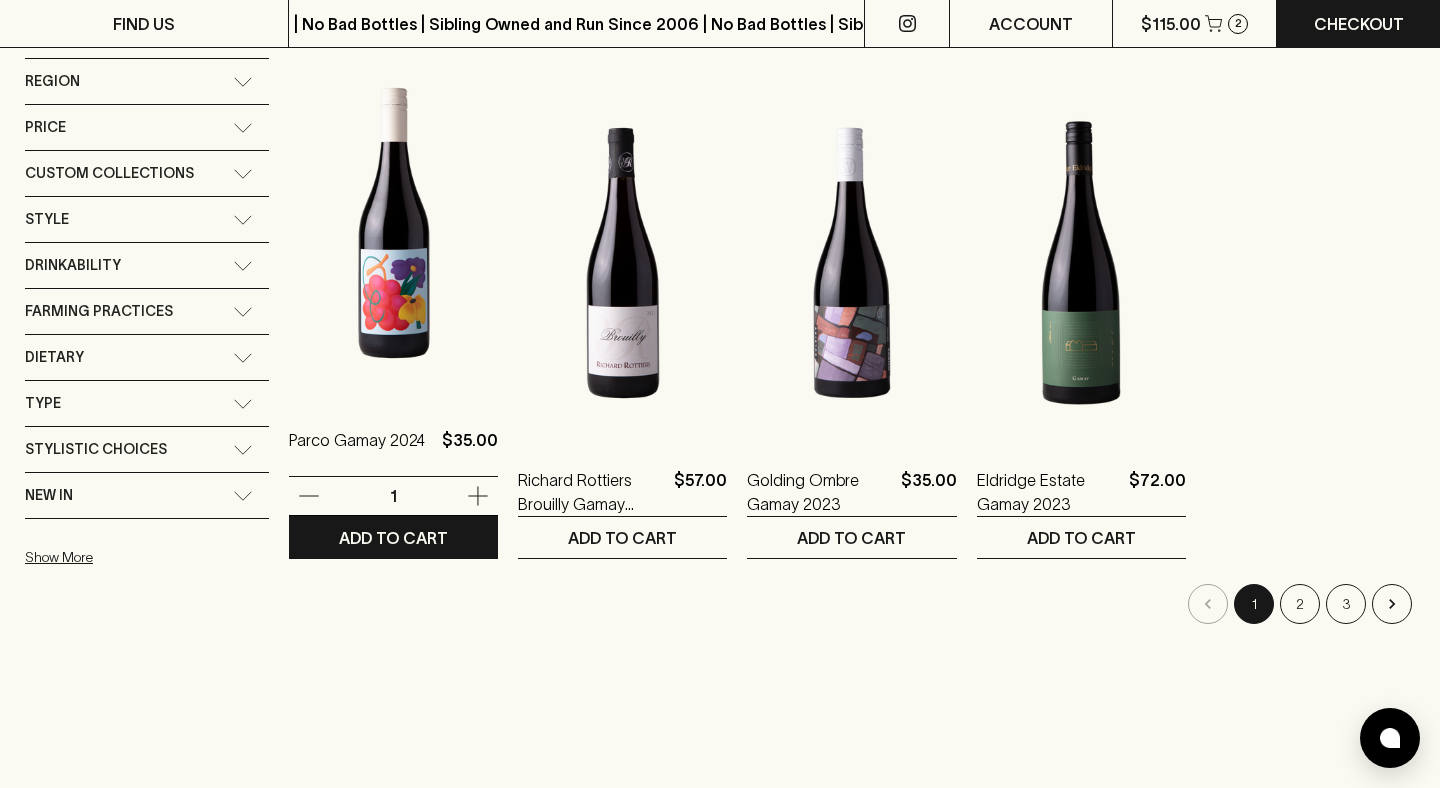 click at bounding box center (393, 223) 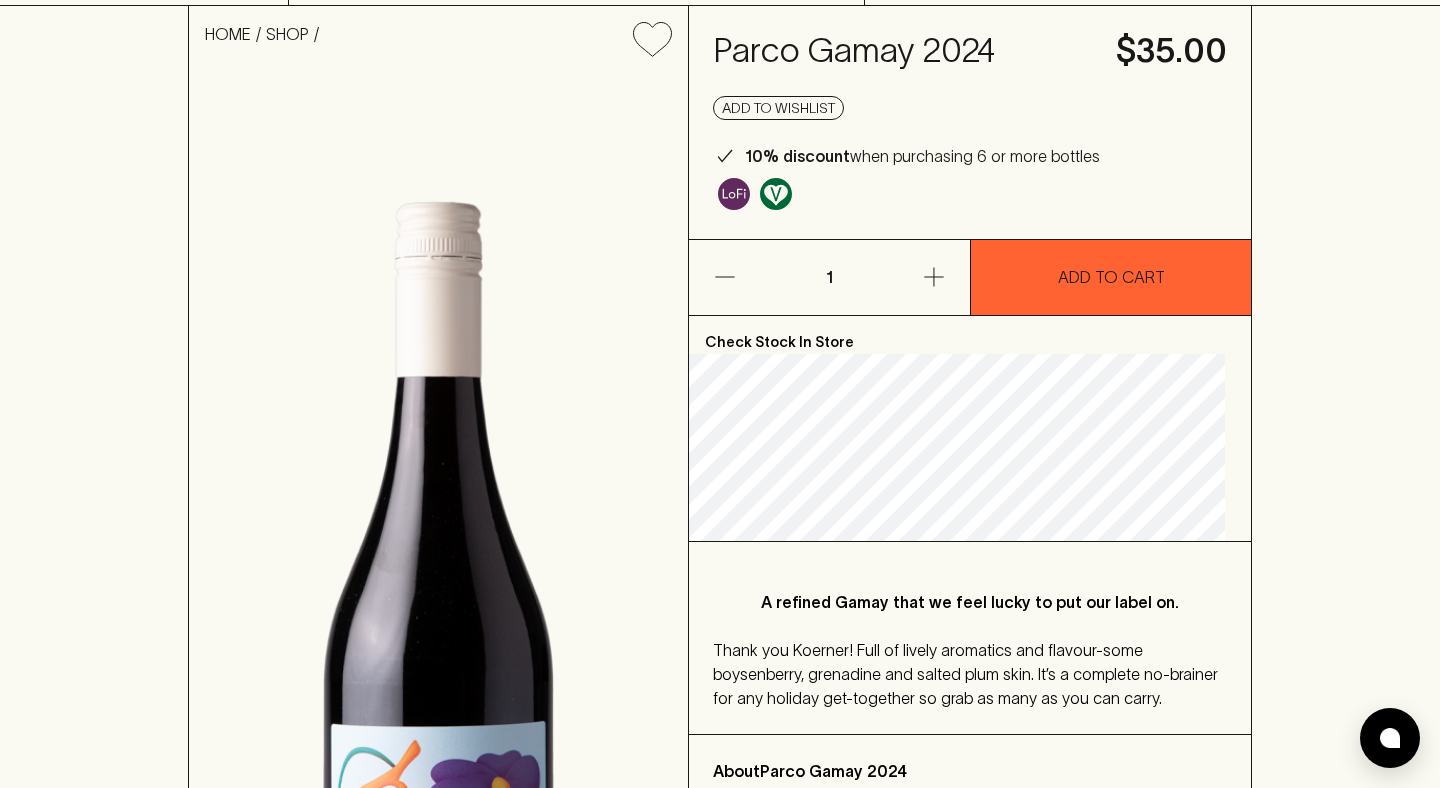 scroll, scrollTop: 0, scrollLeft: 0, axis: both 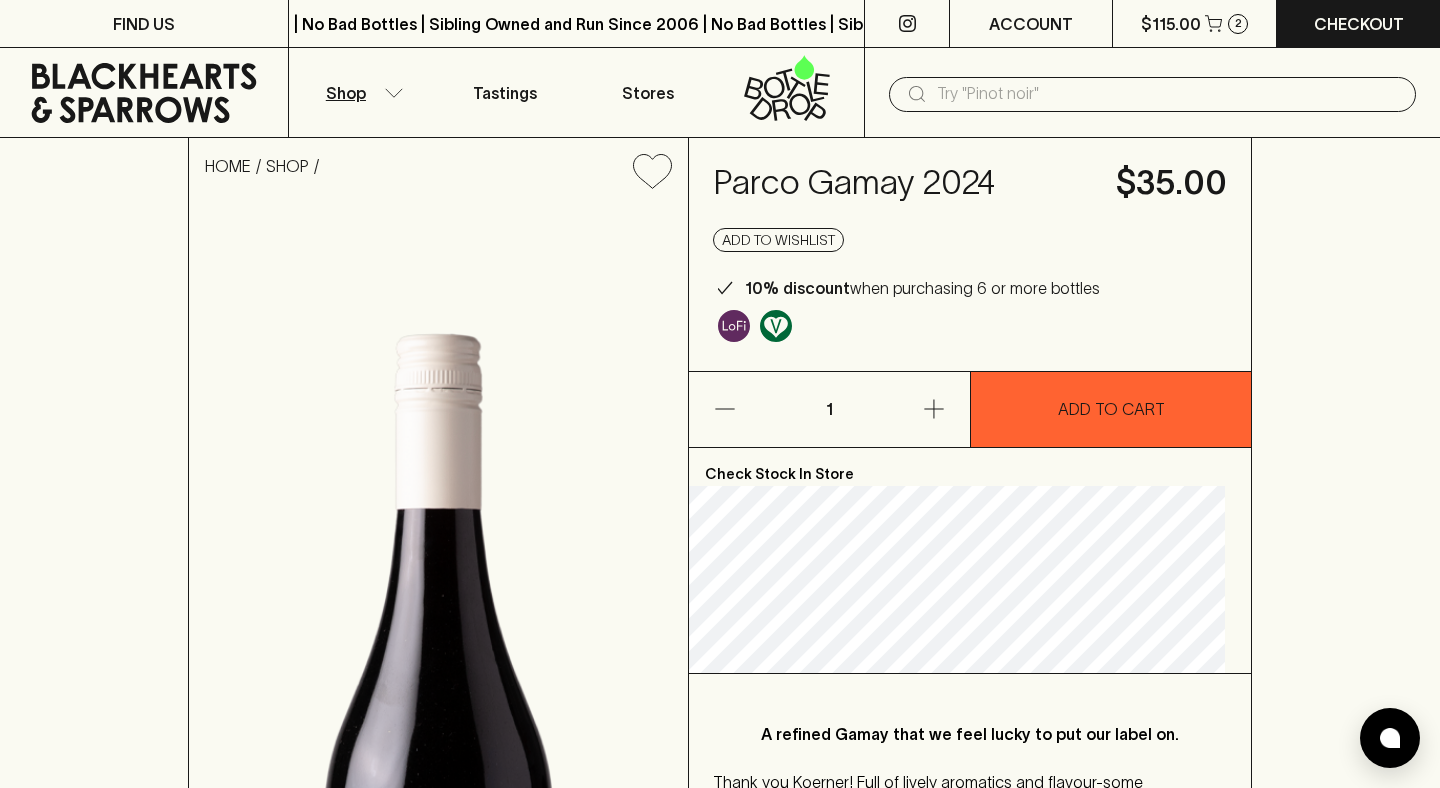 click on "Shop" at bounding box center (361, 92) 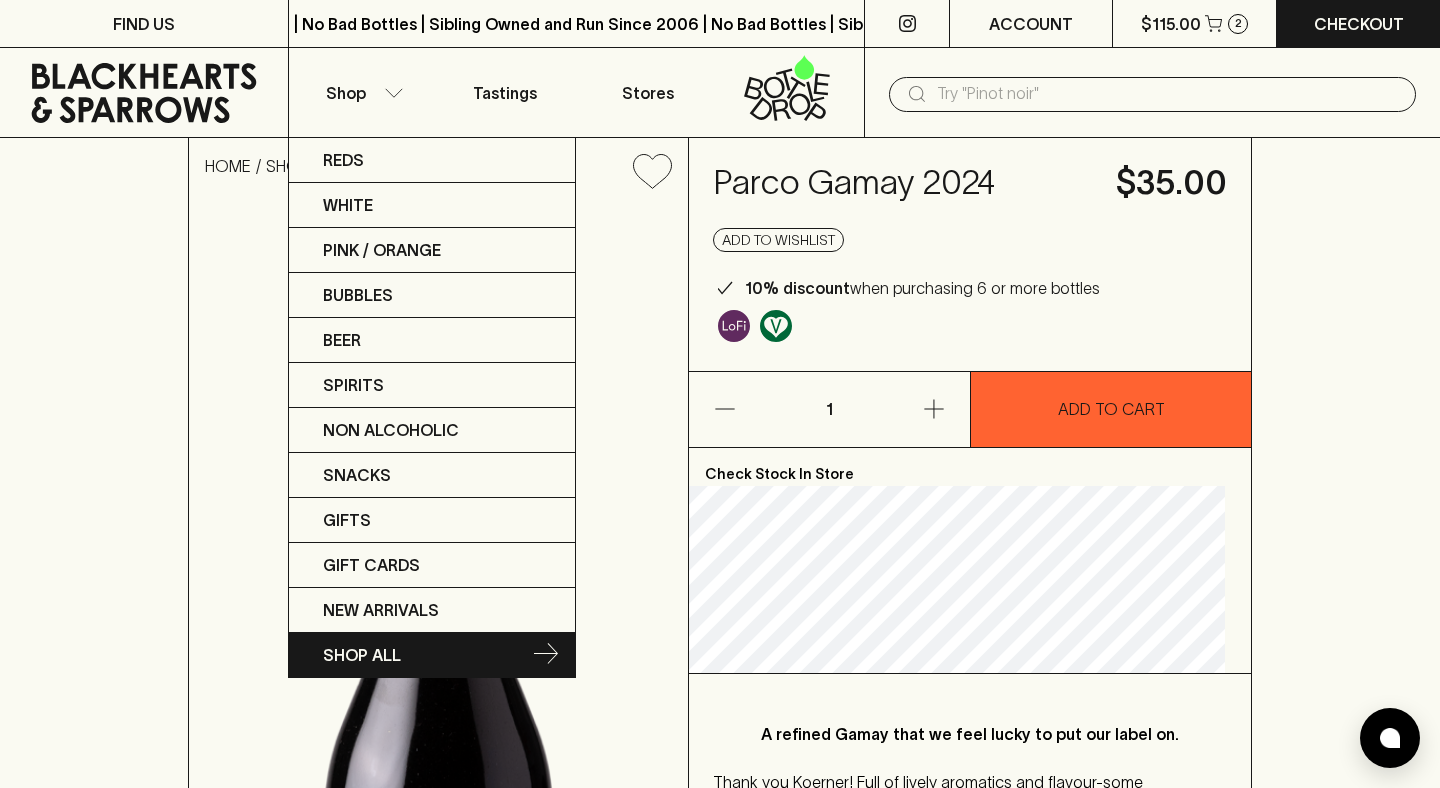 click on "SHOP ALL" at bounding box center (362, 655) 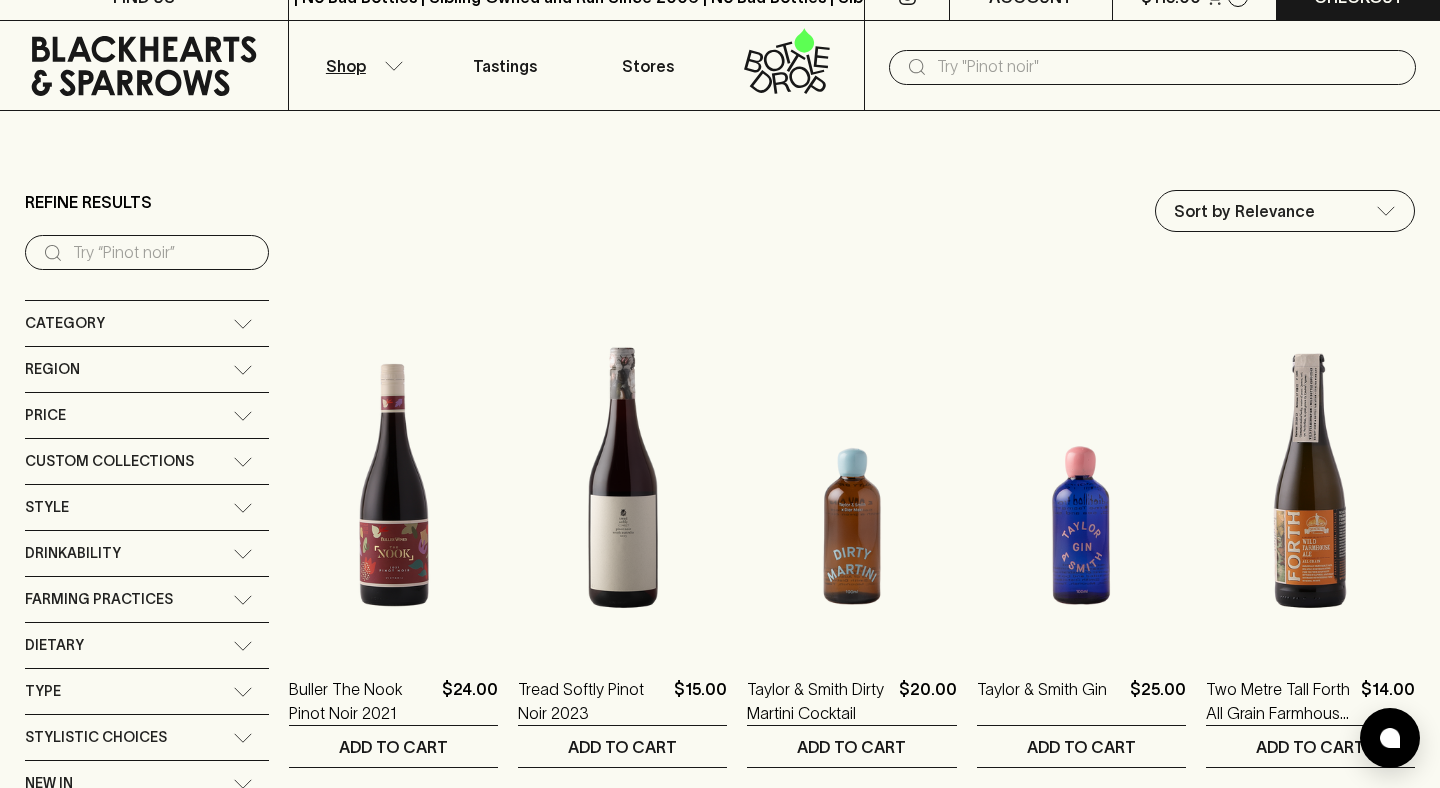 scroll, scrollTop: 32, scrollLeft: 0, axis: vertical 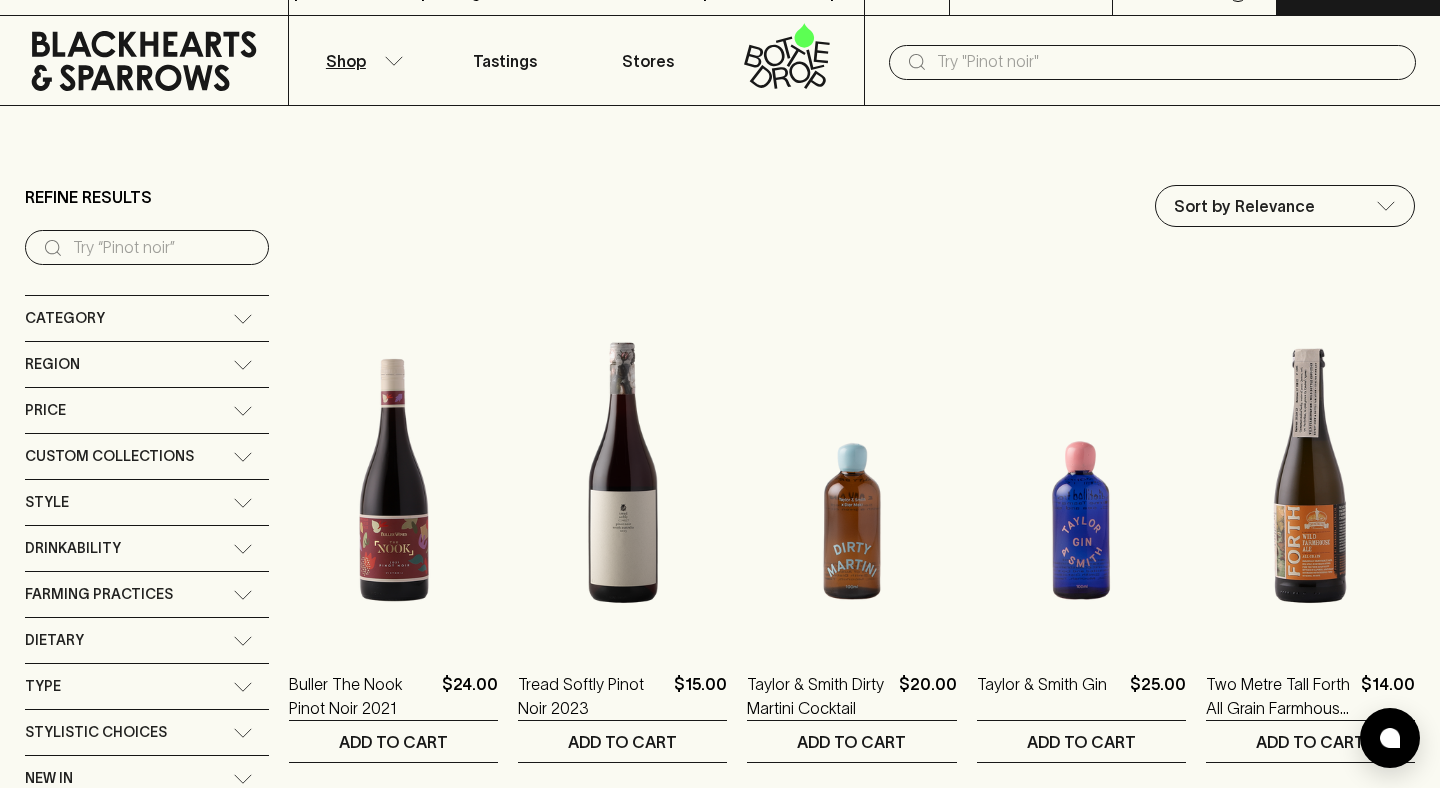 click at bounding box center [163, 248] 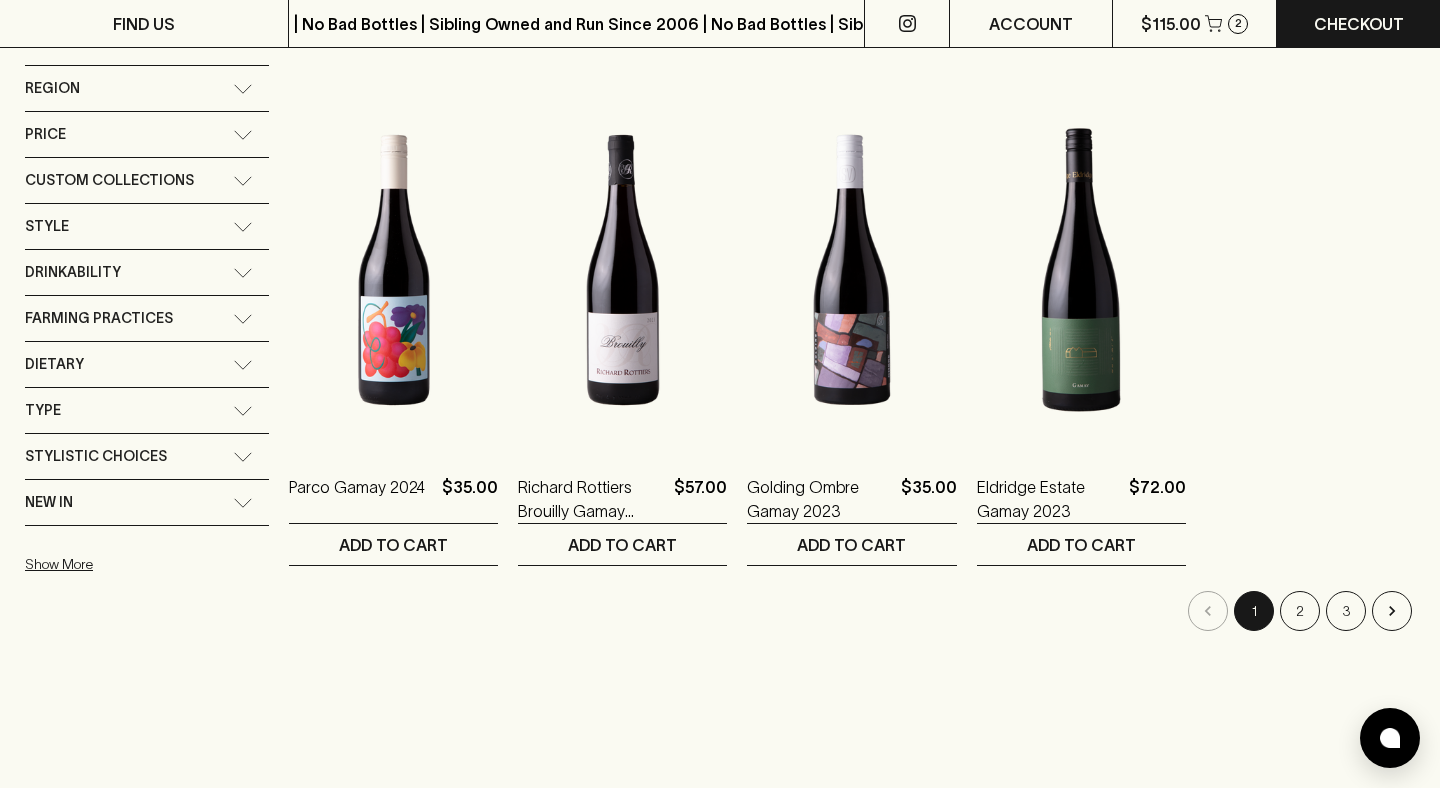 scroll, scrollTop: 309, scrollLeft: 0, axis: vertical 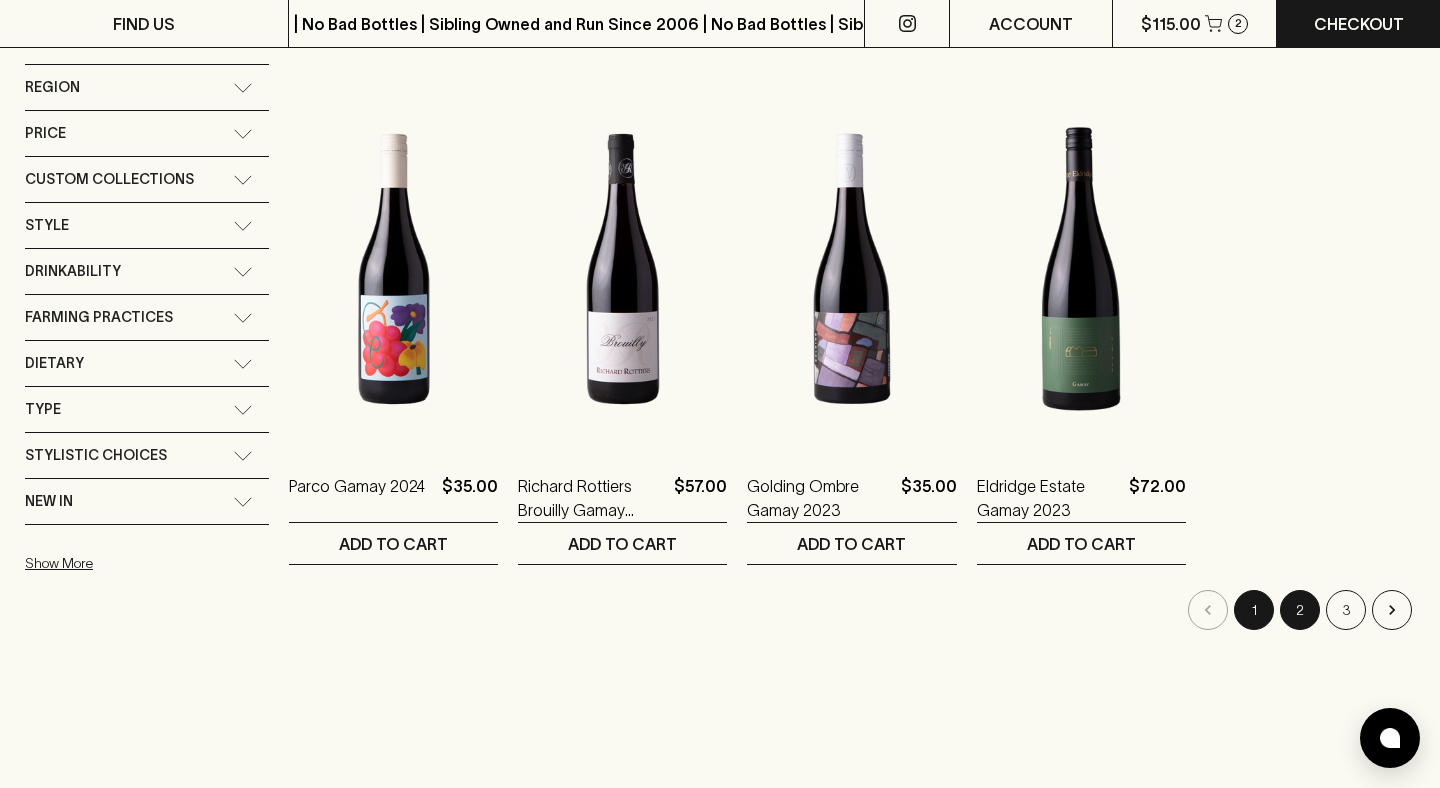 type on "gamay" 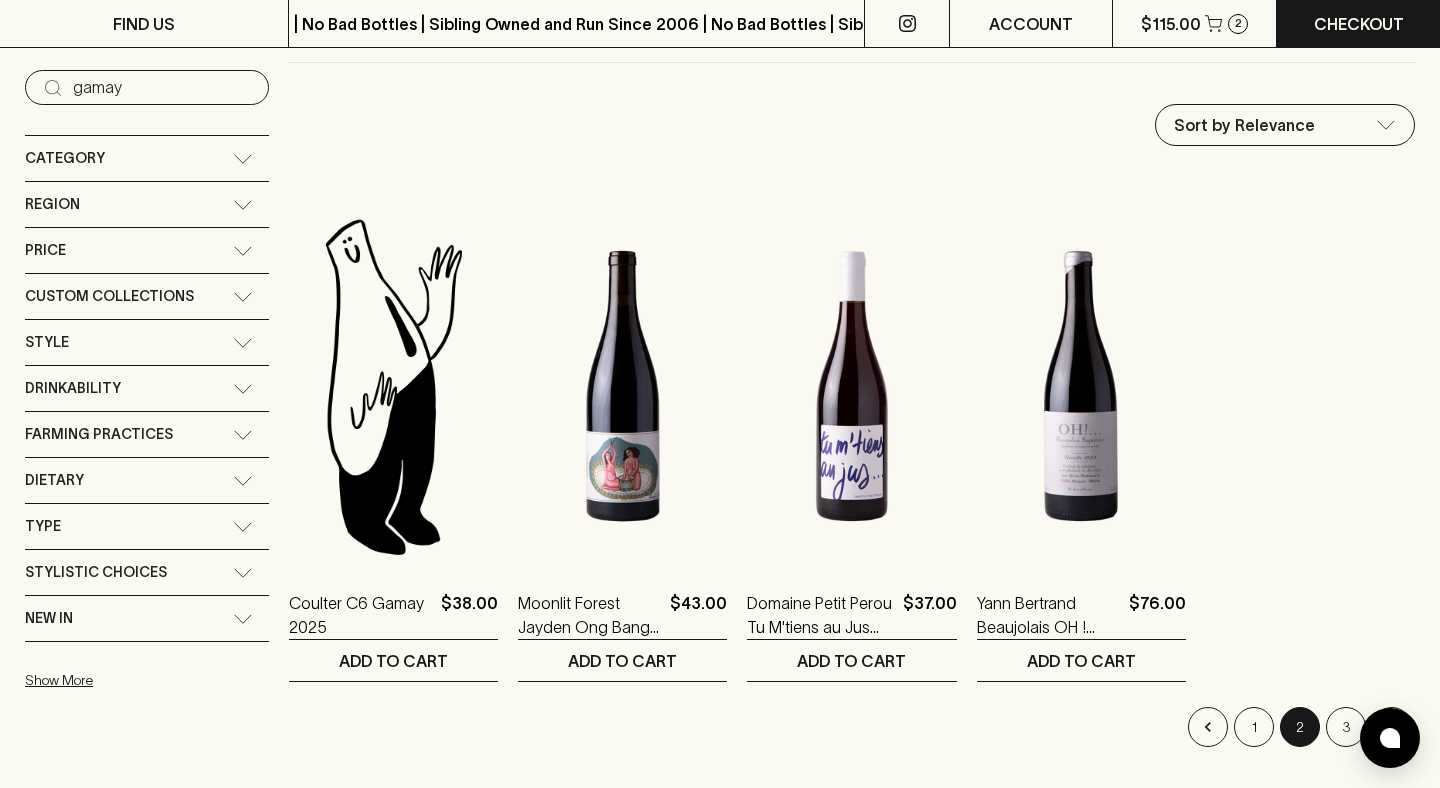 scroll, scrollTop: 195, scrollLeft: 0, axis: vertical 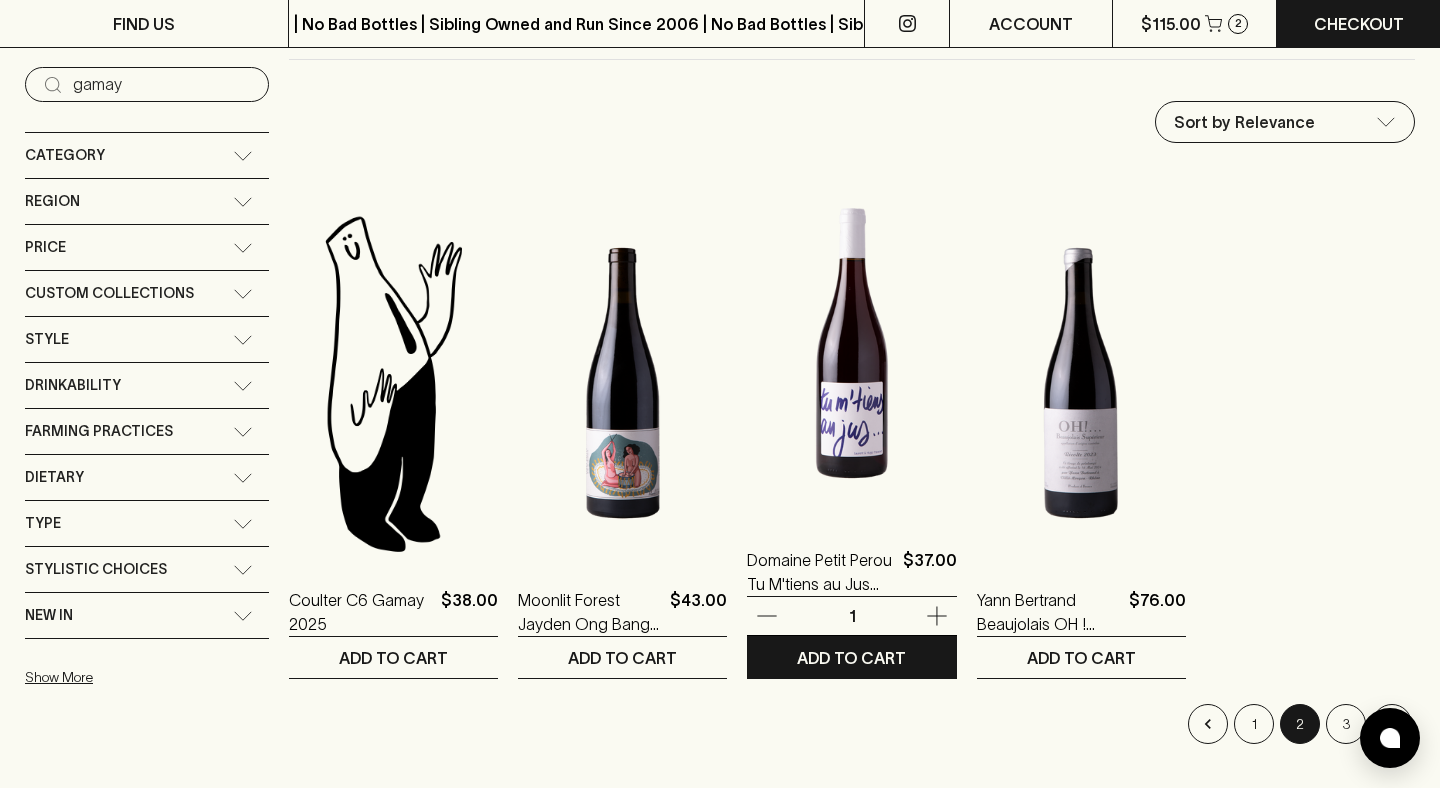 click at bounding box center [851, 343] 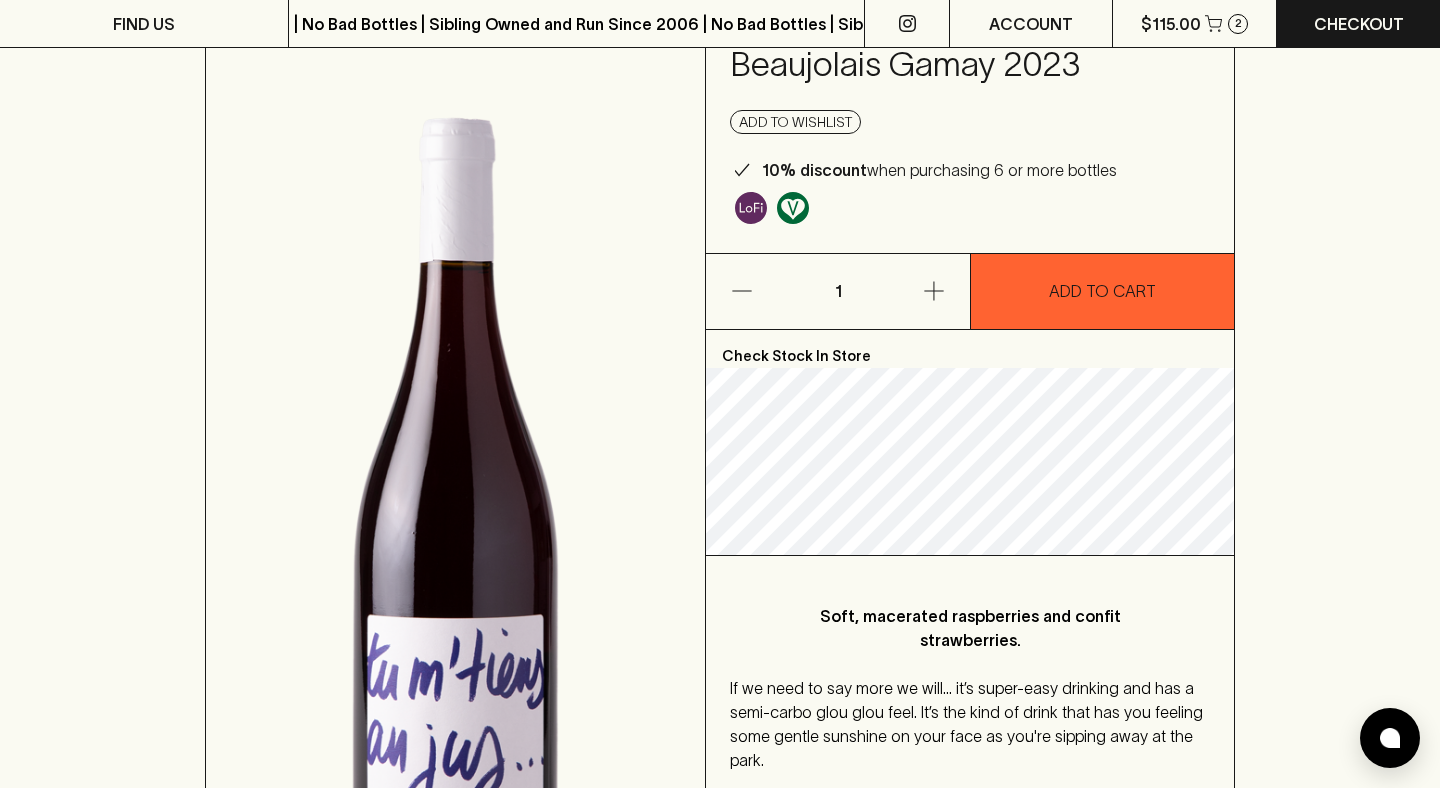 scroll, scrollTop: 130, scrollLeft: 0, axis: vertical 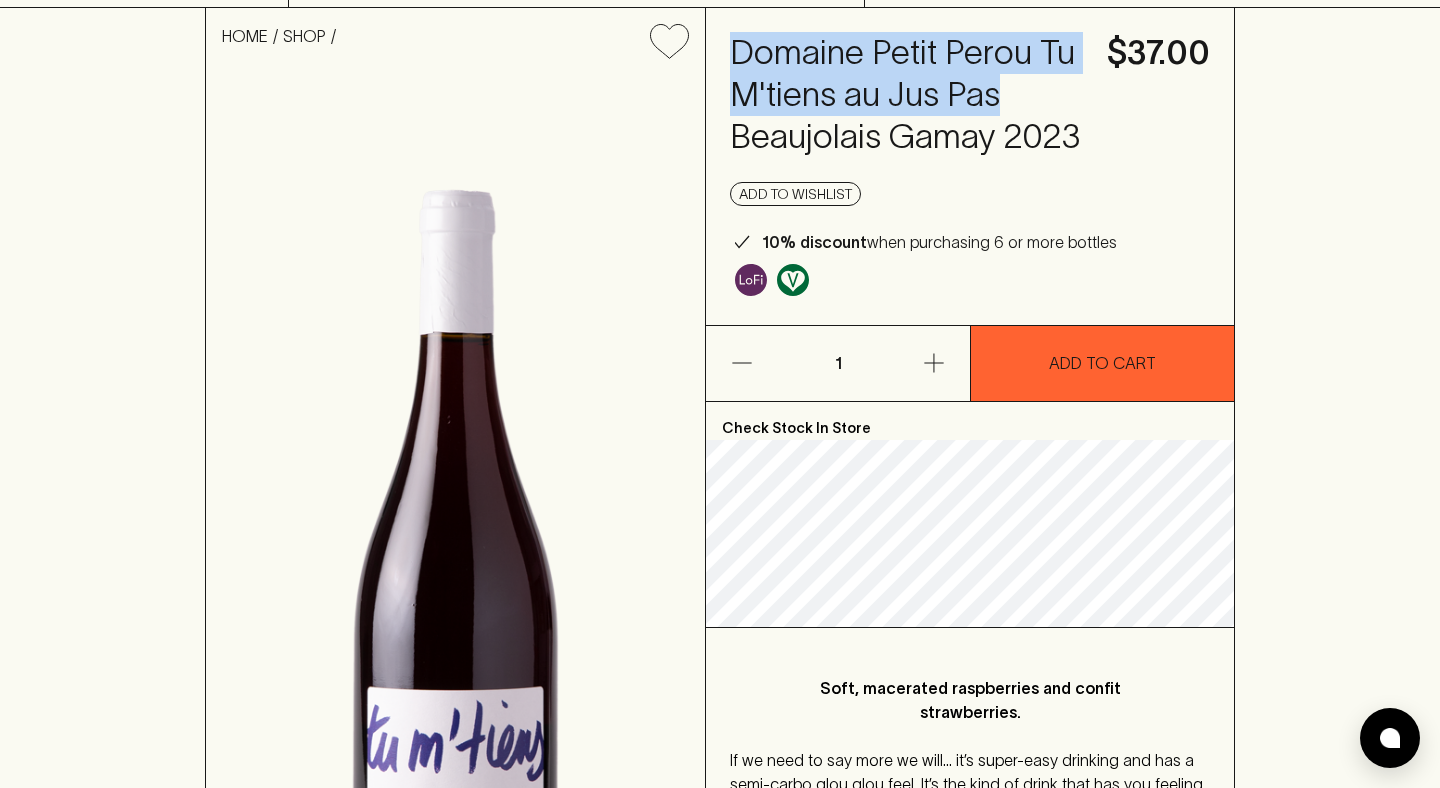 copy on "Domaine Petit Perou Tu M'tiens au Jus Pas" 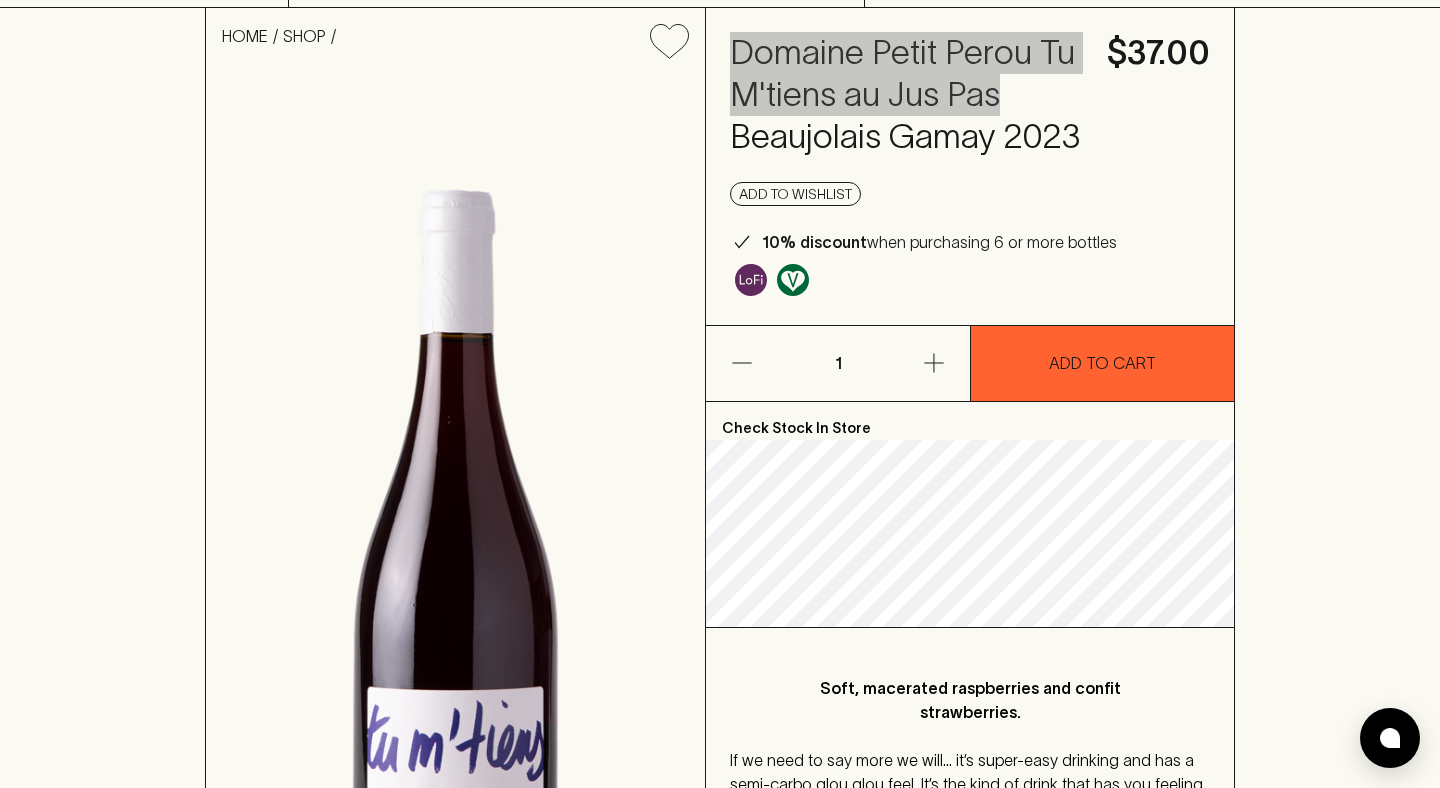 drag, startPoint x: 733, startPoint y: 42, endPoint x: 1021, endPoint y: 111, distance: 296.1503 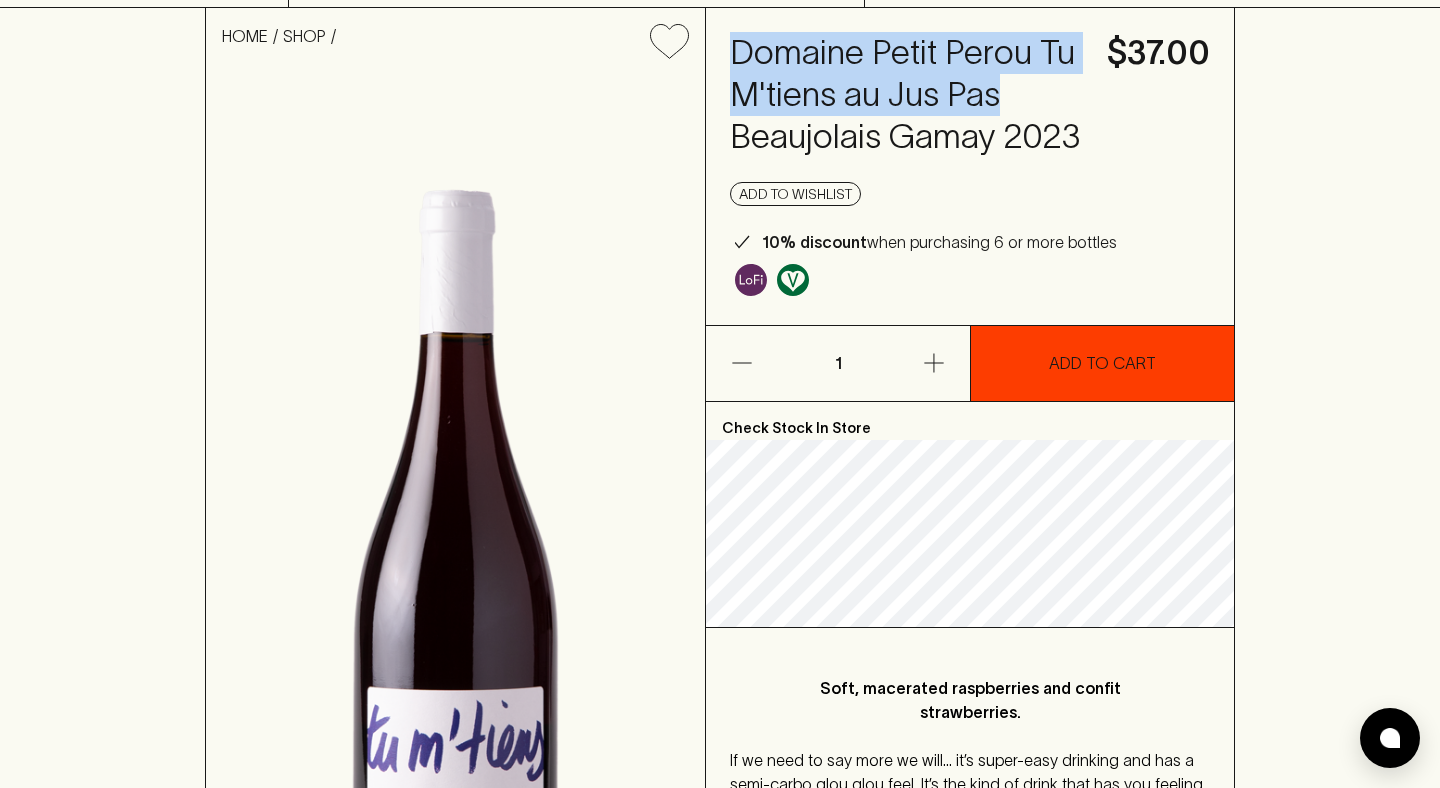 click on "ADD TO CART" at bounding box center [1102, 363] 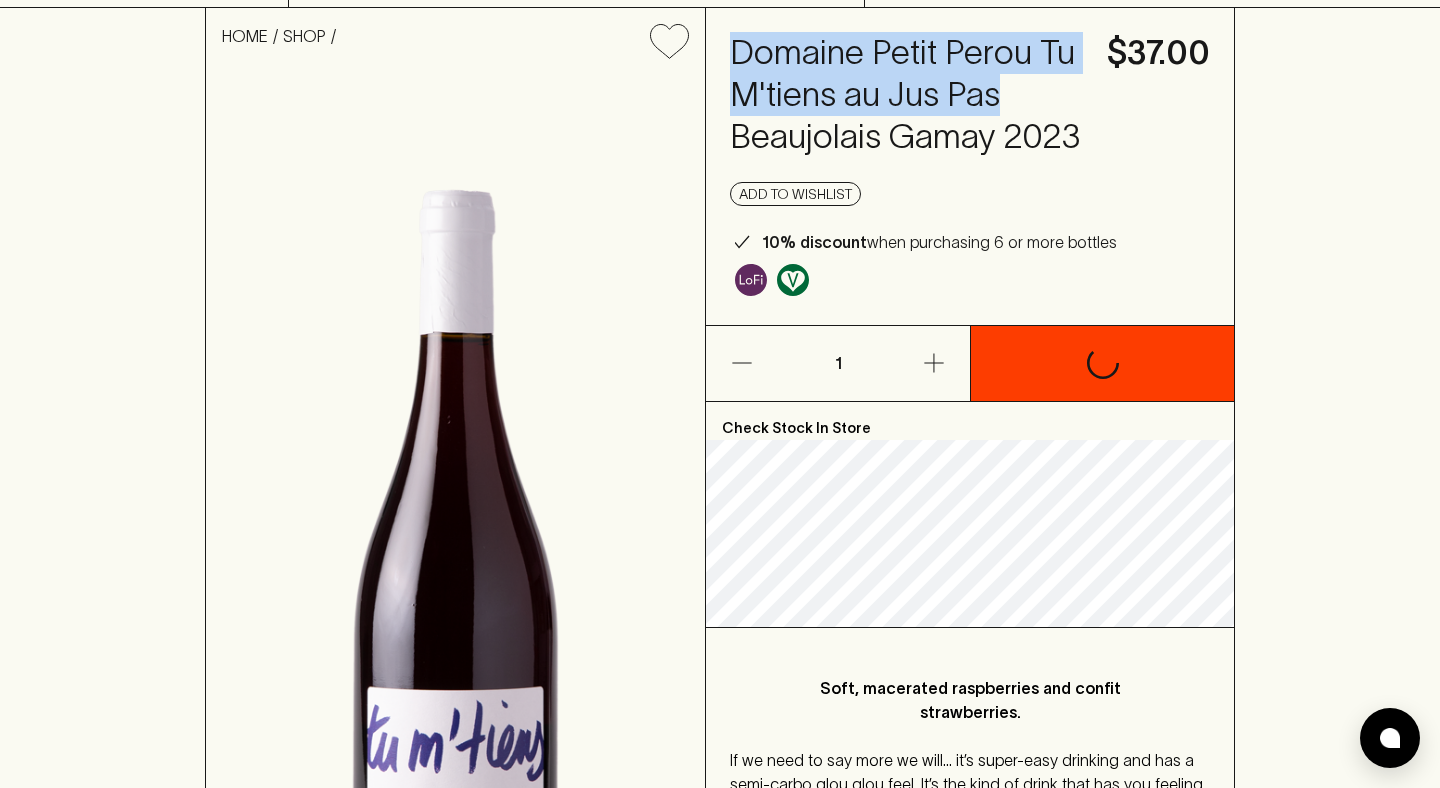 scroll, scrollTop: 0, scrollLeft: 0, axis: both 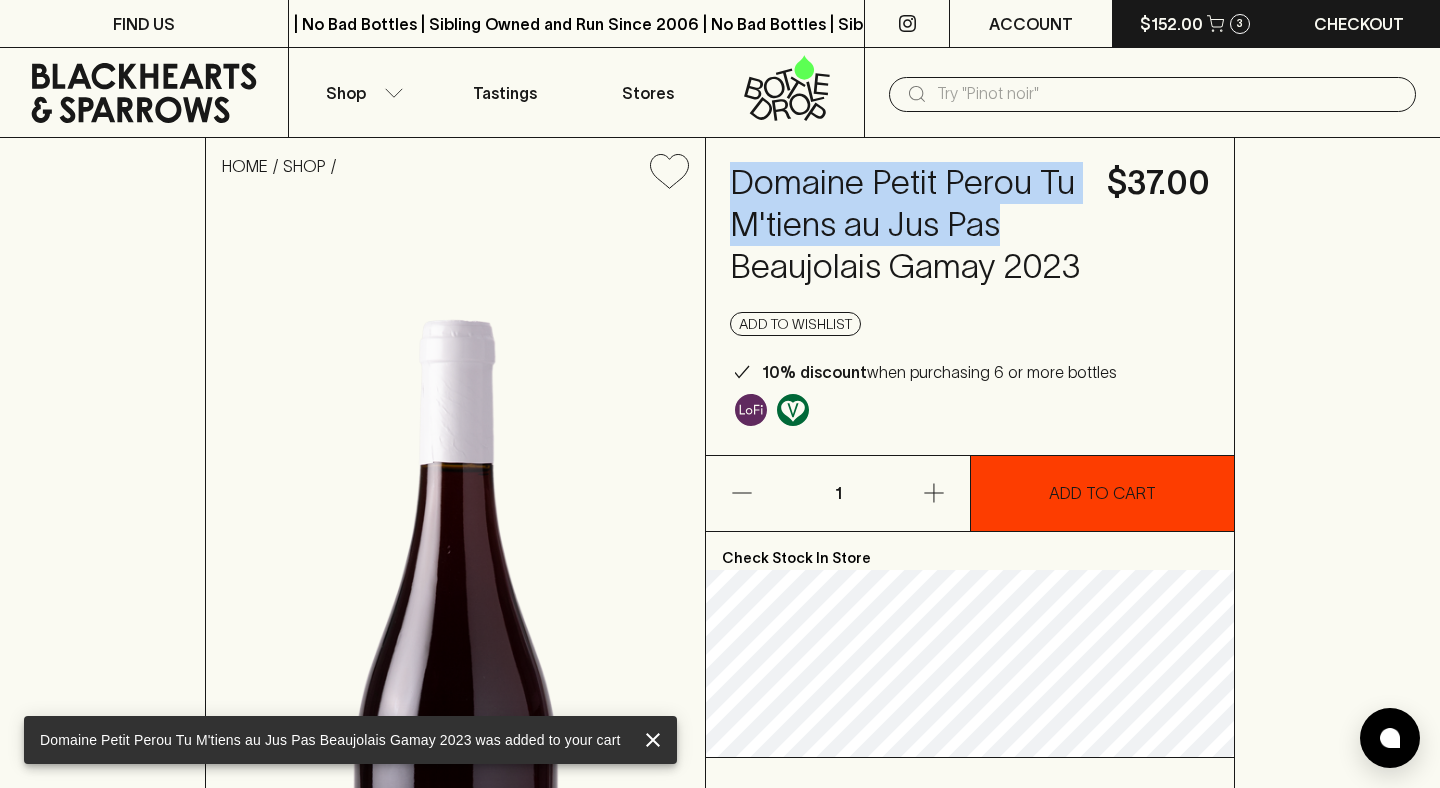 click on "$152.00" at bounding box center [1171, 24] 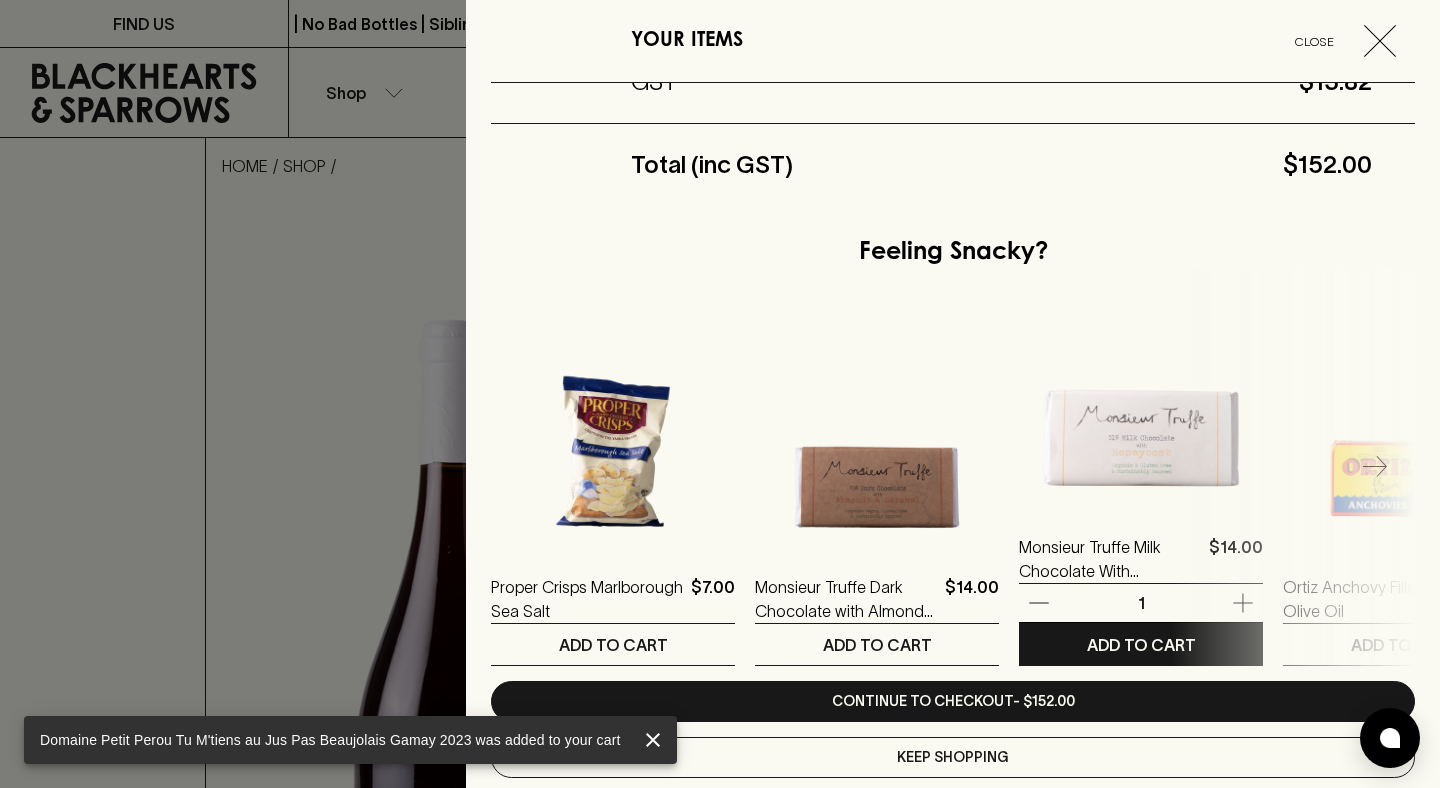 scroll, scrollTop: 716, scrollLeft: 0, axis: vertical 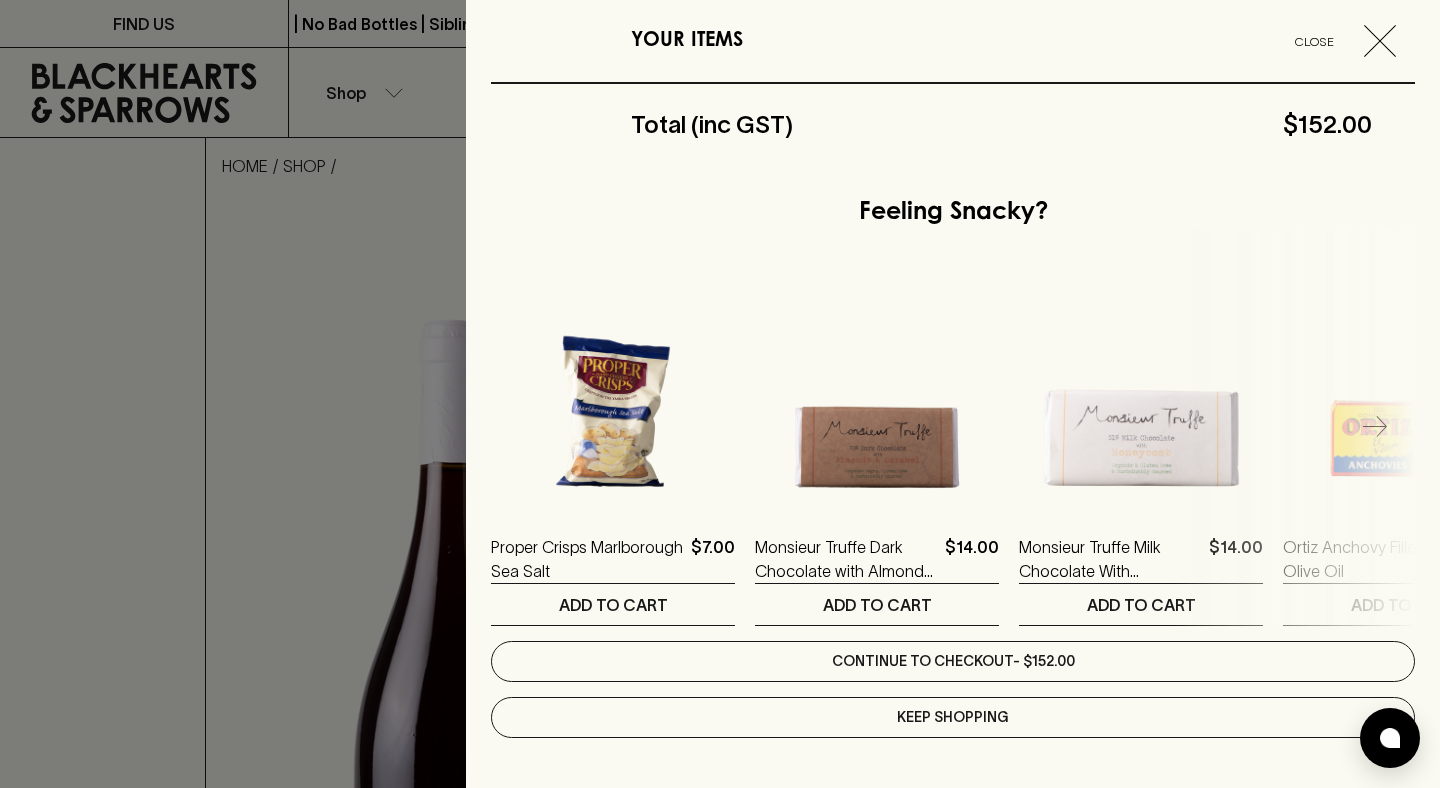 click on "Continue to checkout - $152.00" at bounding box center (953, 661) 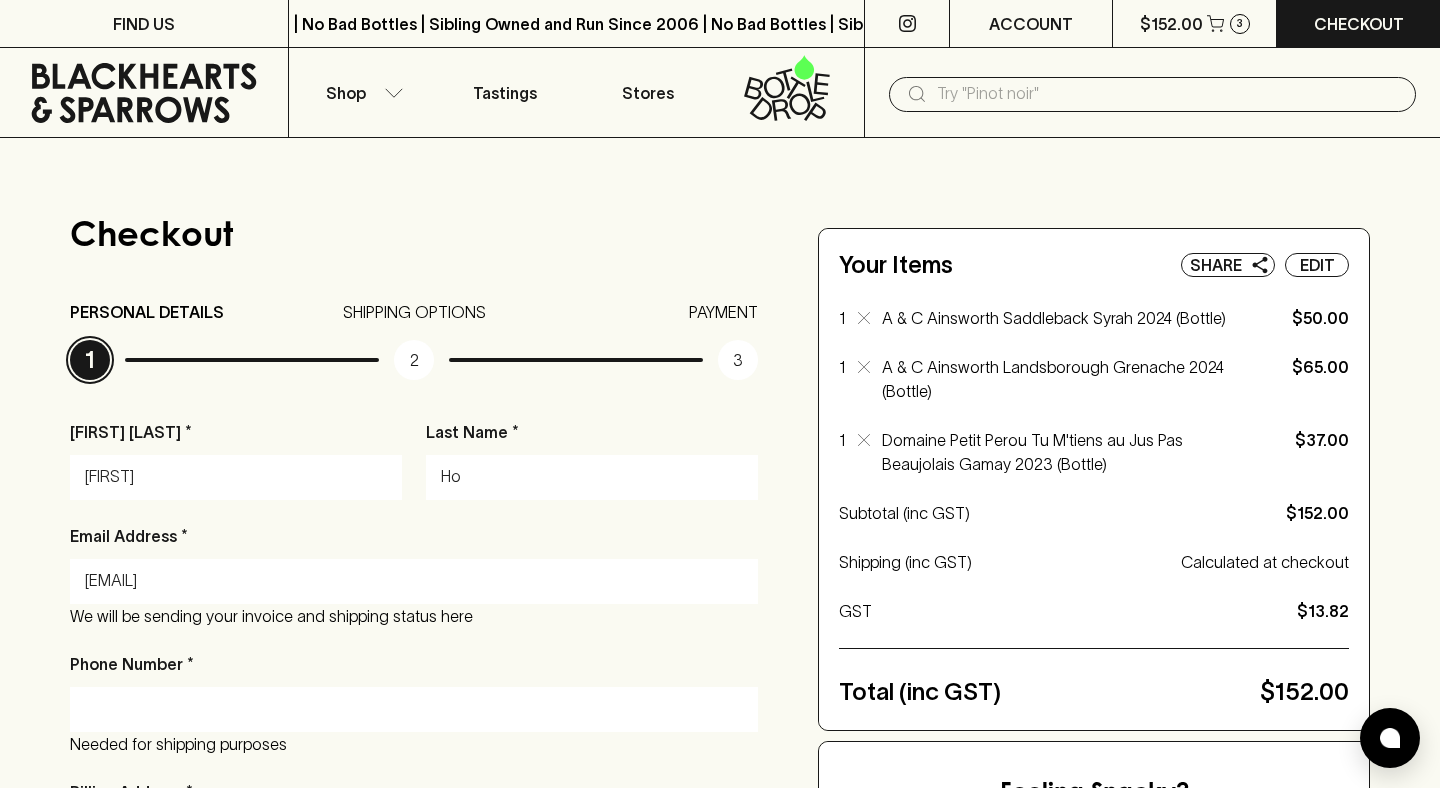 click on "[FIRST]" at bounding box center (236, 477) 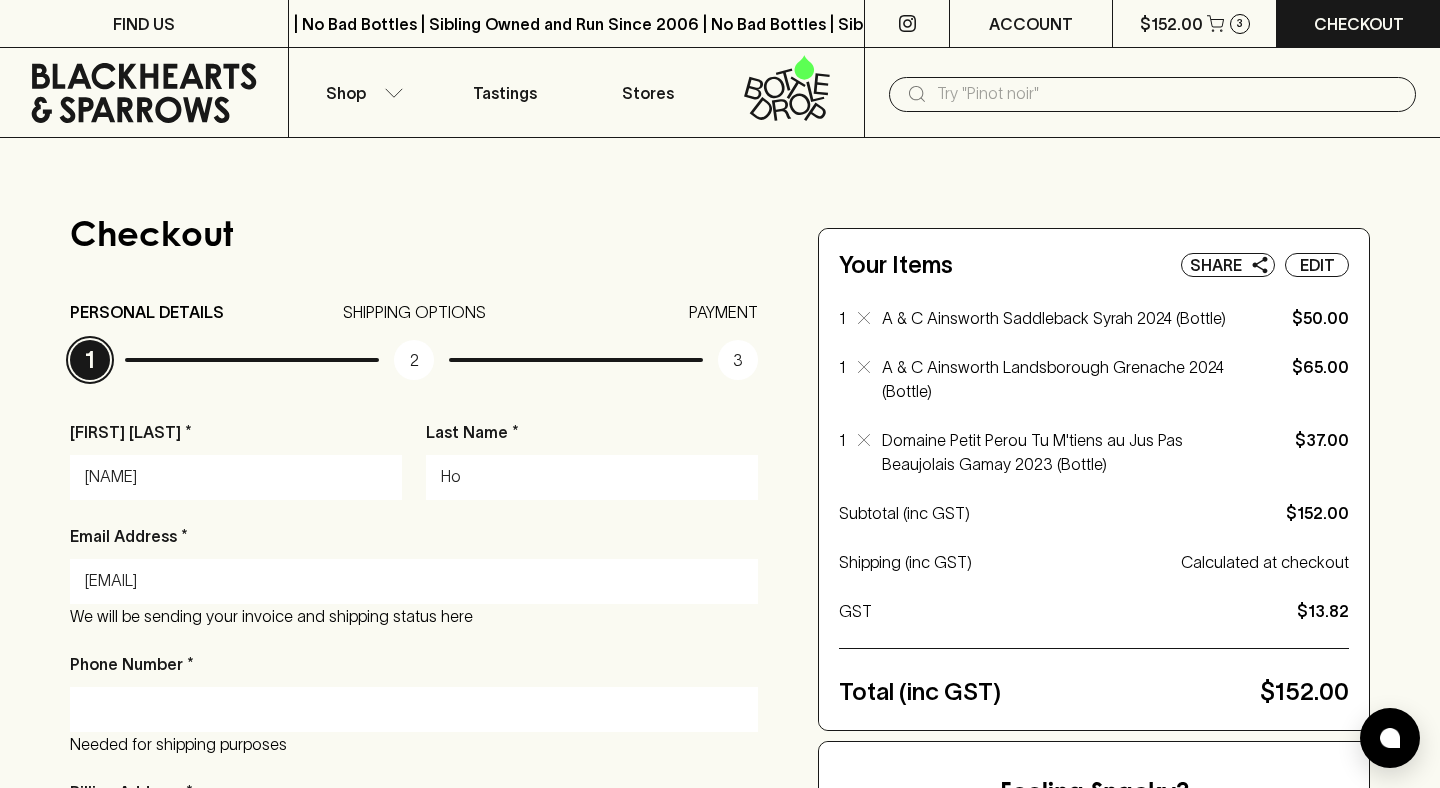 type on "[NAME]" 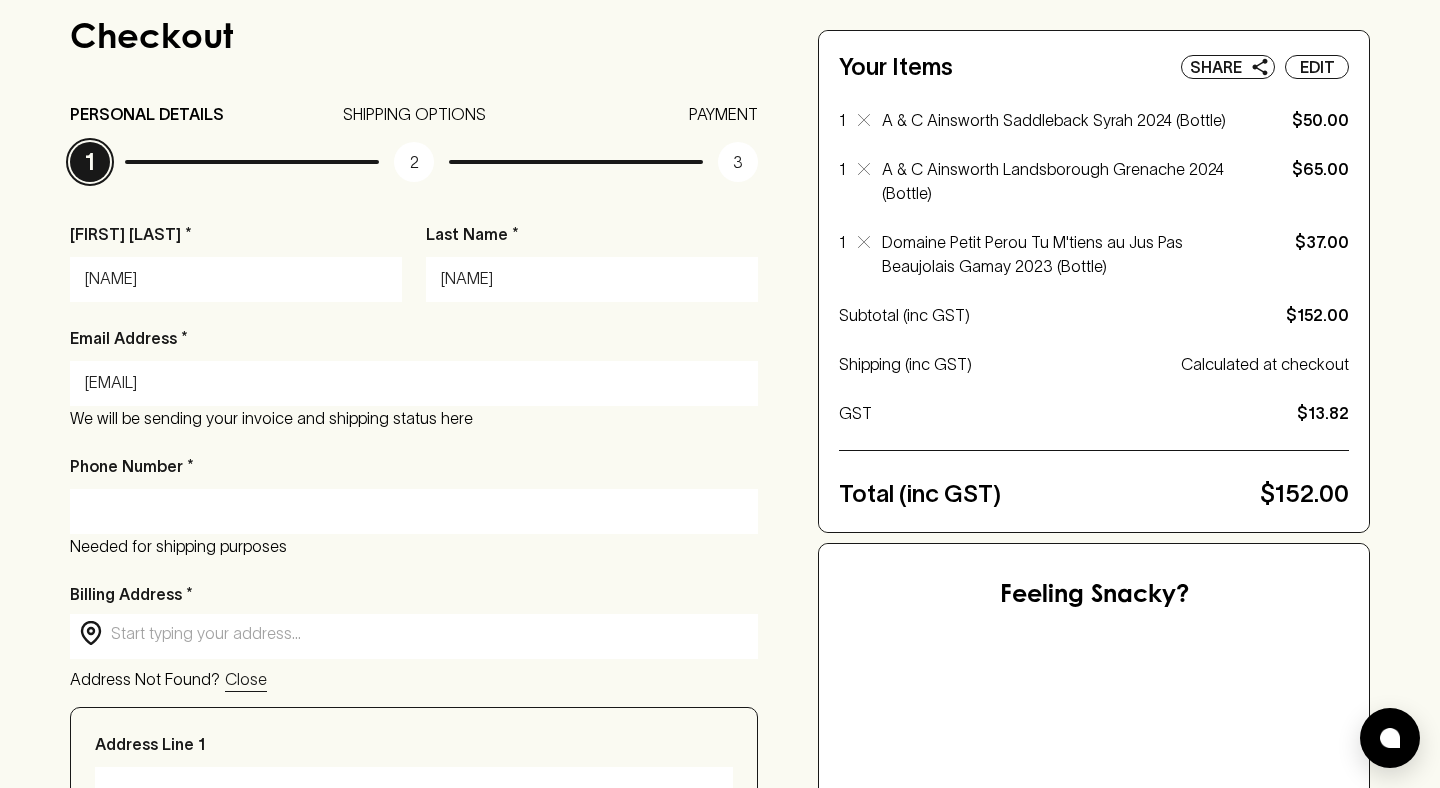 scroll, scrollTop: 239, scrollLeft: 0, axis: vertical 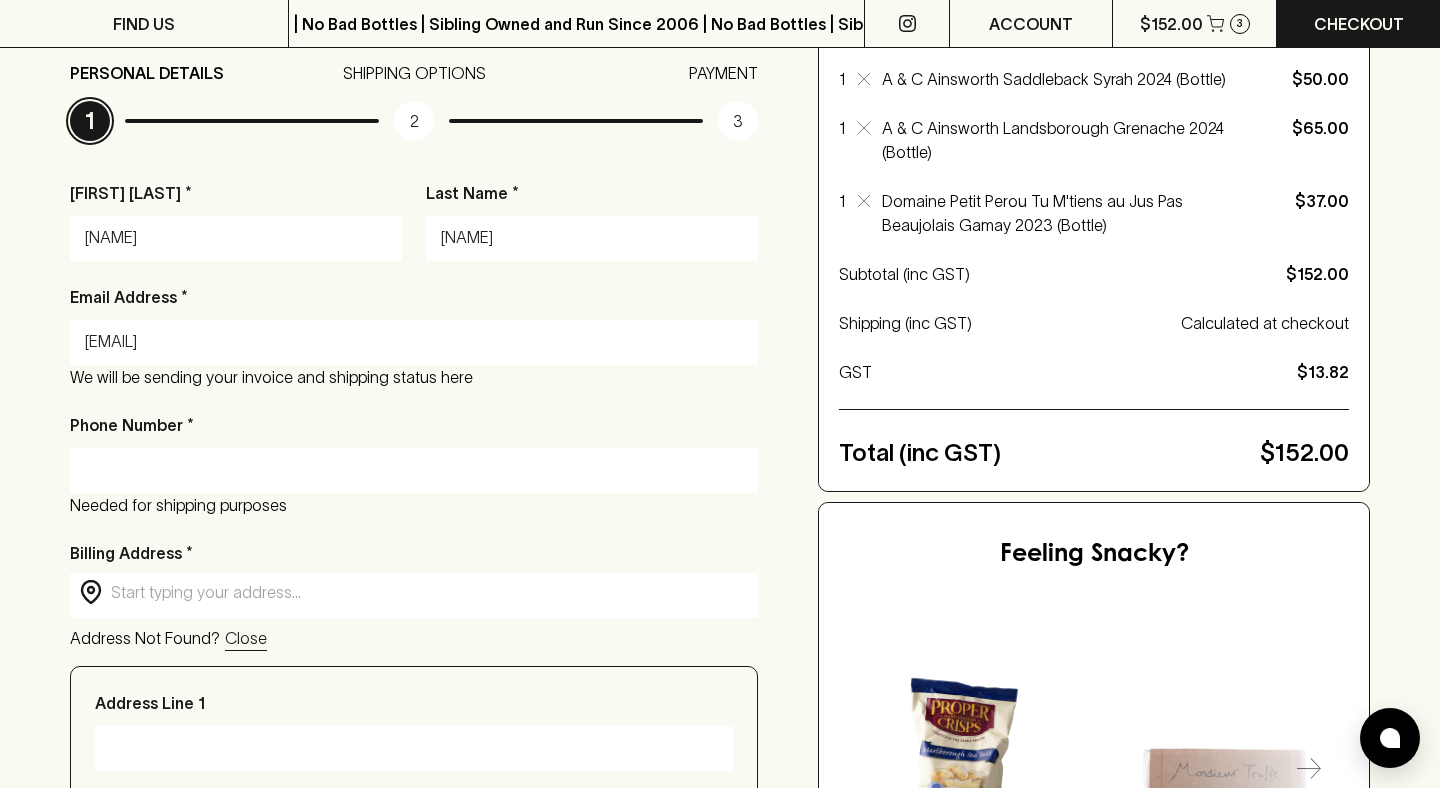 type on "[NAME]" 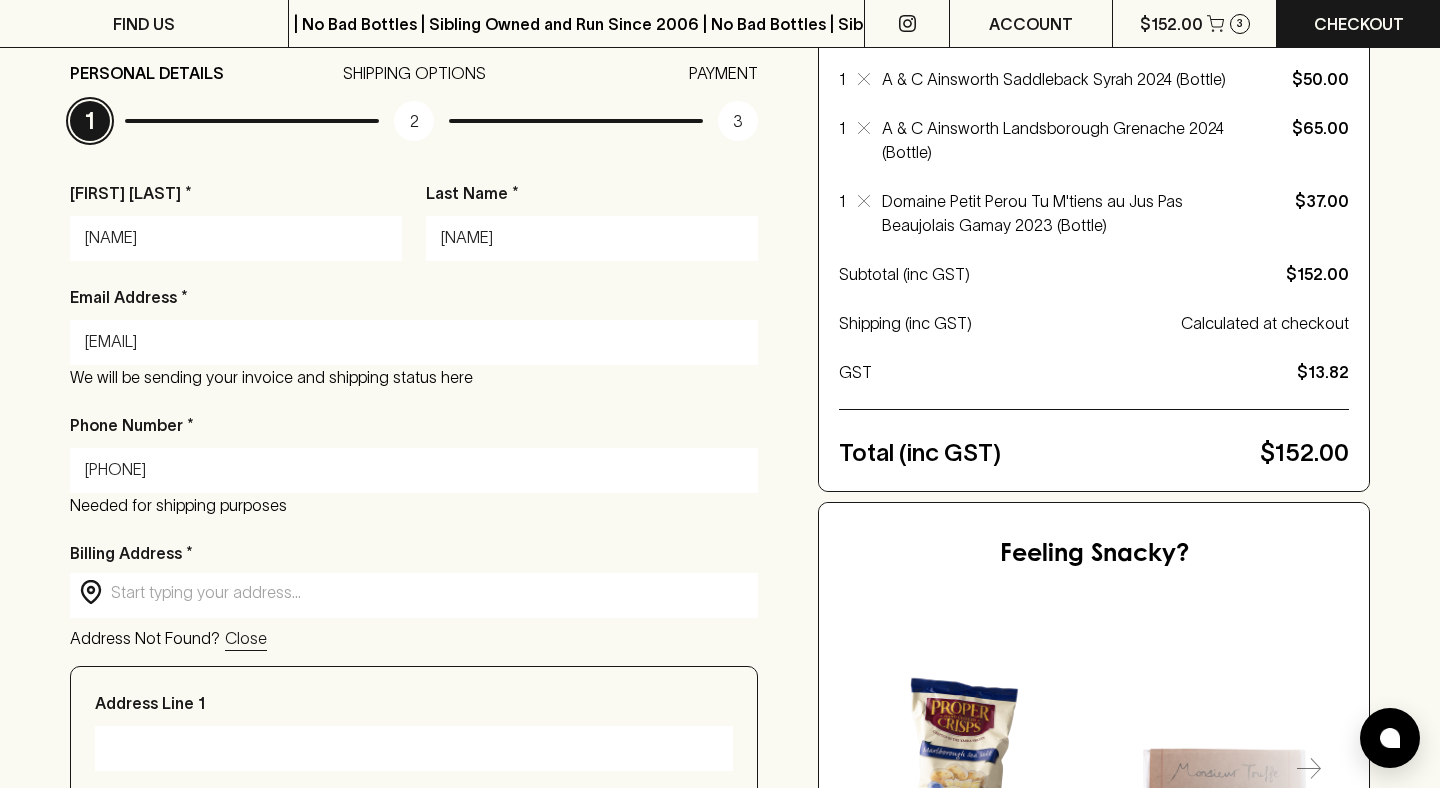 scroll, scrollTop: 458, scrollLeft: 0, axis: vertical 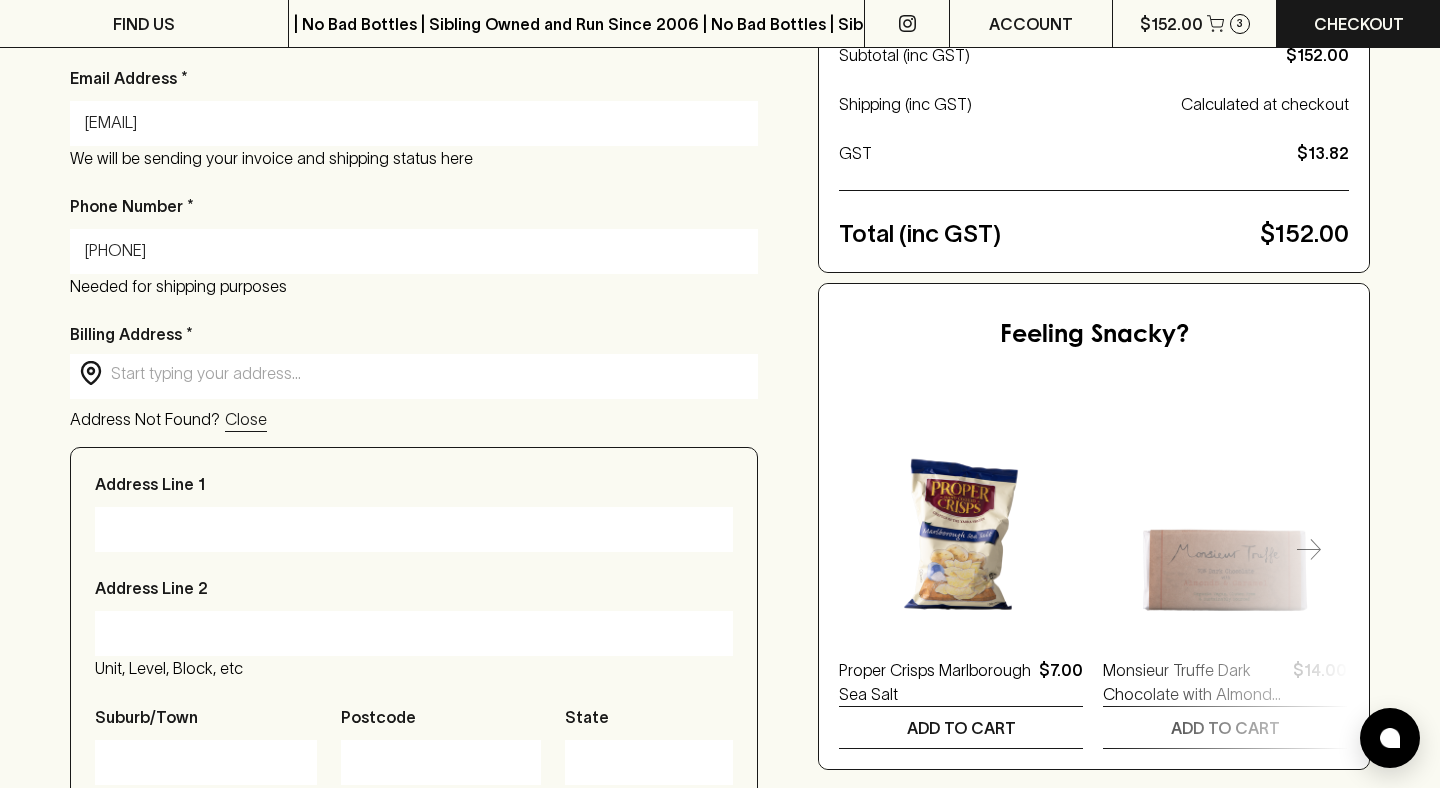 type on "[PHONE]" 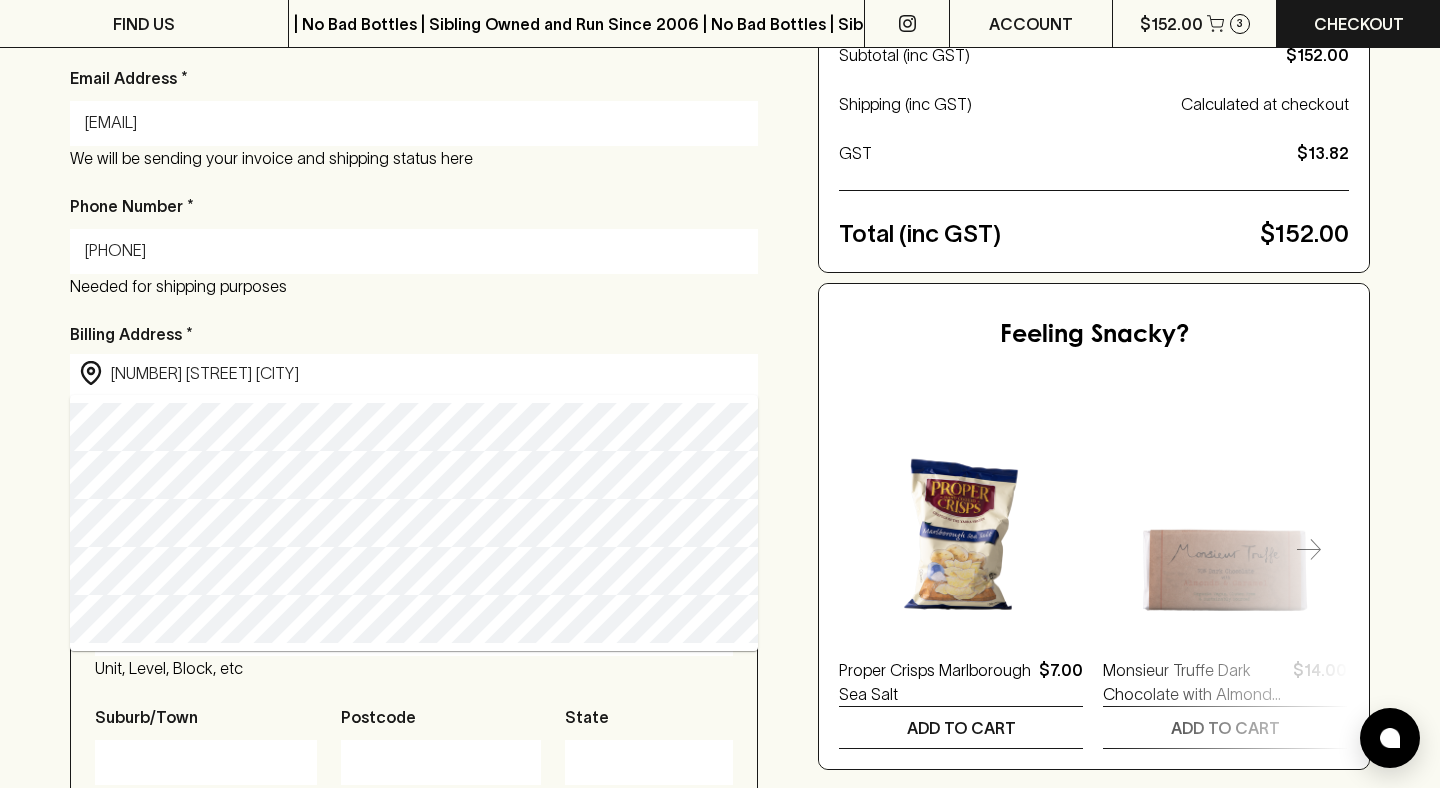 type on "[NUMBER] [STREET], [CITY] [STATE], [COUNTRY]" 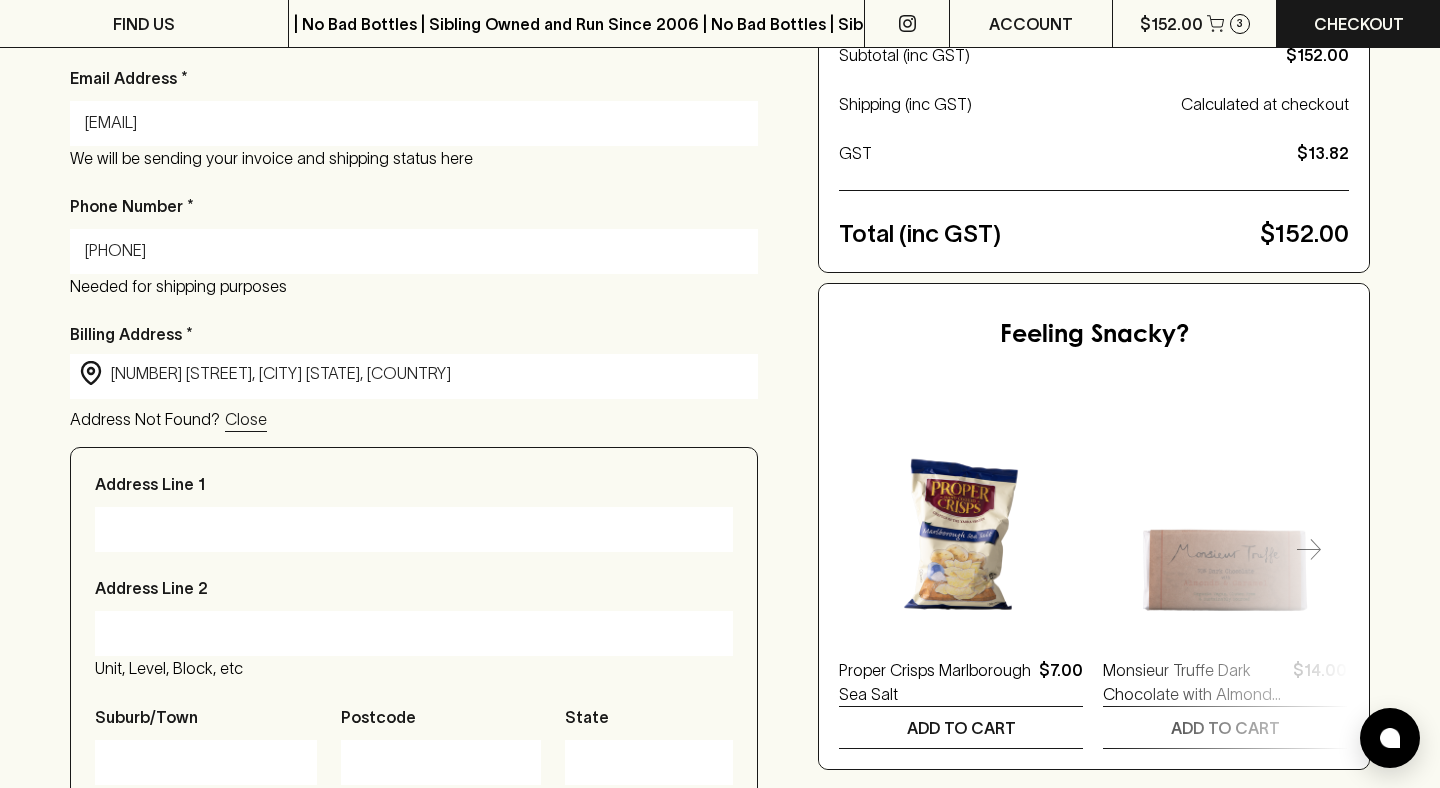 type on "[NUMBER] [STREET]" 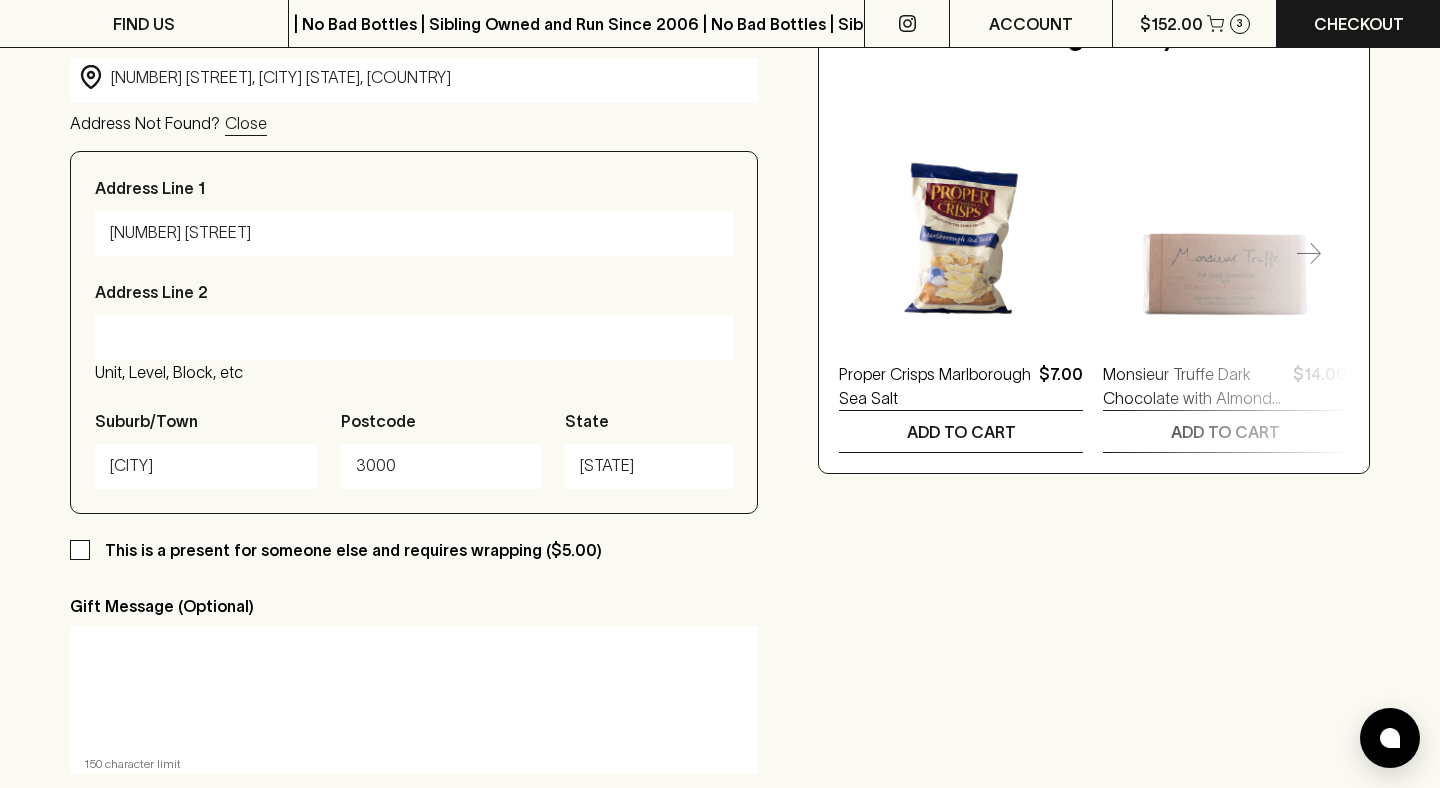 scroll, scrollTop: 914, scrollLeft: 0, axis: vertical 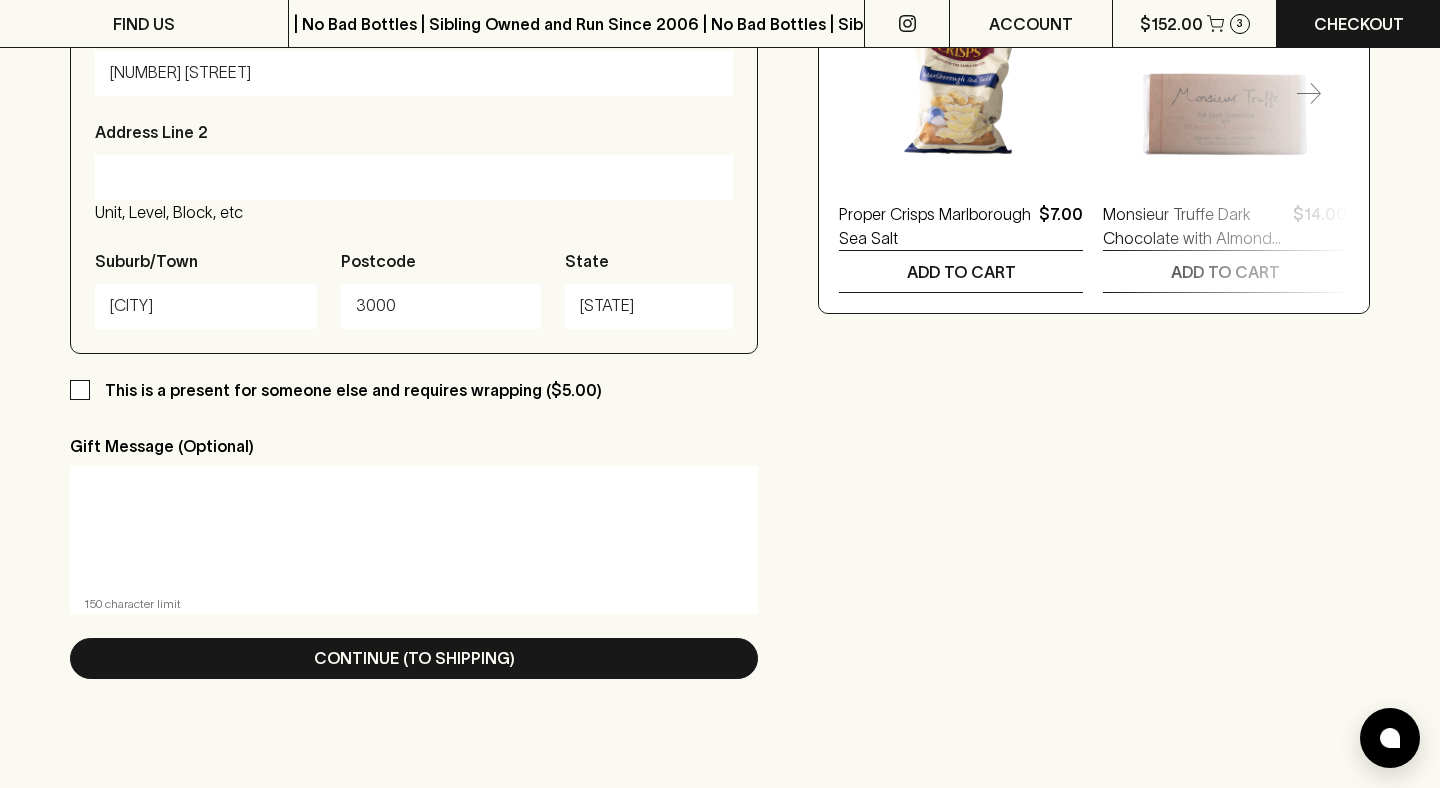 type on "[NUMBER] [STREET], [CITY] [STATE], [COUNTRY]" 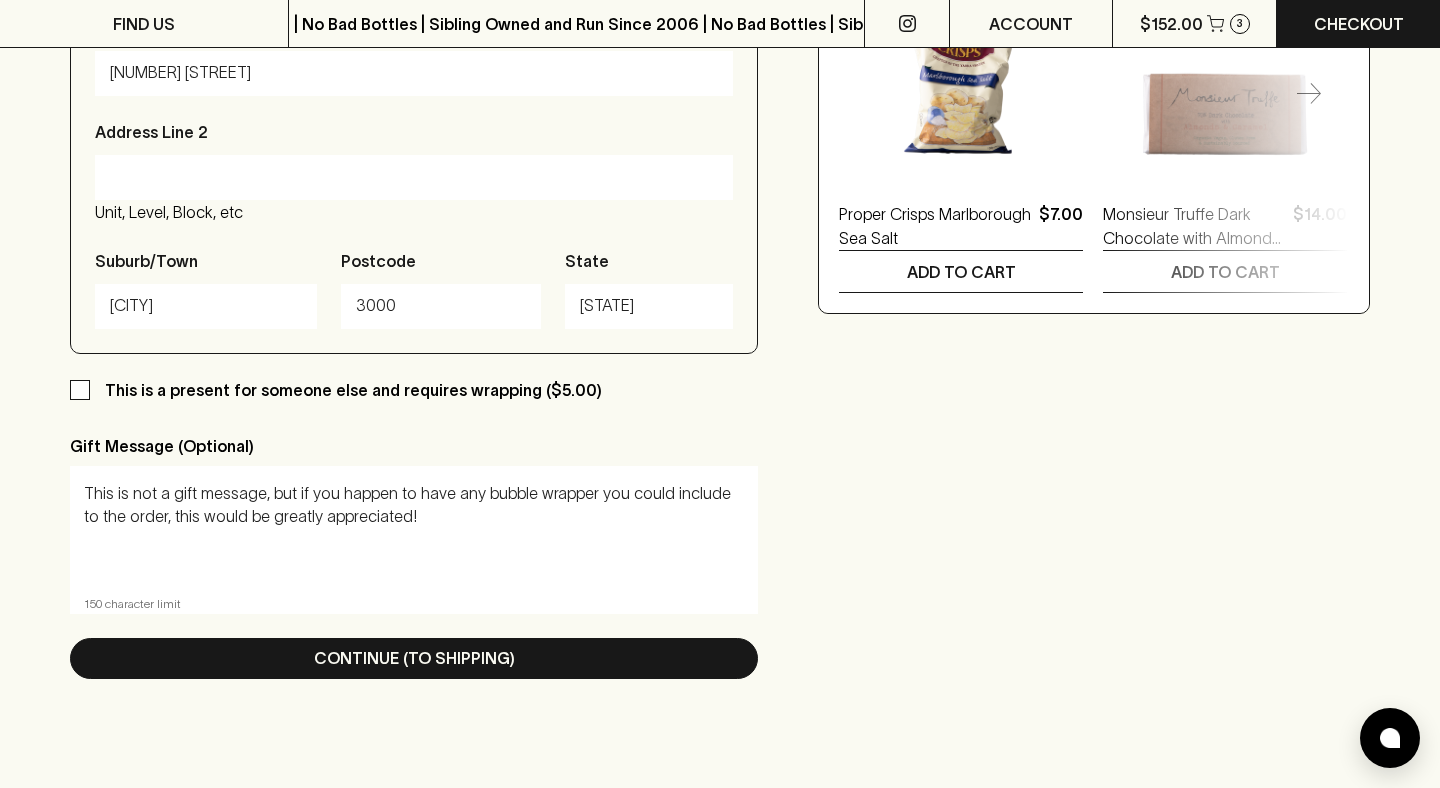type on "This is not a gift message, but if you happen to have any bubble wrapper you could include to the order, this would be greatly appreciated!" 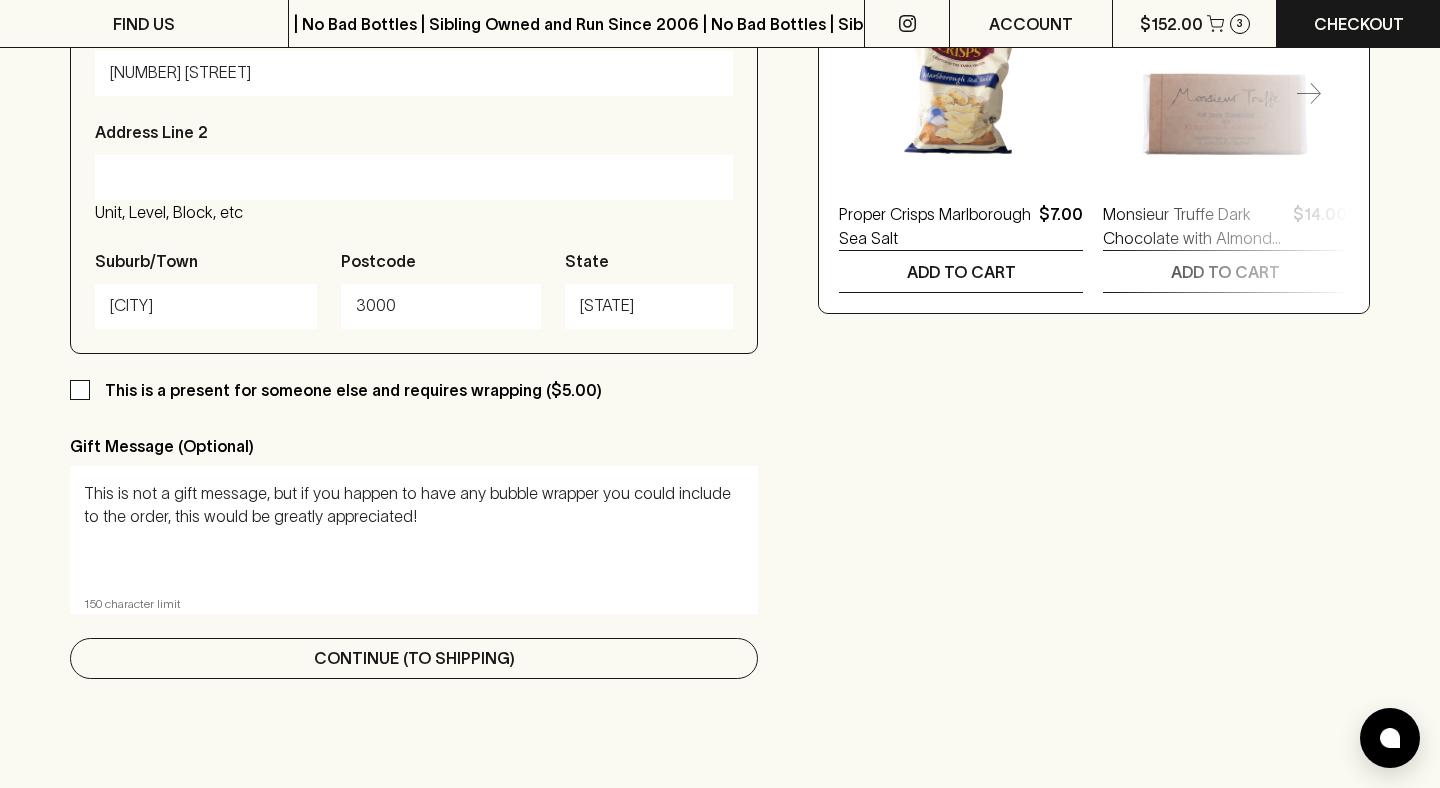 click on "Continue (To Shipping)" at bounding box center [414, 658] 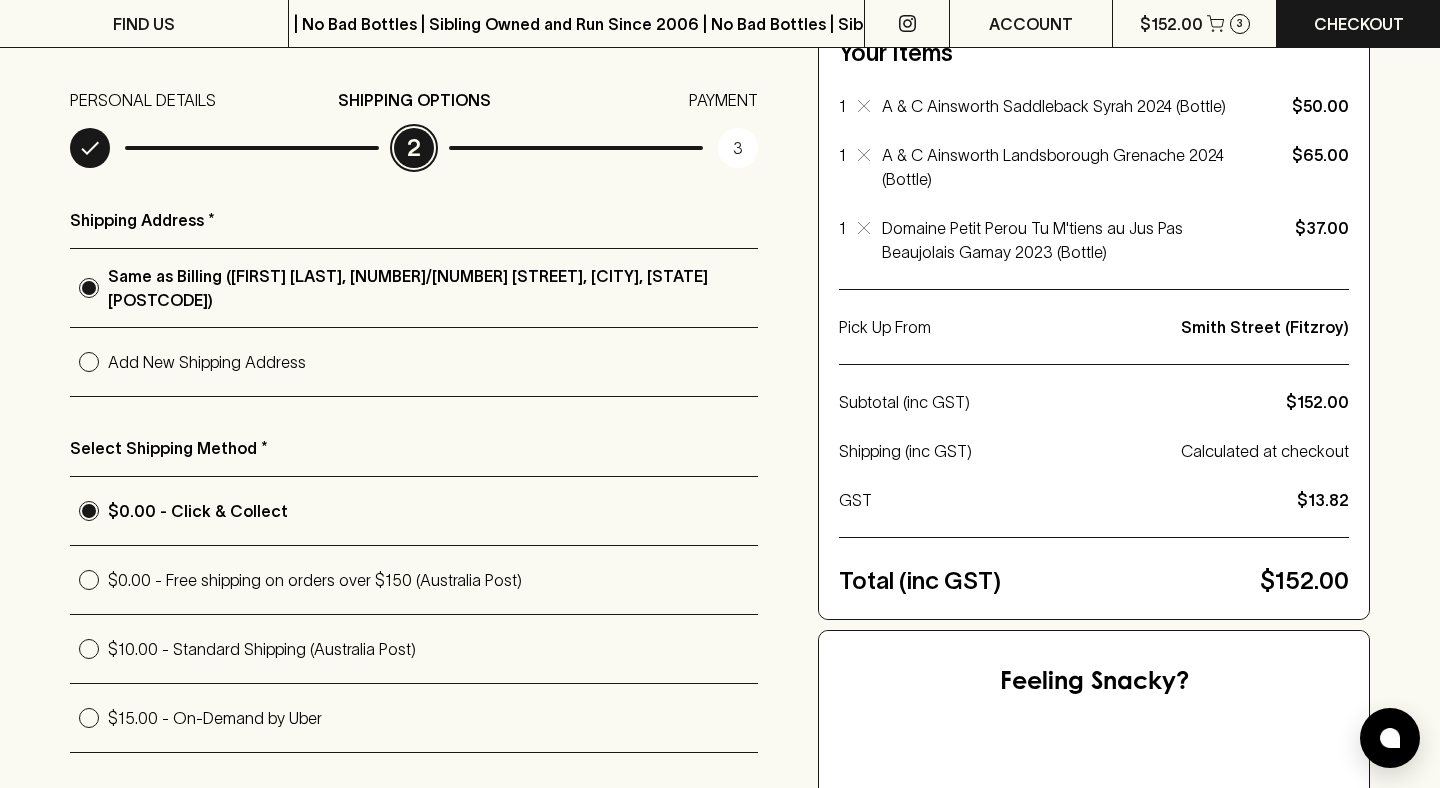 scroll, scrollTop: 214, scrollLeft: 0, axis: vertical 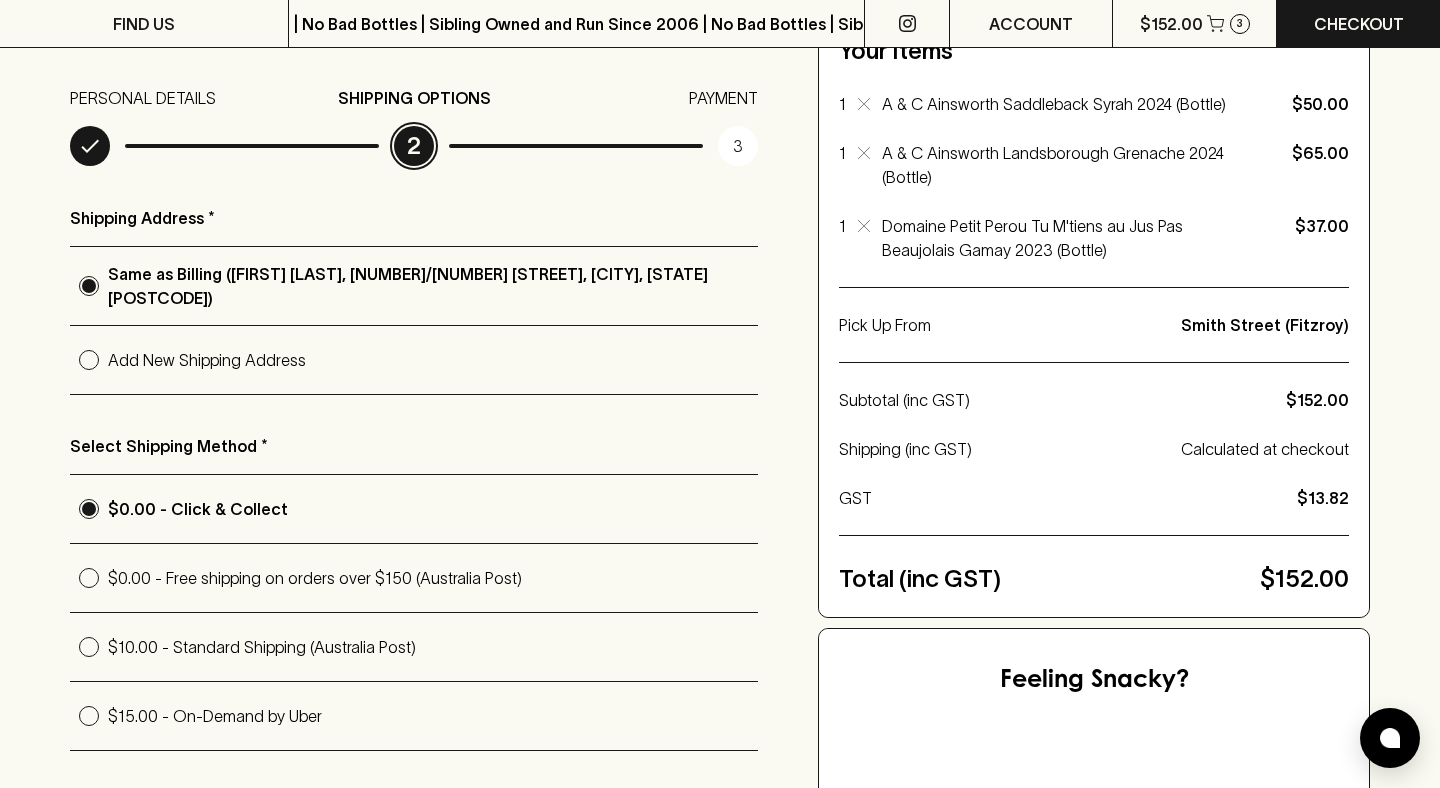 click on "$0.00 - Free shipping on orders over $150 (Australia Post)" at bounding box center (433, 578) 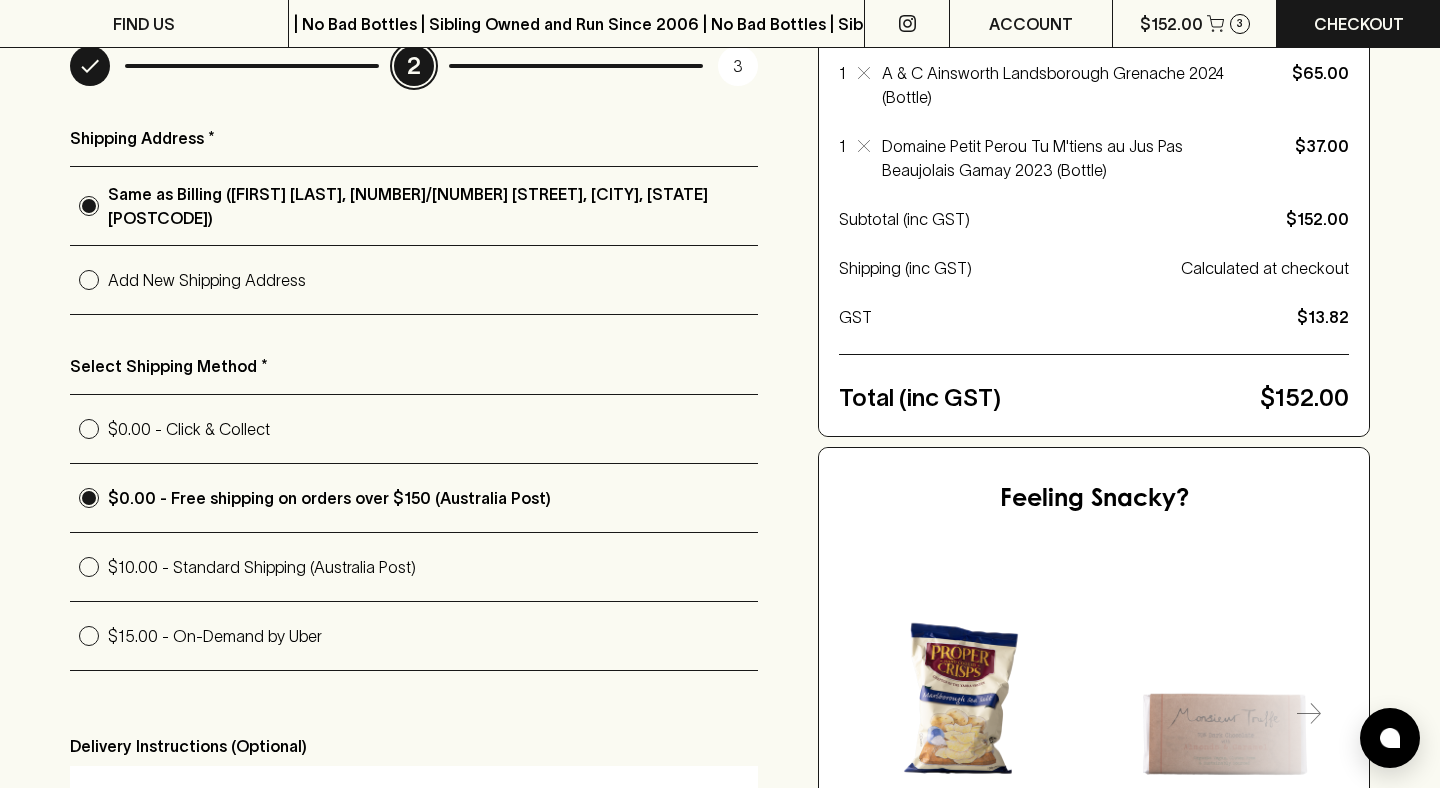 scroll, scrollTop: 586, scrollLeft: 0, axis: vertical 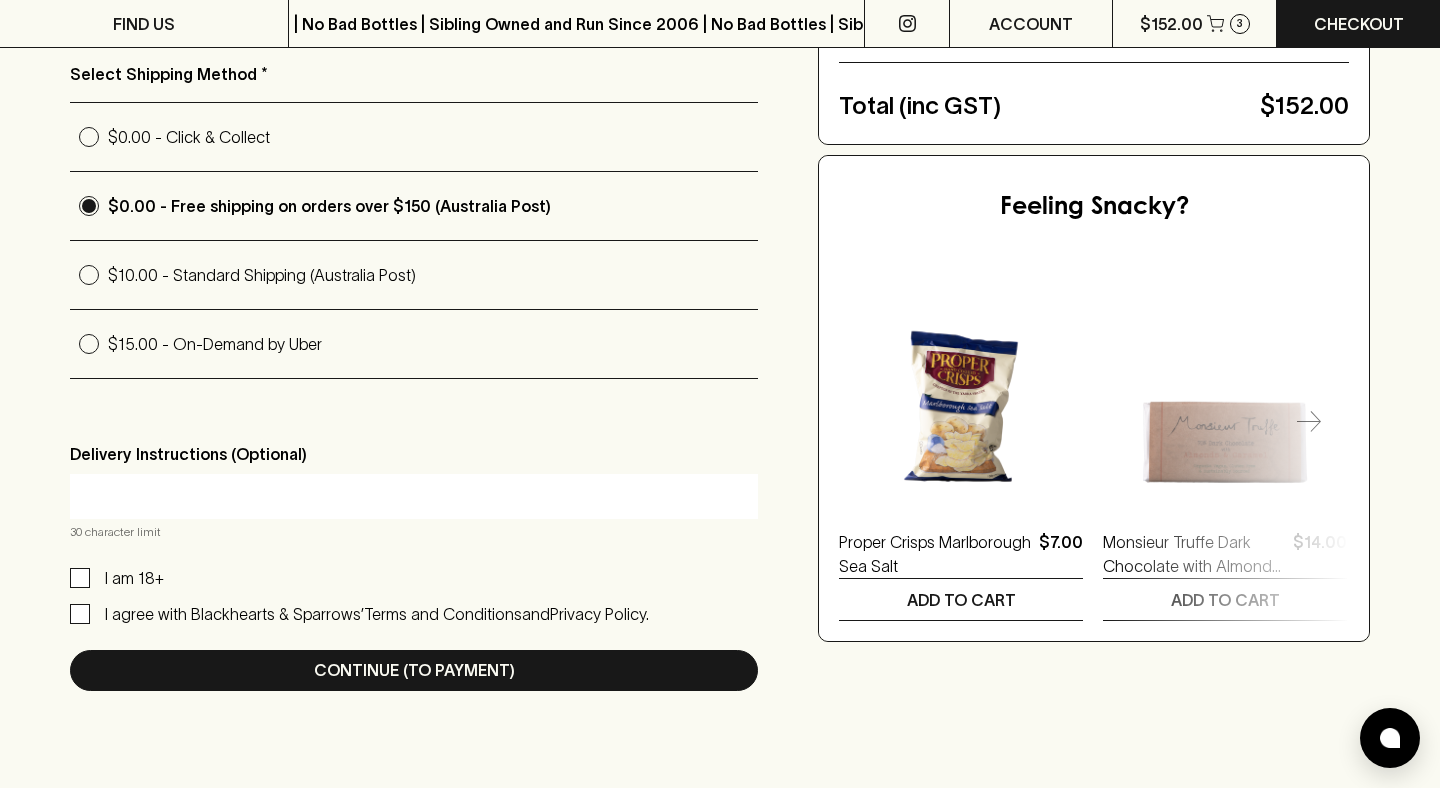 click on "I am 18+" at bounding box center [134, 578] 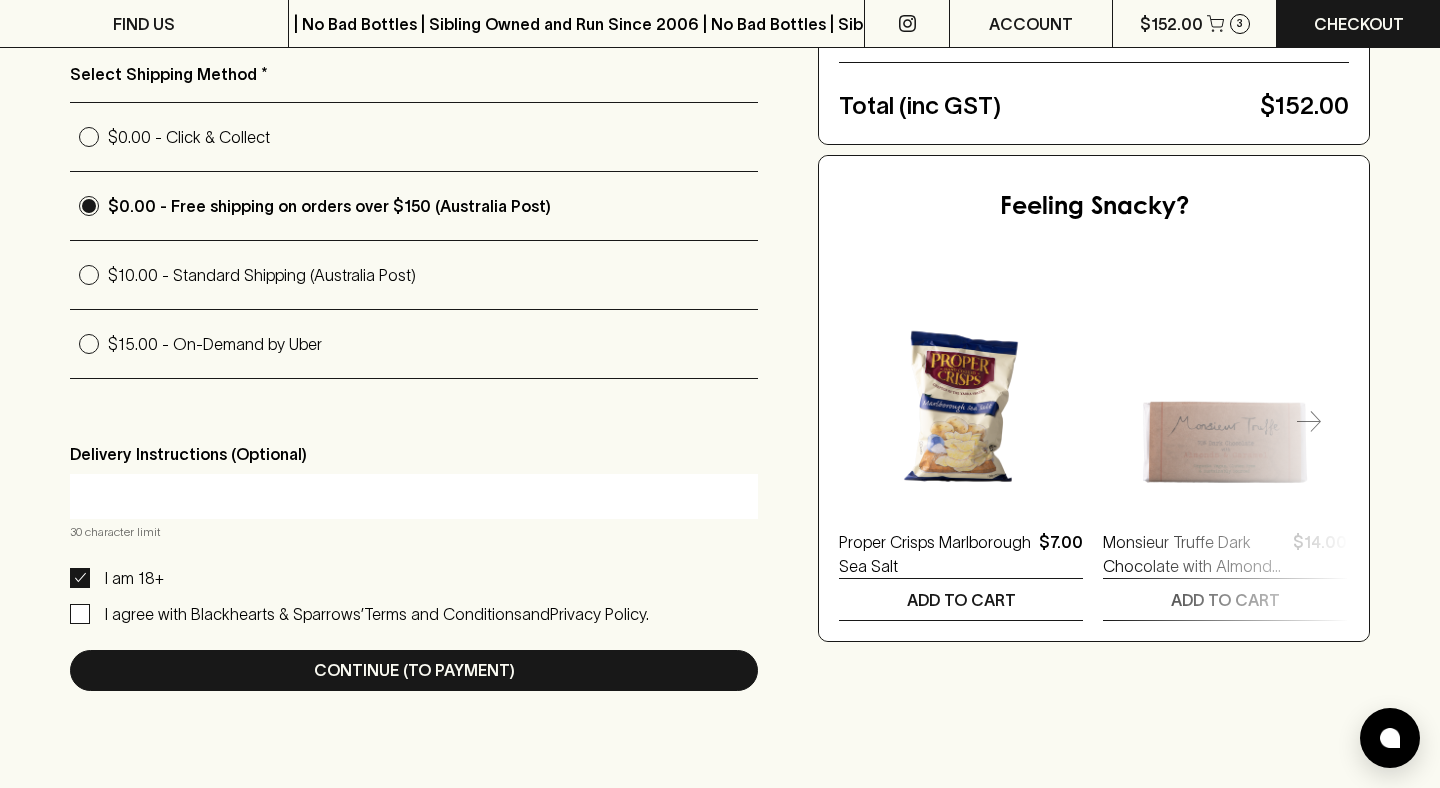 click on "I agree with Blackhearts & Sparrows’" at bounding box center [234, 614] 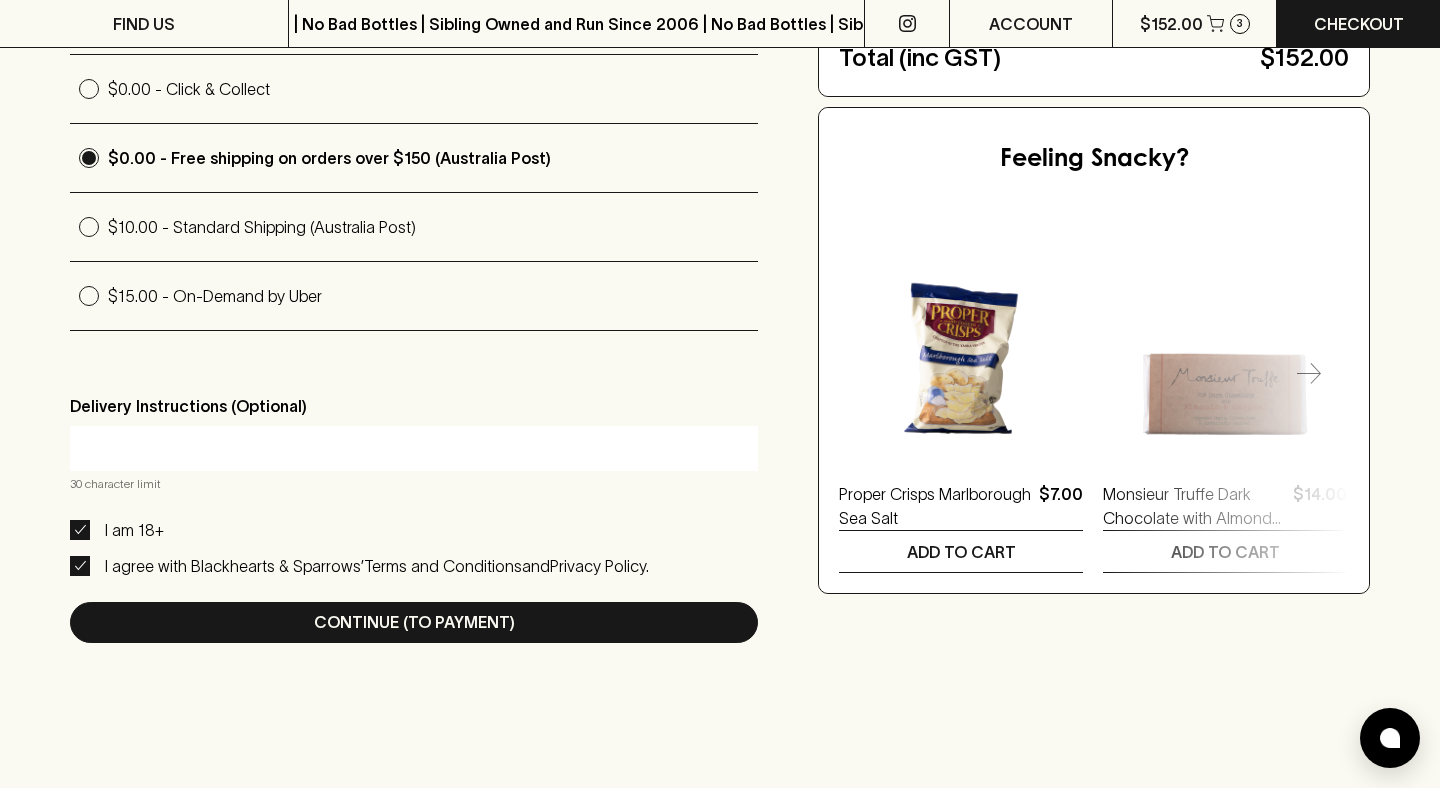 scroll, scrollTop: 631, scrollLeft: 0, axis: vertical 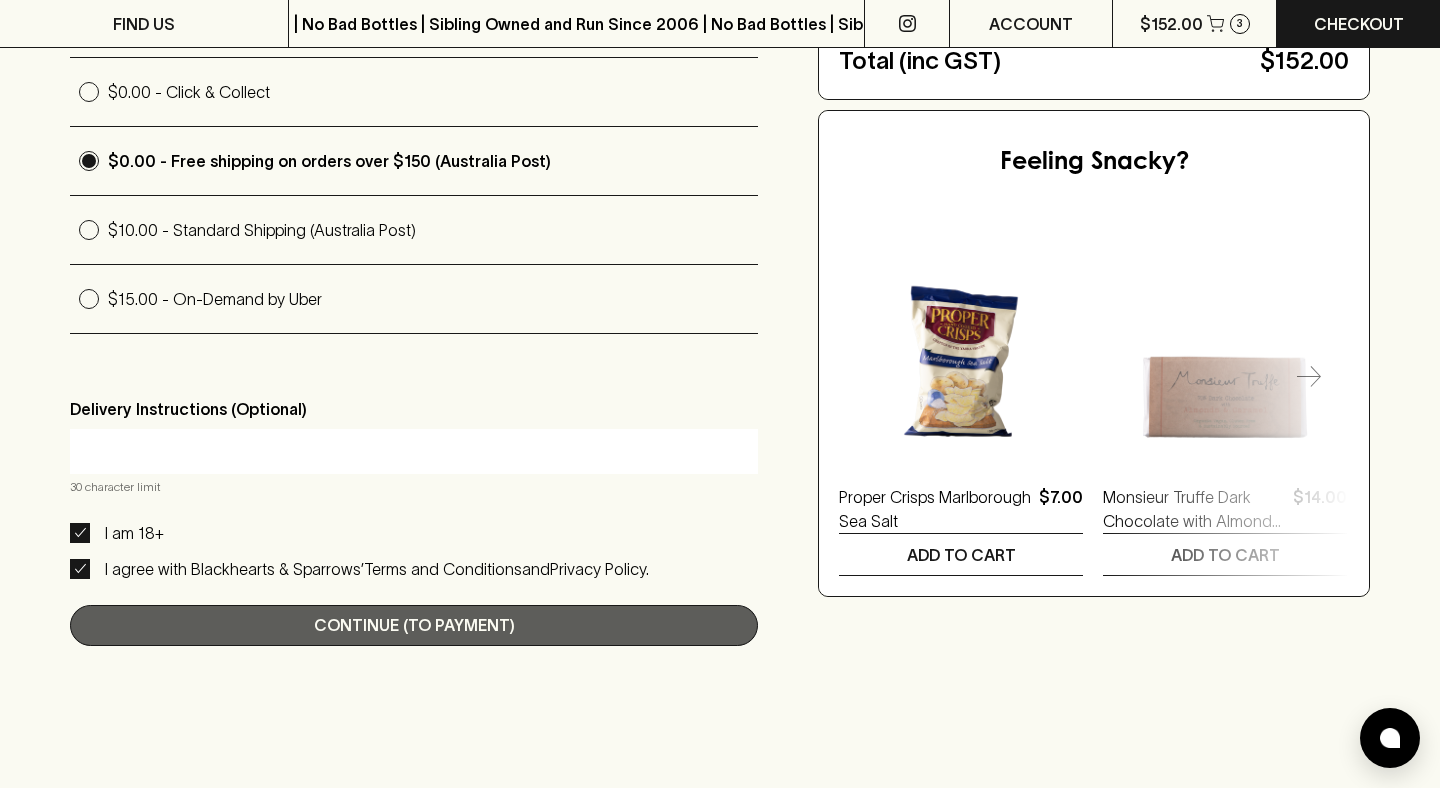 click on "Continue (To Payment)" at bounding box center [414, 625] 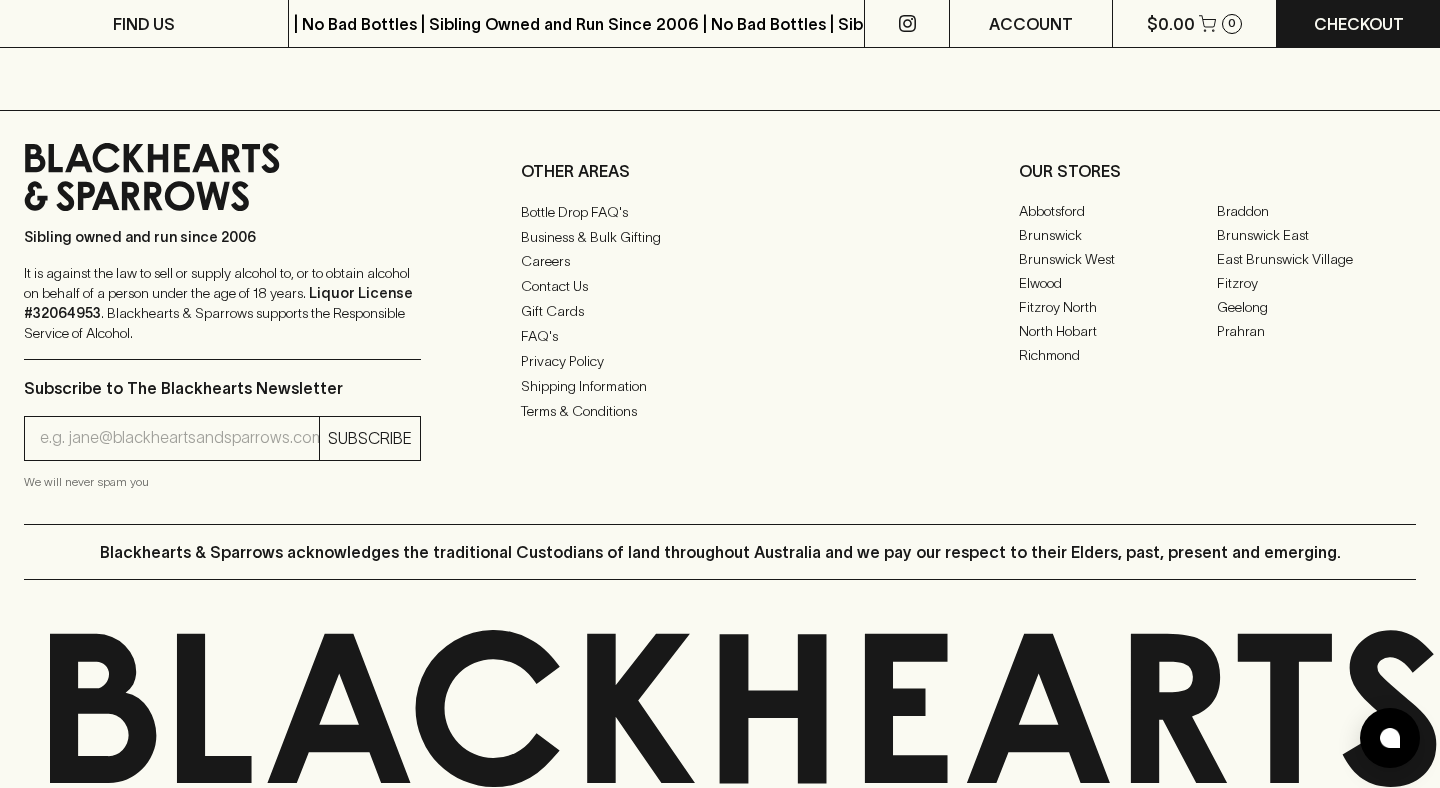 scroll, scrollTop: 1910, scrollLeft: 0, axis: vertical 